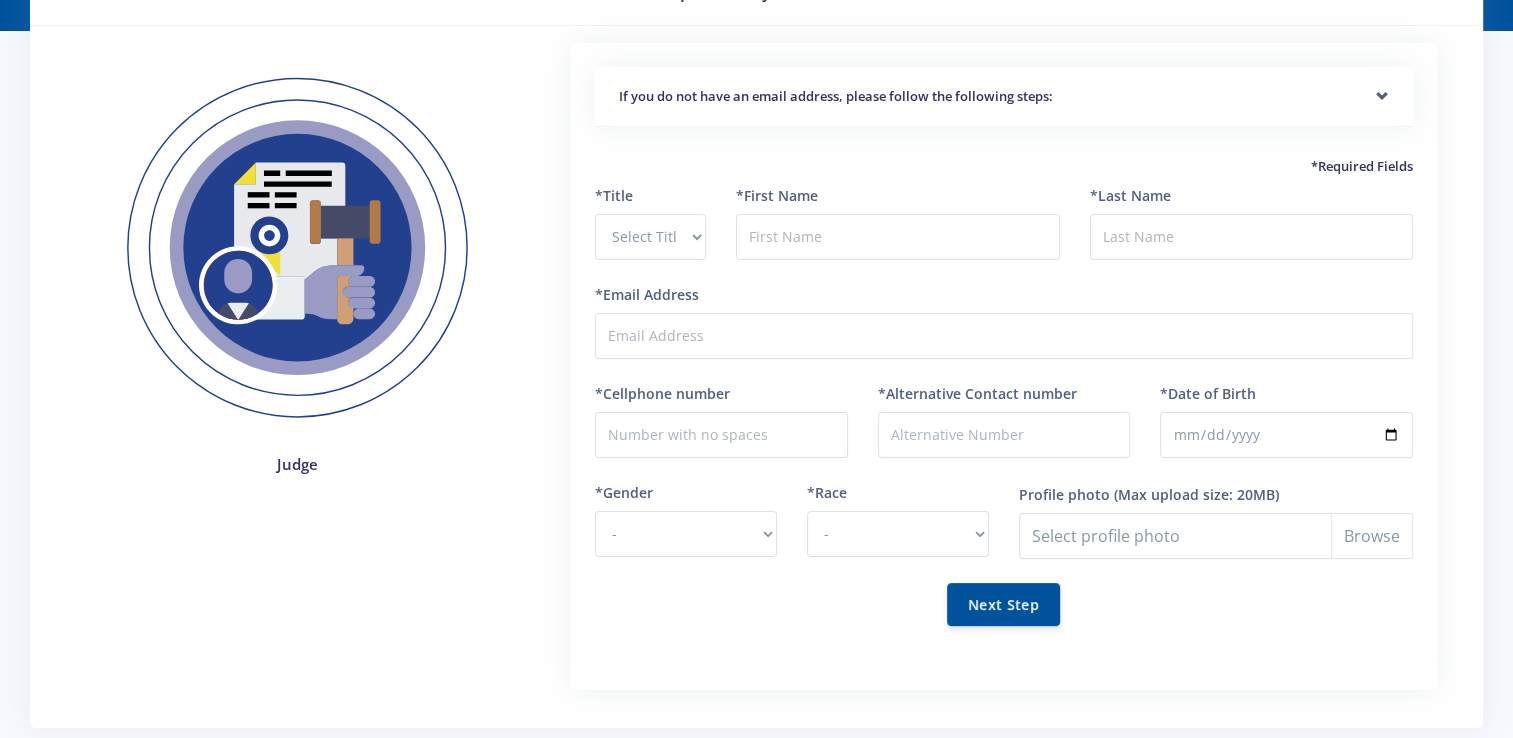 scroll, scrollTop: 0, scrollLeft: 0, axis: both 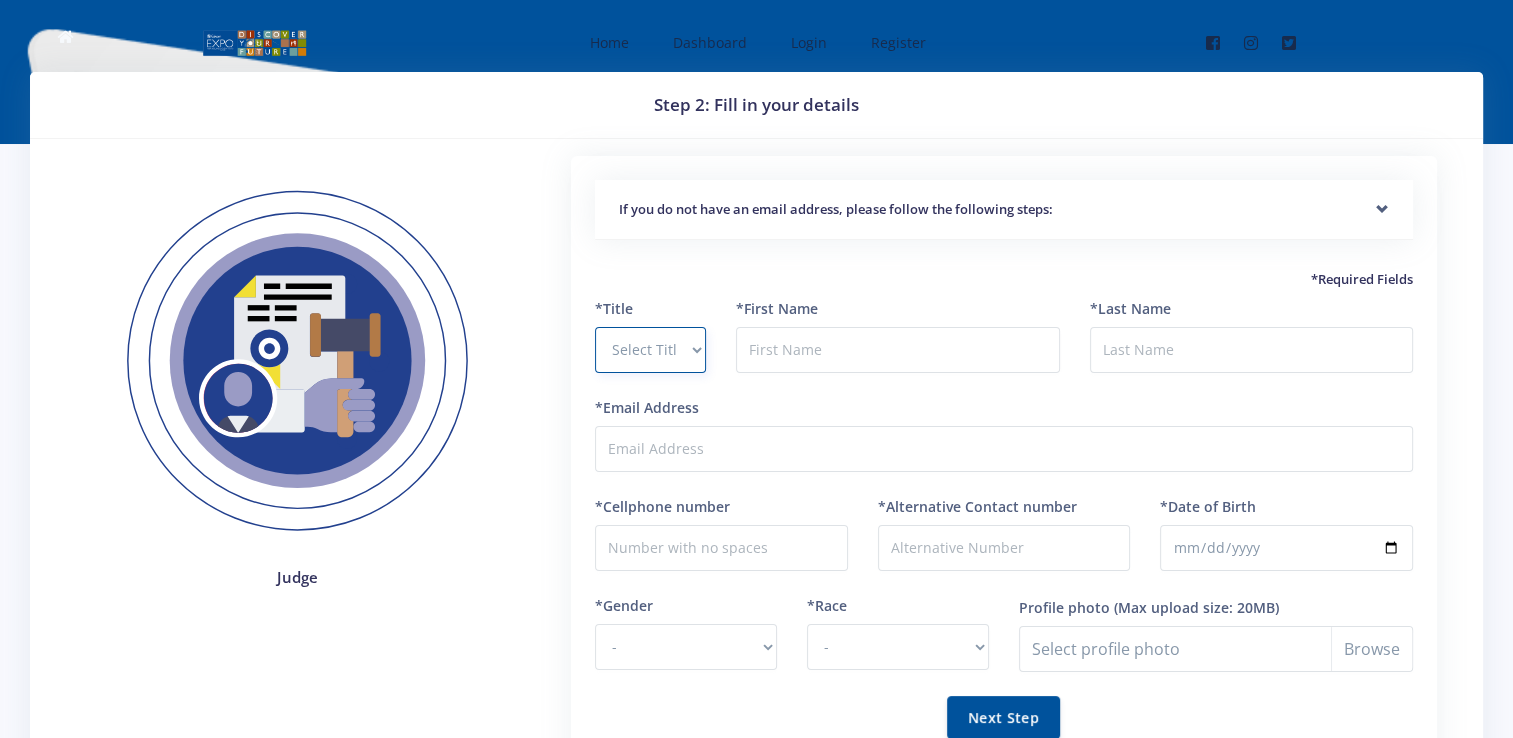 click on "Select Title
Prof
Dr
Mr
Mrs
Ms
[PERSON_NAME]" at bounding box center [650, 350] 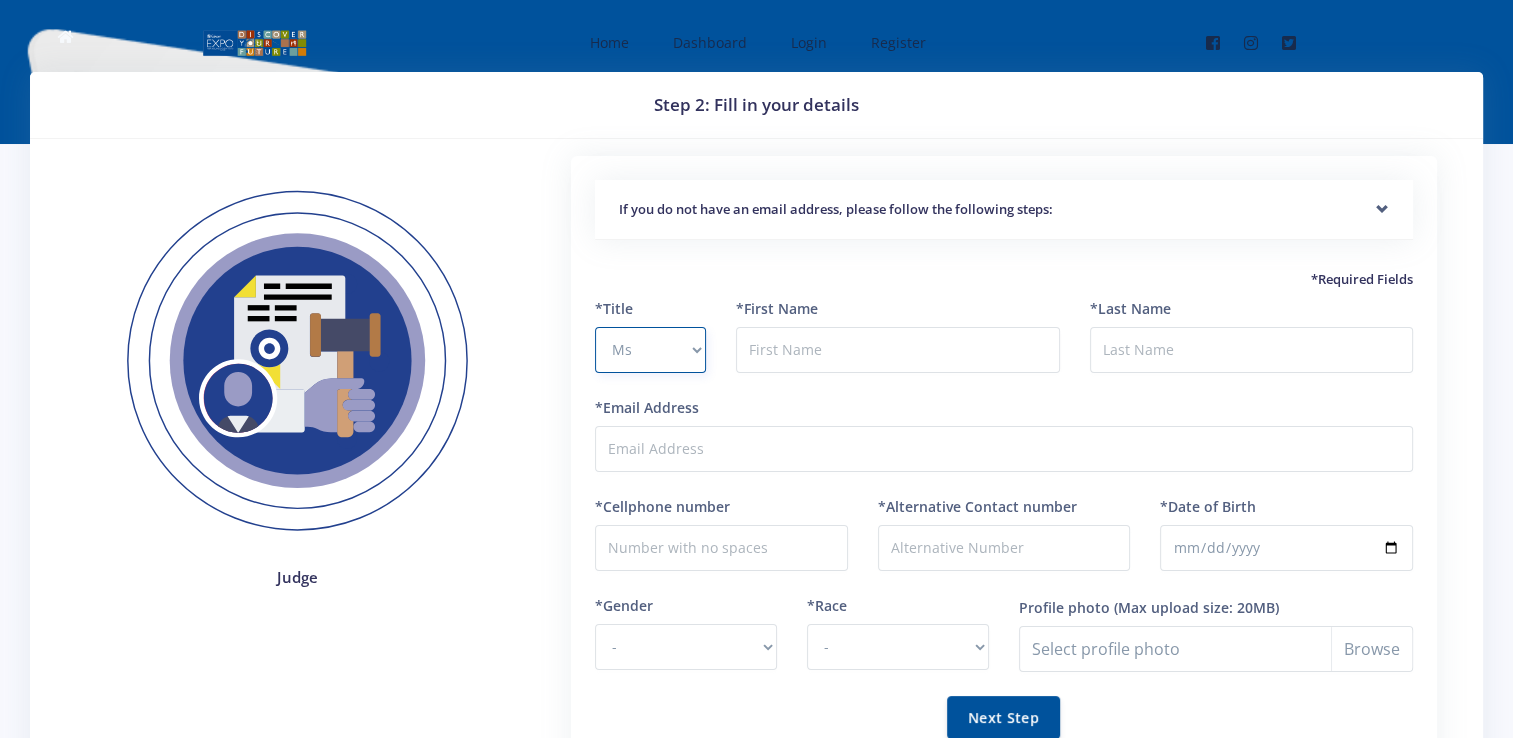 click on "Select Title
Prof
Dr
Mr
Mrs
Ms
[PERSON_NAME]" at bounding box center (650, 350) 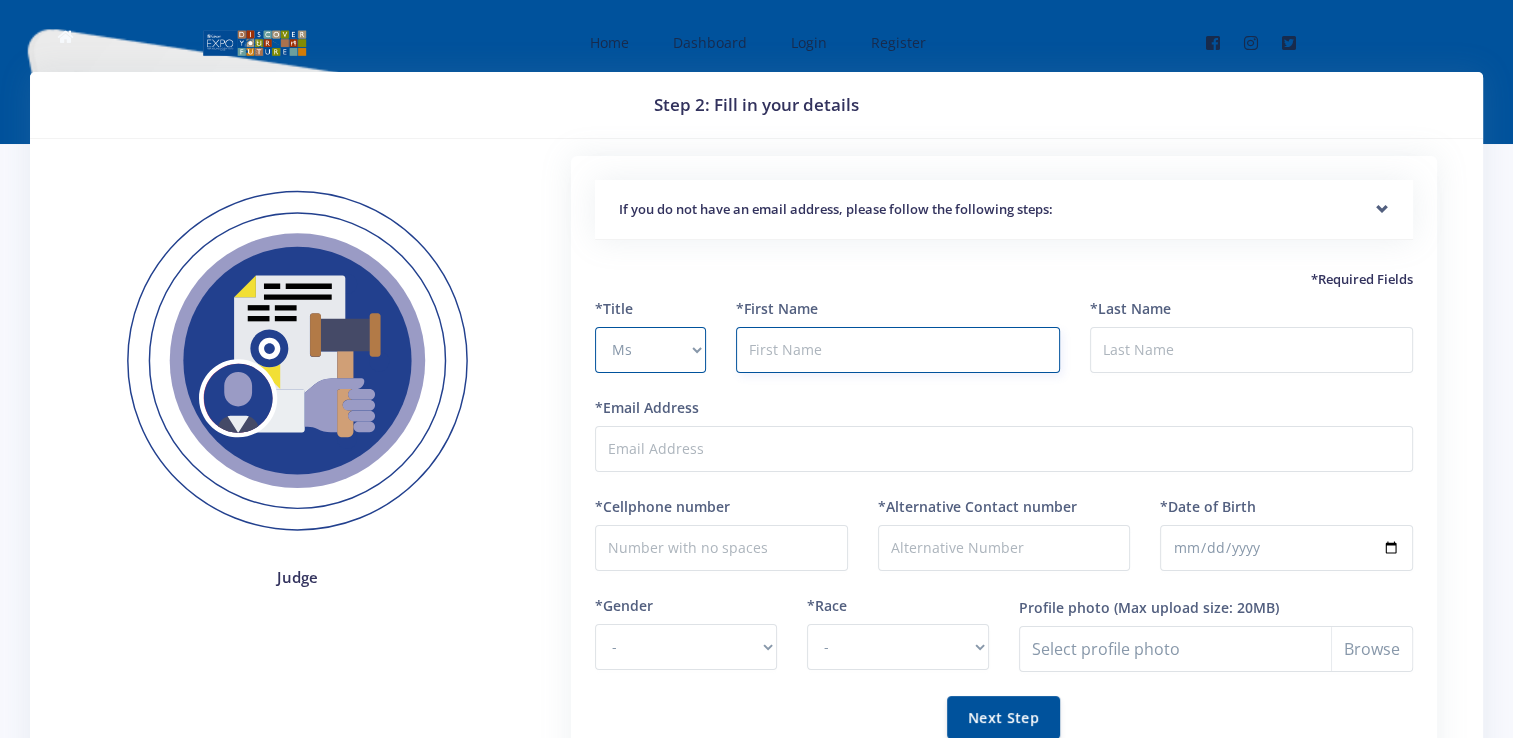 drag, startPoint x: 790, startPoint y: 346, endPoint x: 813, endPoint y: 346, distance: 23 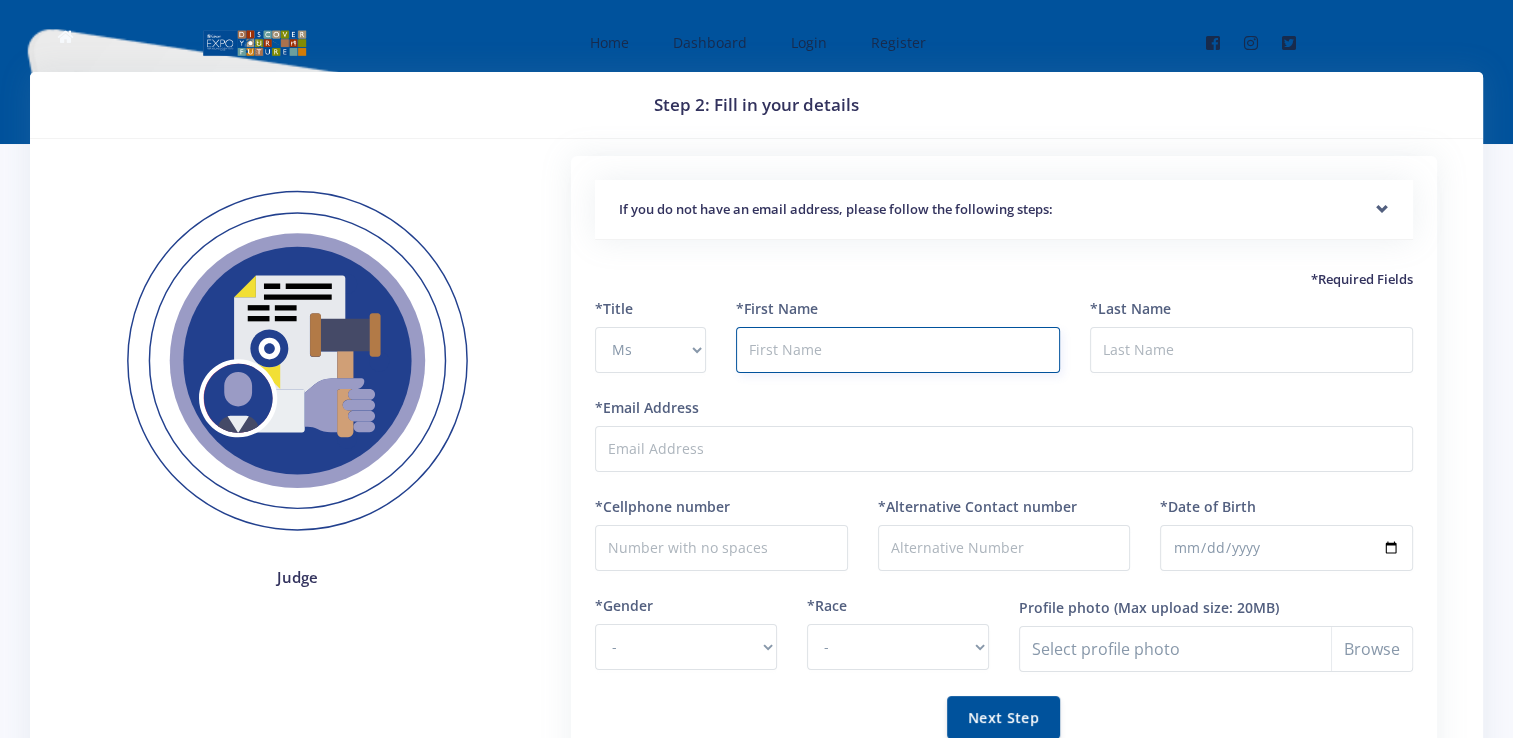 type on "Sindiswa" 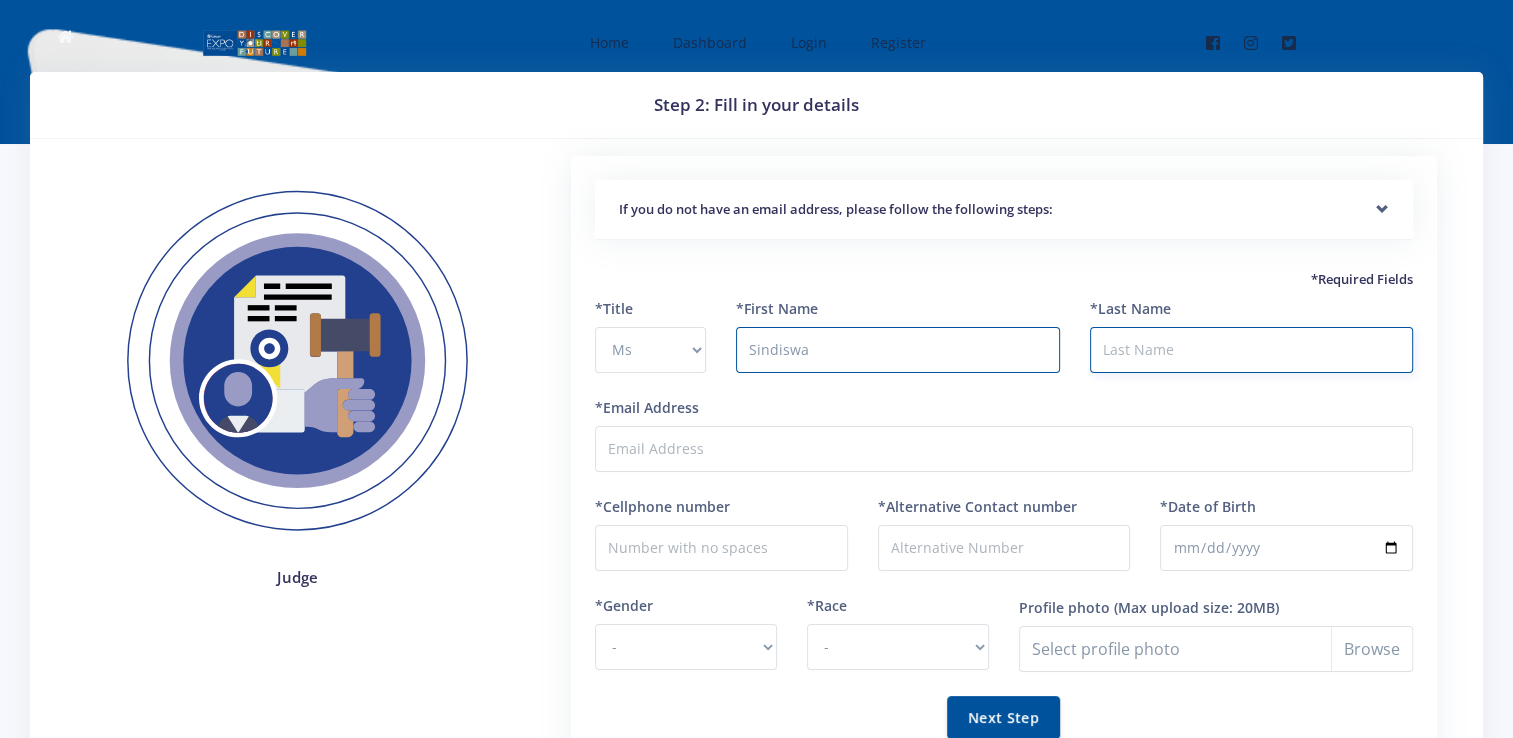 type on "Mhlwatika" 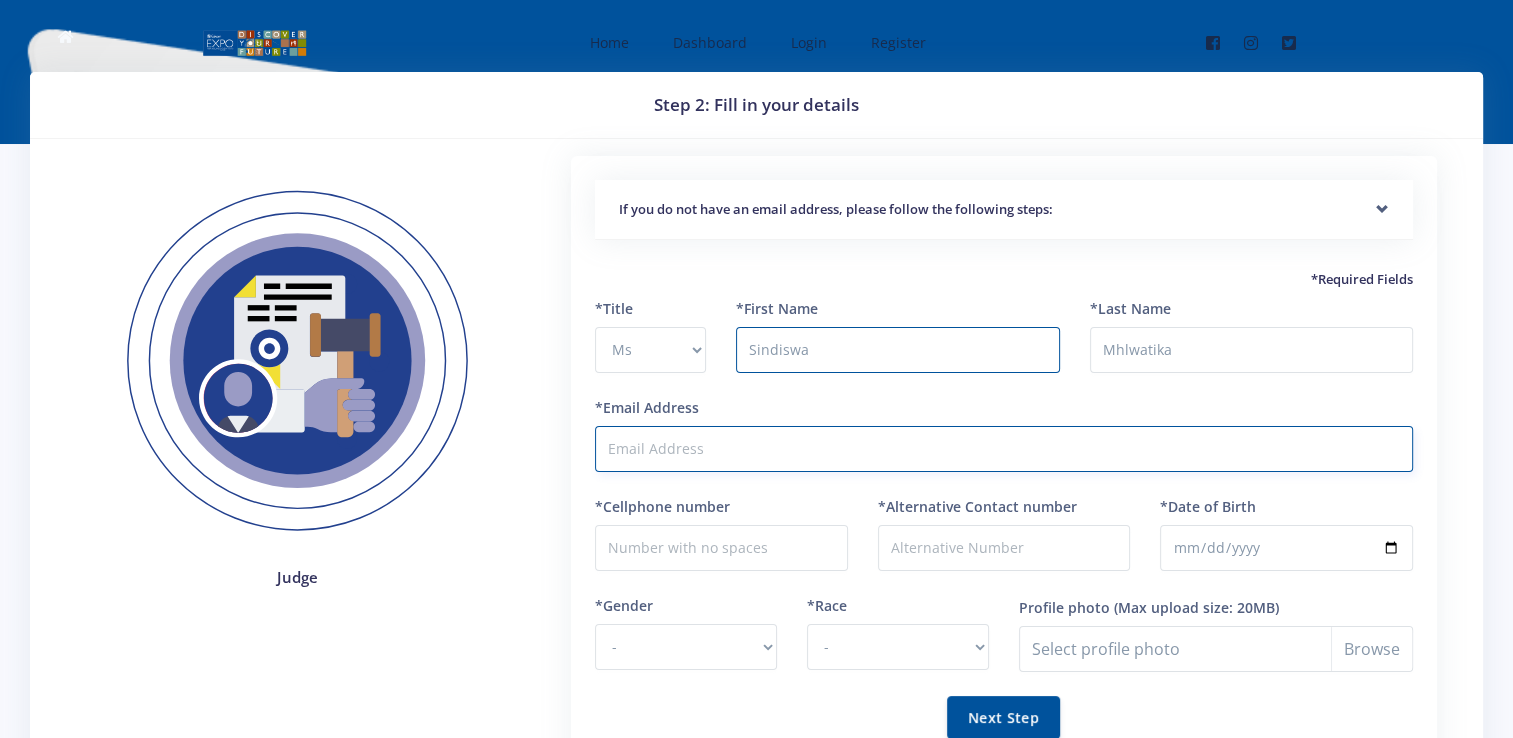 type on "nyathis@eskom.co.za" 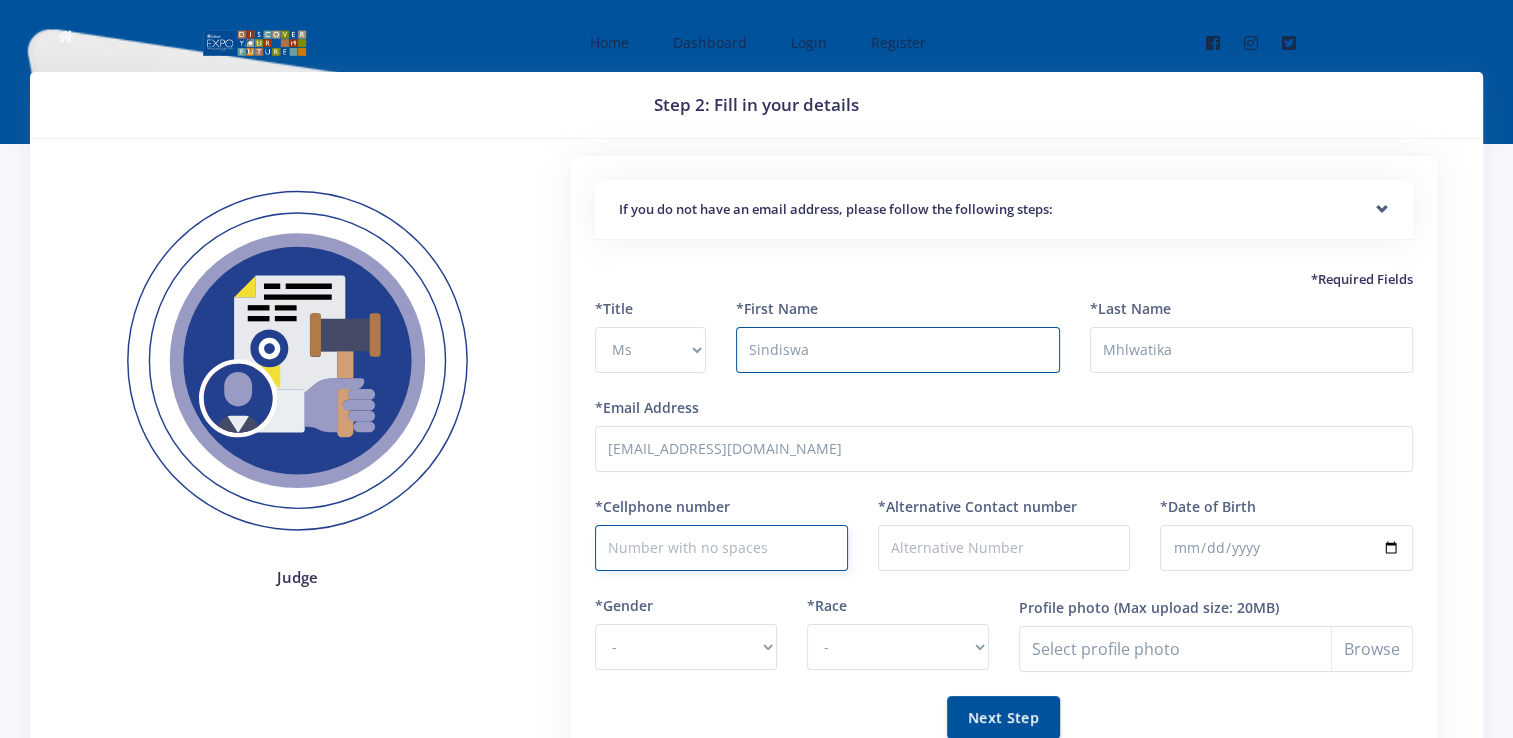 type on "0671499075" 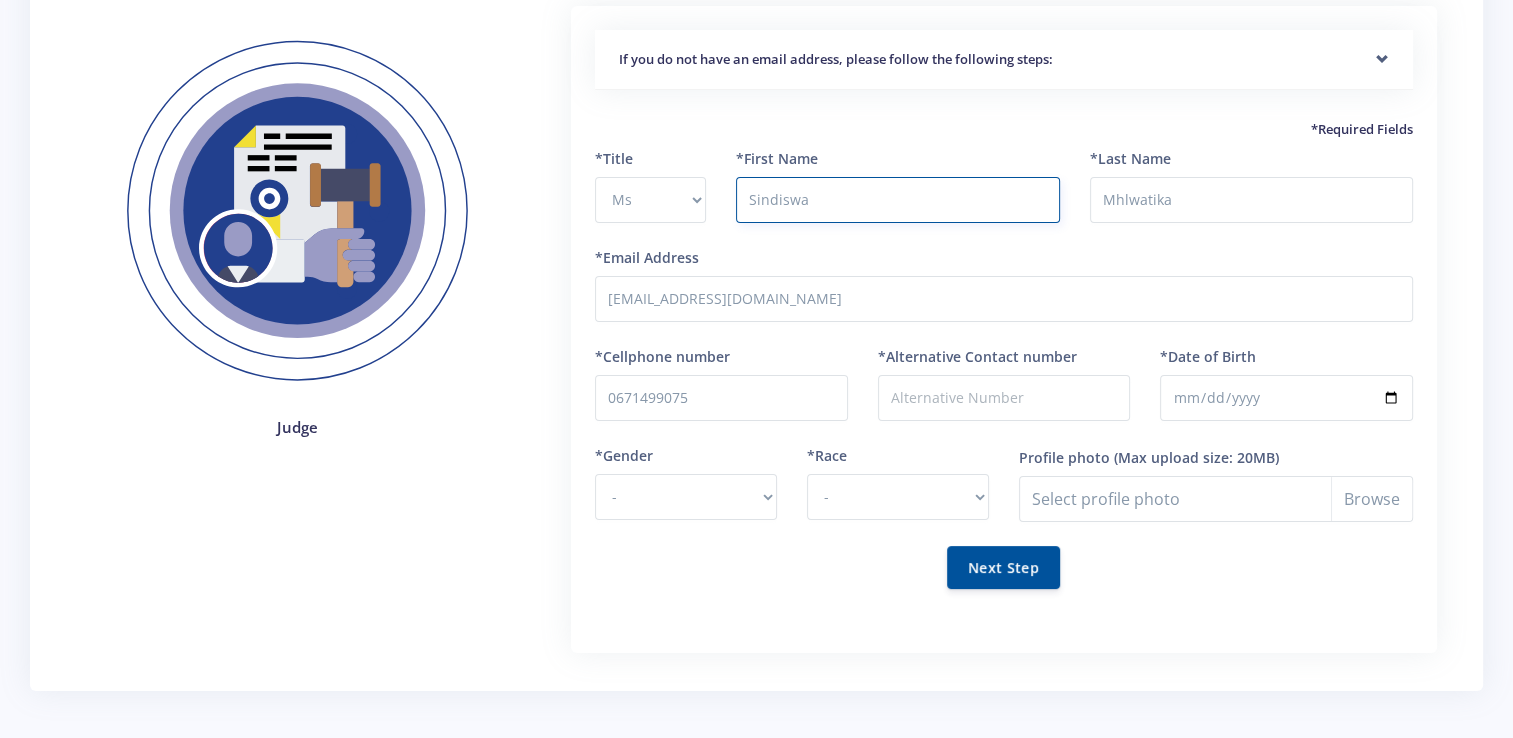 scroll, scrollTop: 200, scrollLeft: 0, axis: vertical 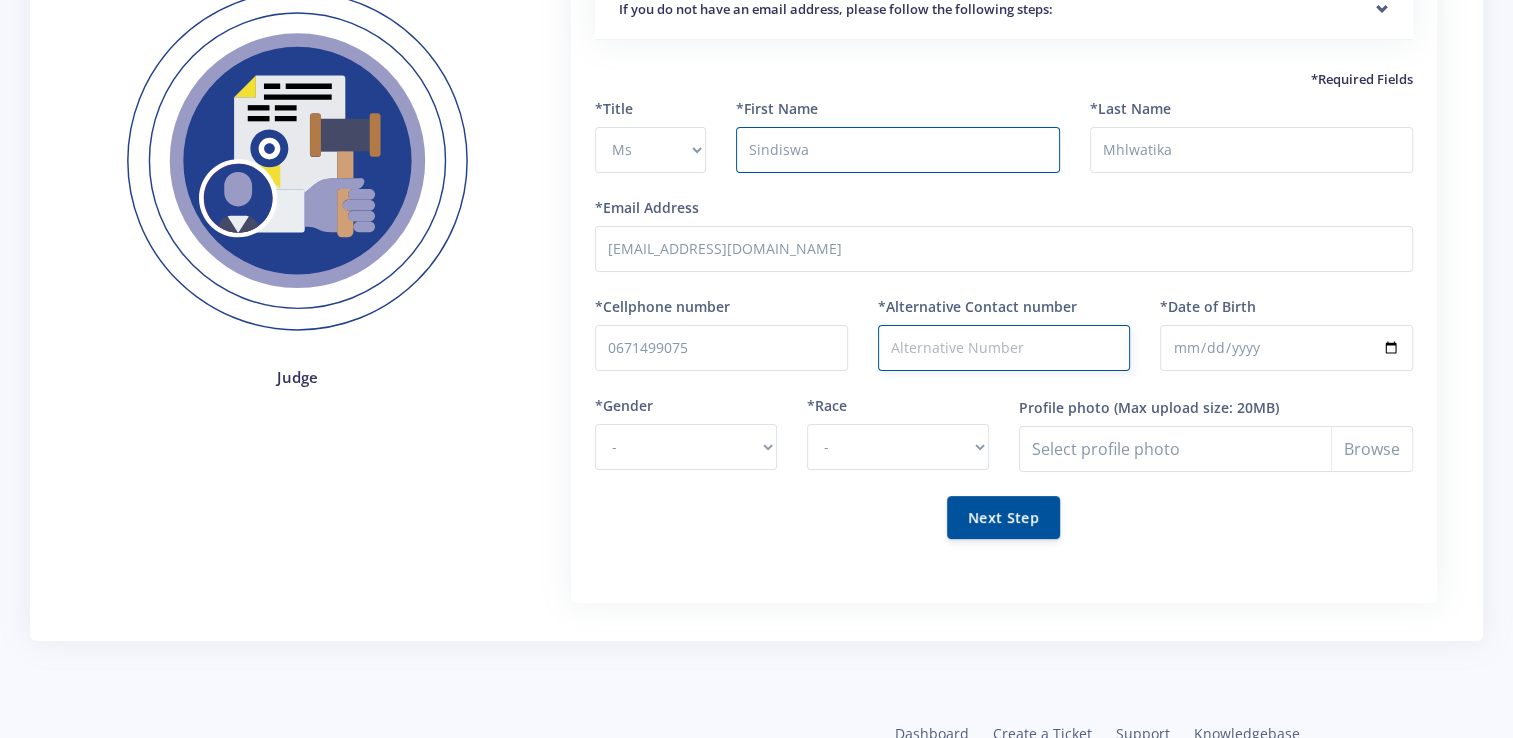 click on "*Alternative Contact number" at bounding box center [1004, 348] 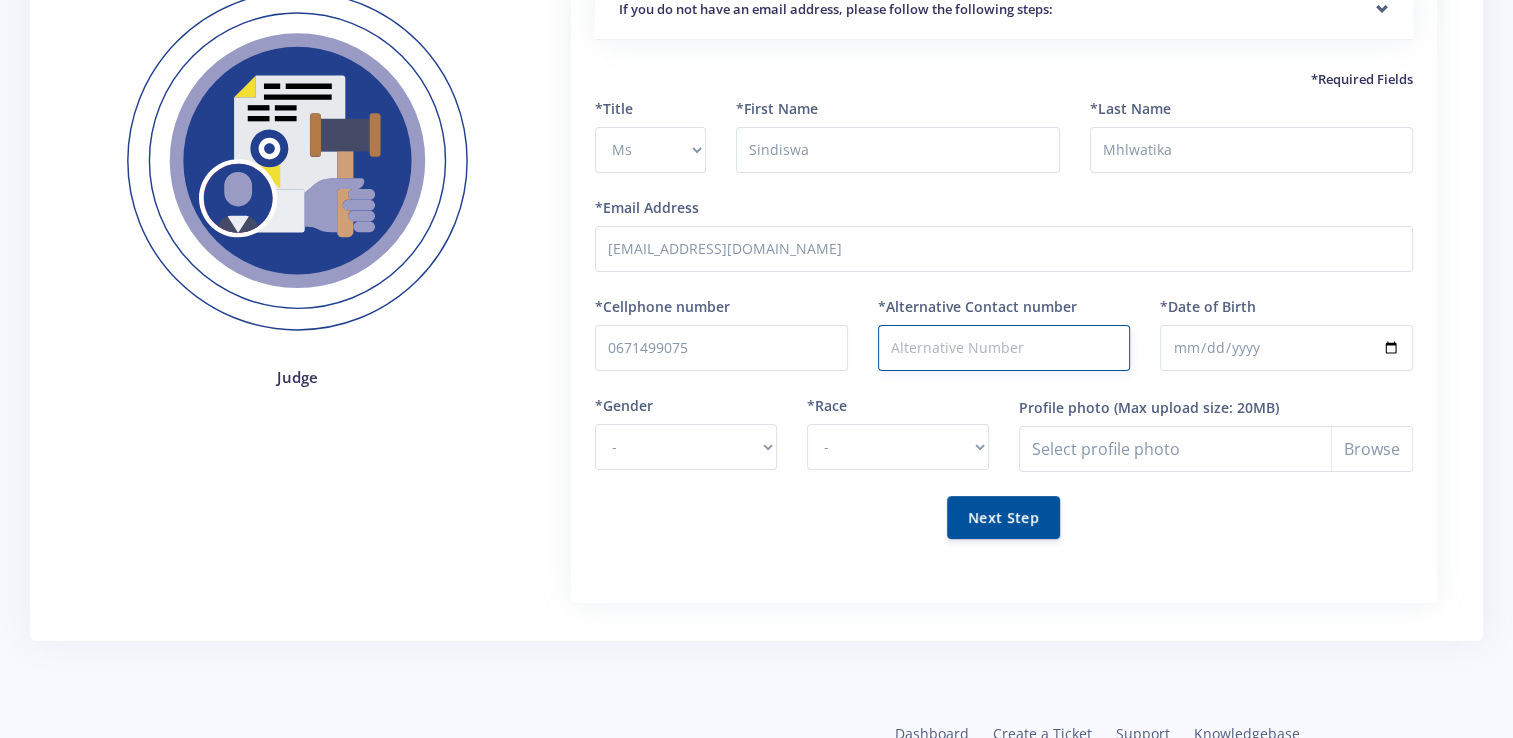 click on "*Alternative Contact number" at bounding box center [1004, 348] 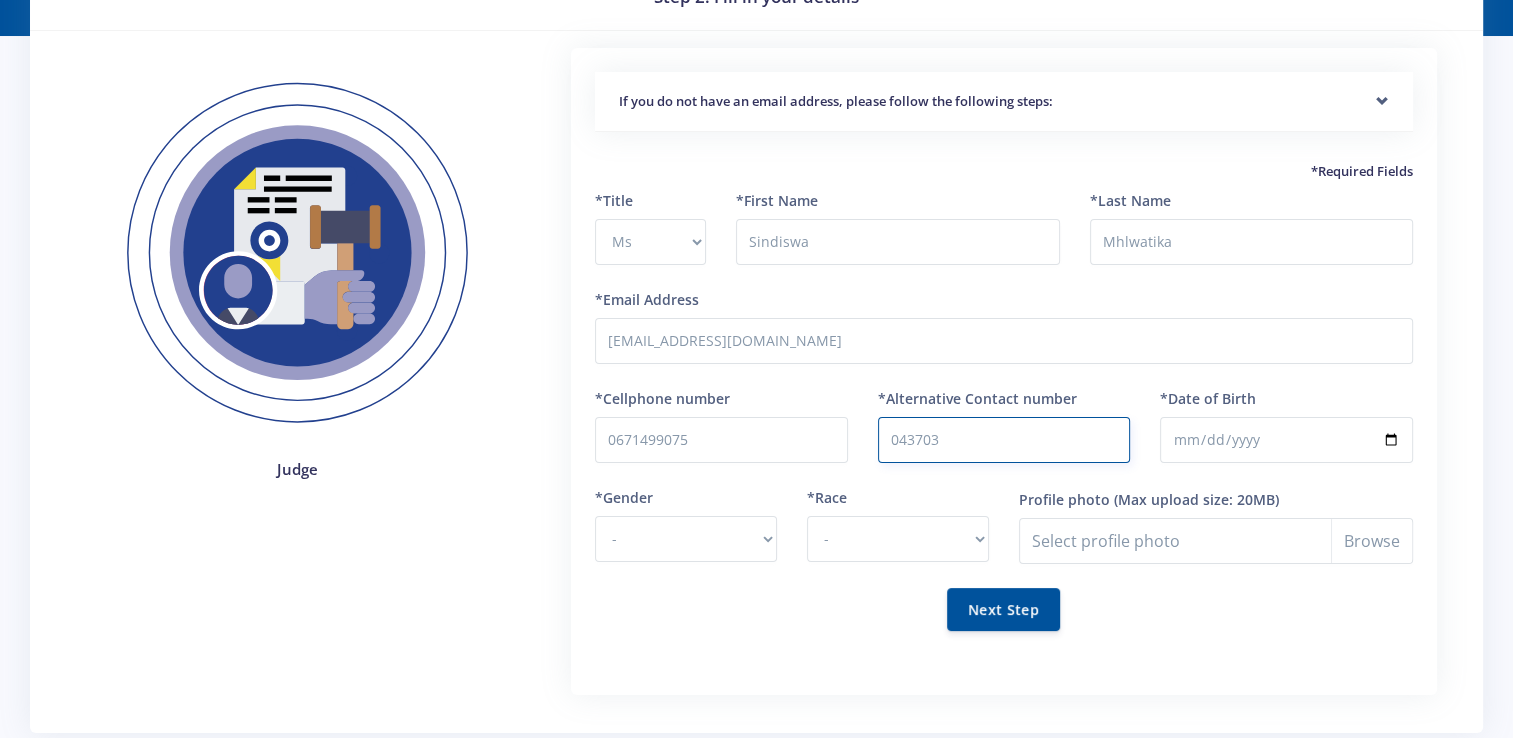 scroll, scrollTop: 0, scrollLeft: 0, axis: both 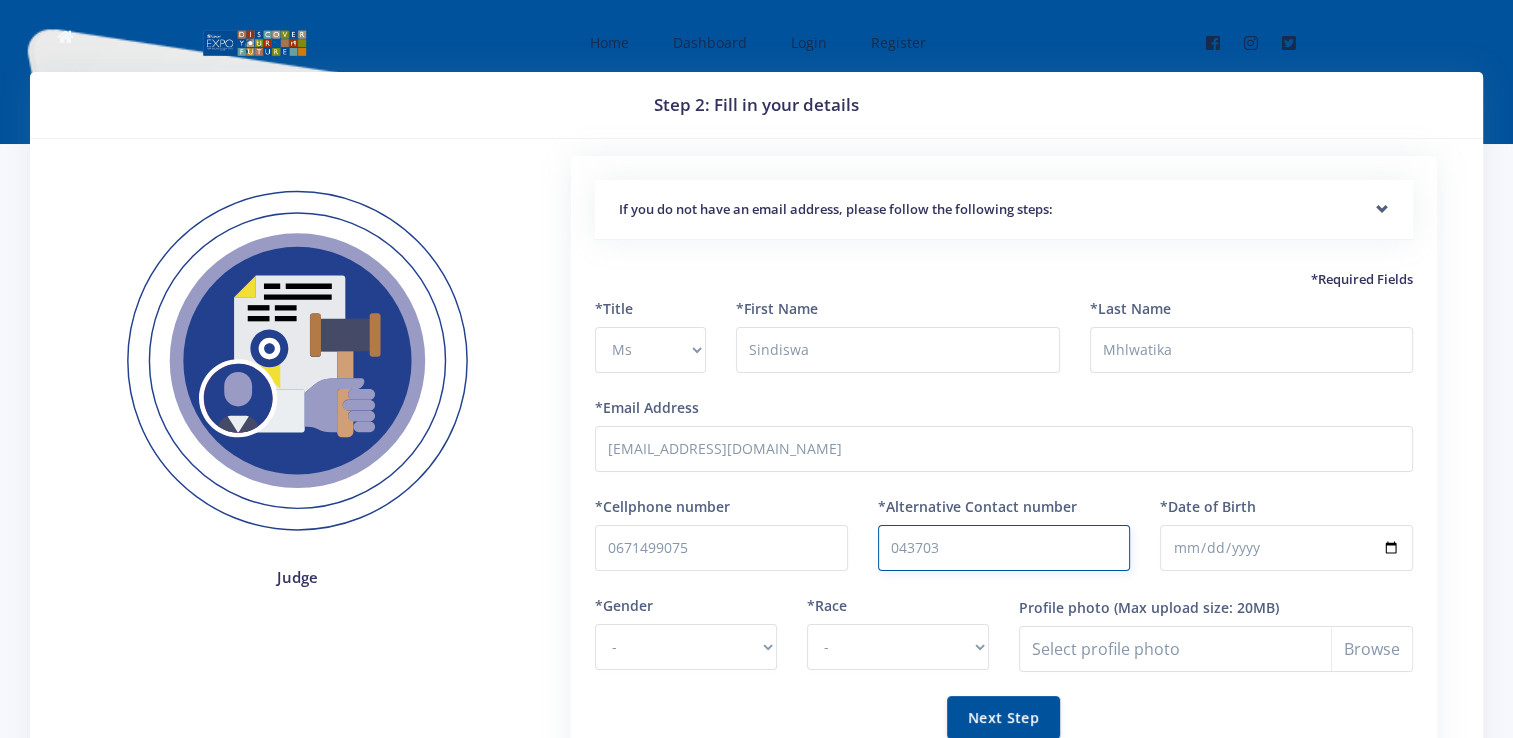 type on "043703" 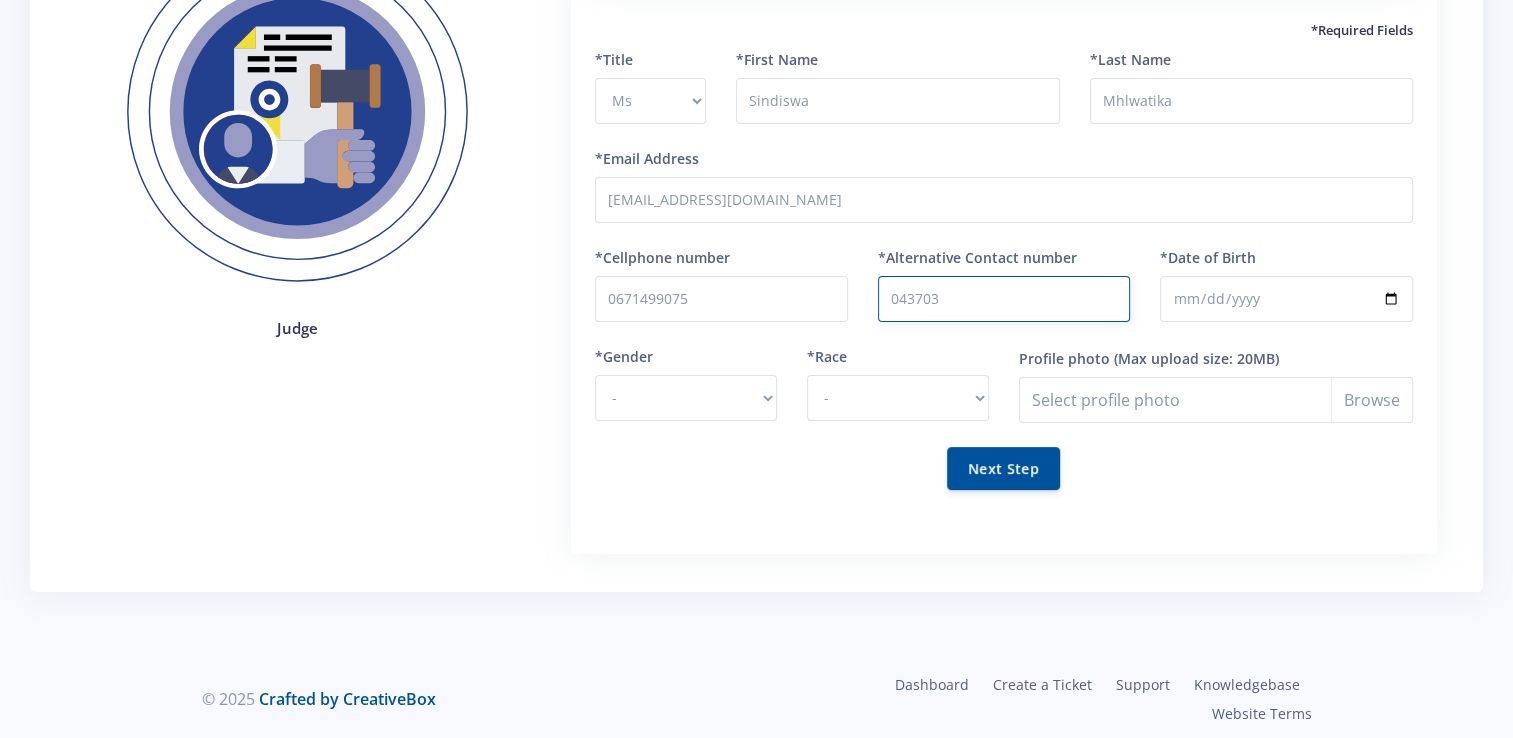 scroll, scrollTop: 256, scrollLeft: 0, axis: vertical 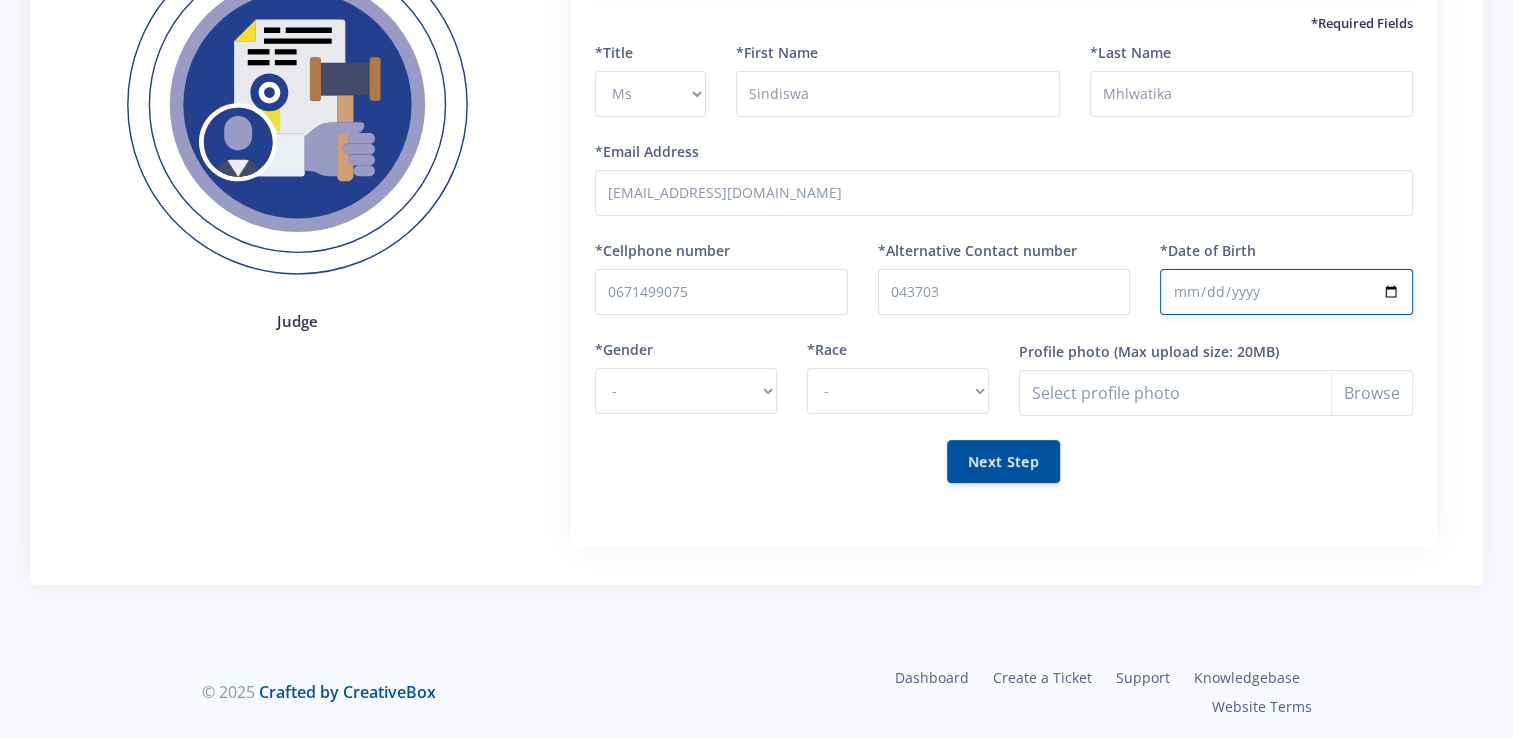 click on "*Date of Birth" at bounding box center [1286, 292] 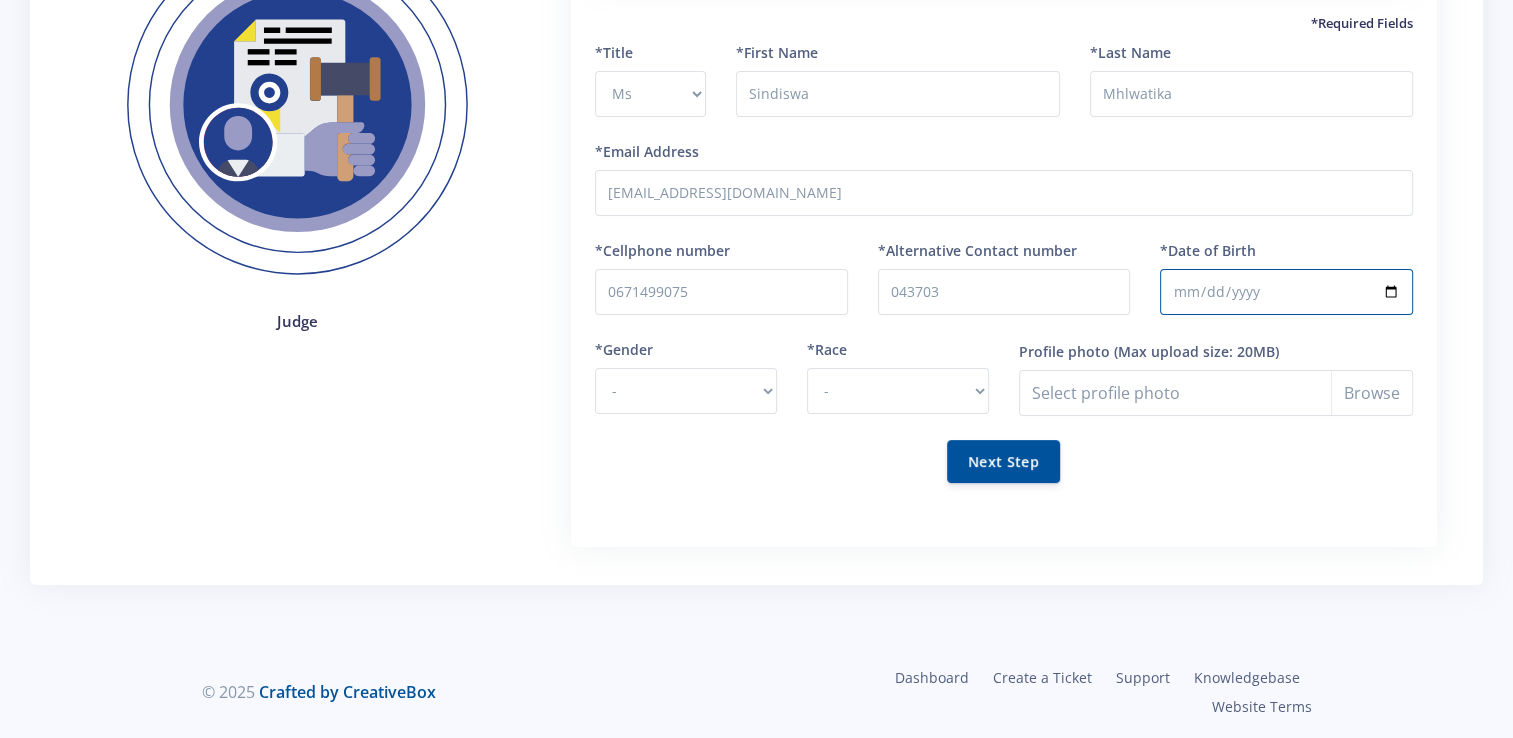 click on "Next
Step" at bounding box center (1004, 461) 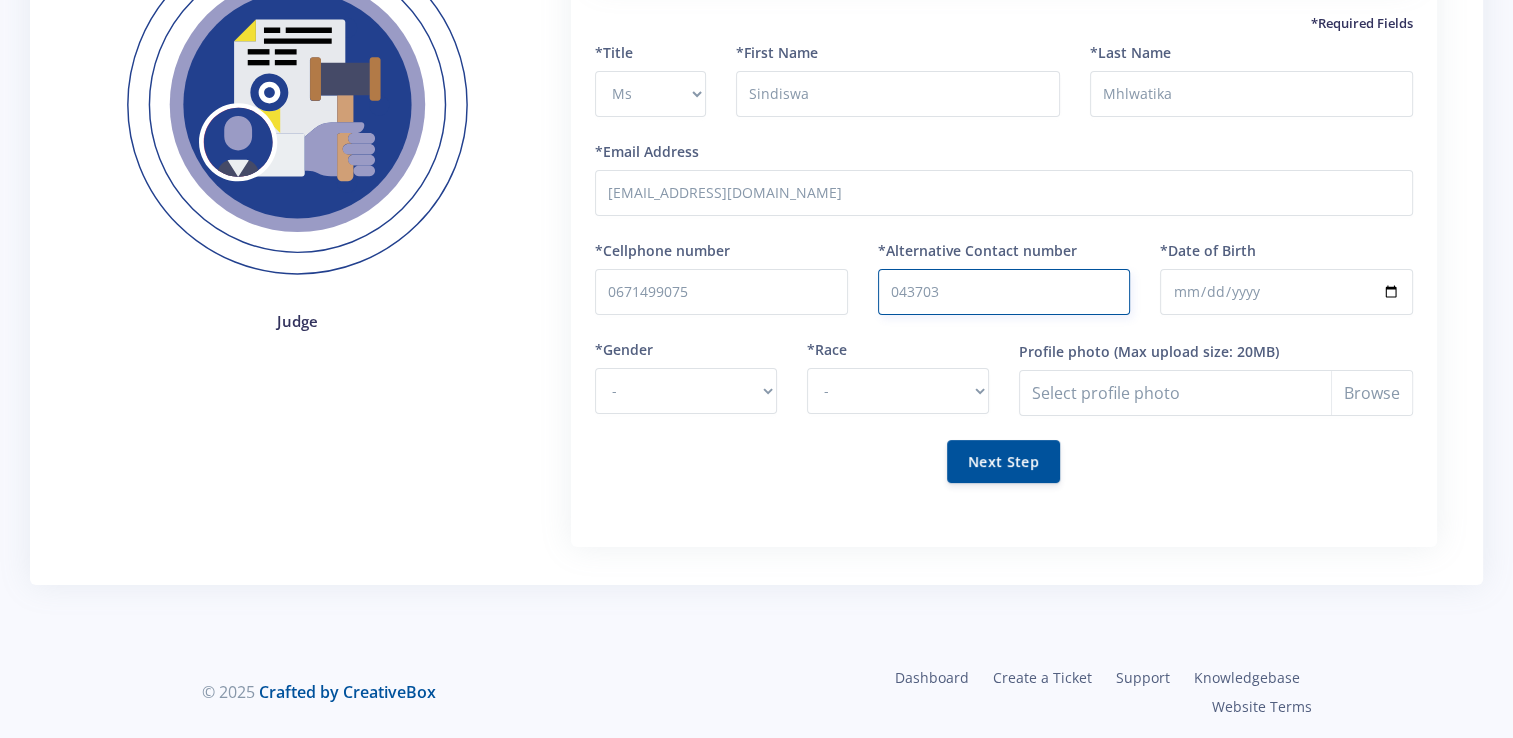 click on "043703" at bounding box center (1004, 292) 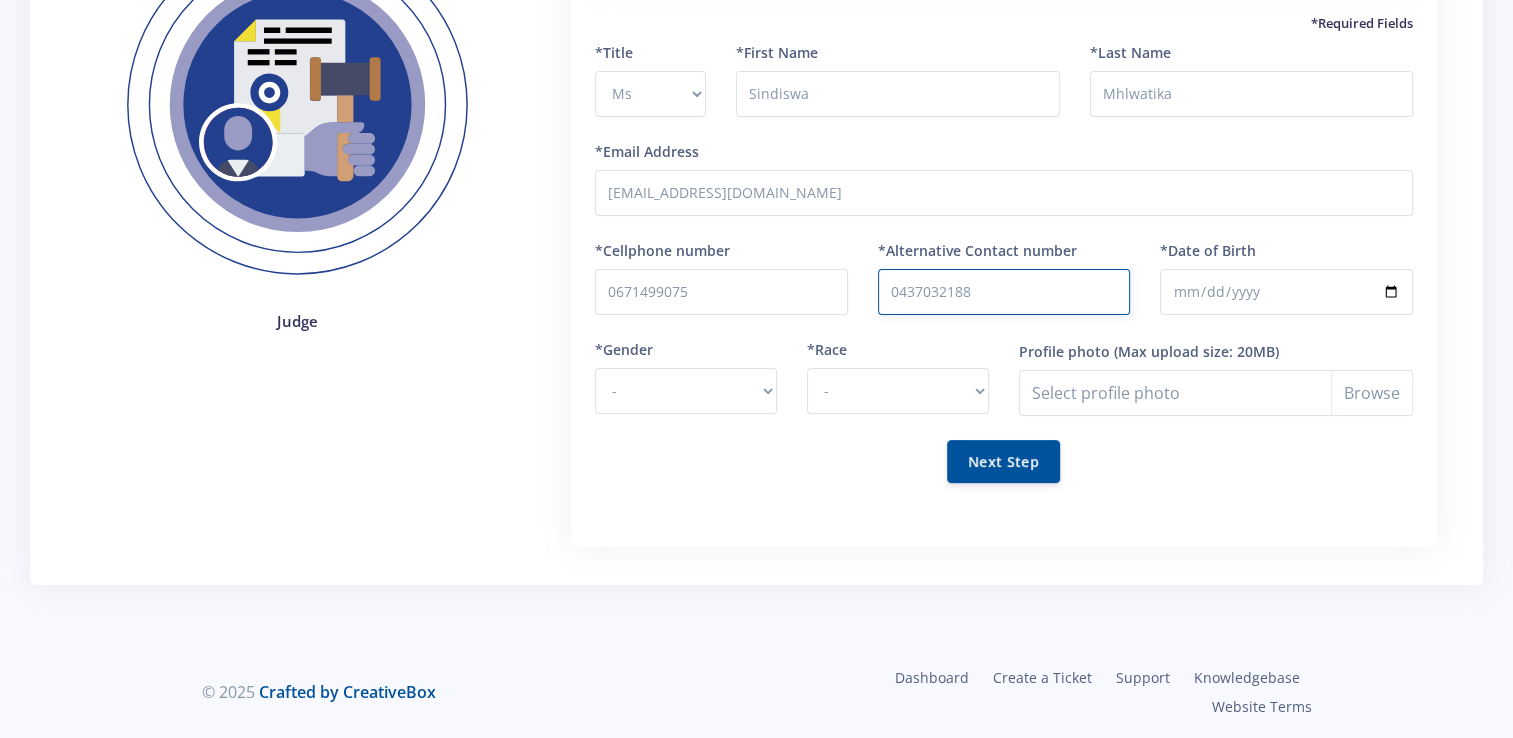 type on "0437032188" 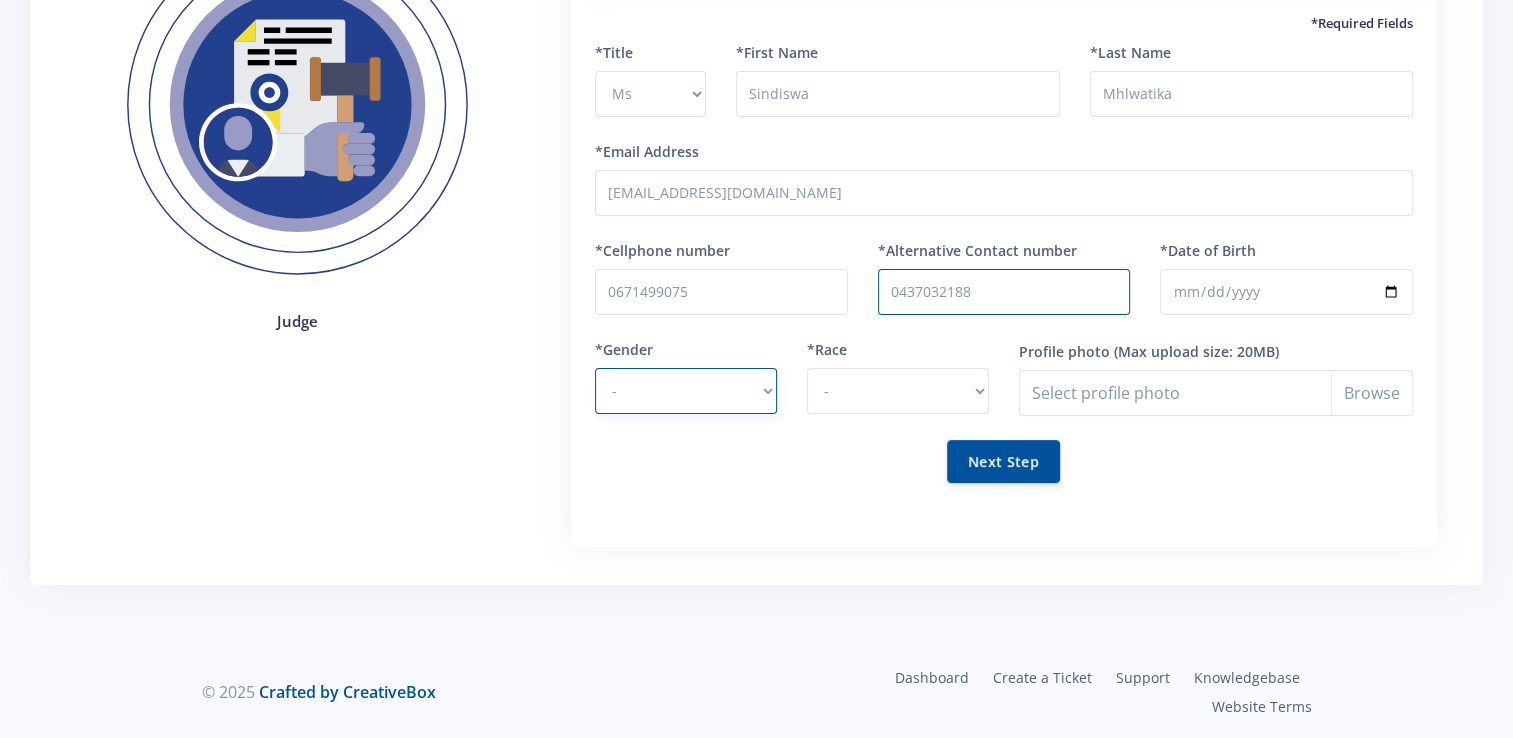 click on "-
Male
Female" at bounding box center (686, 391) 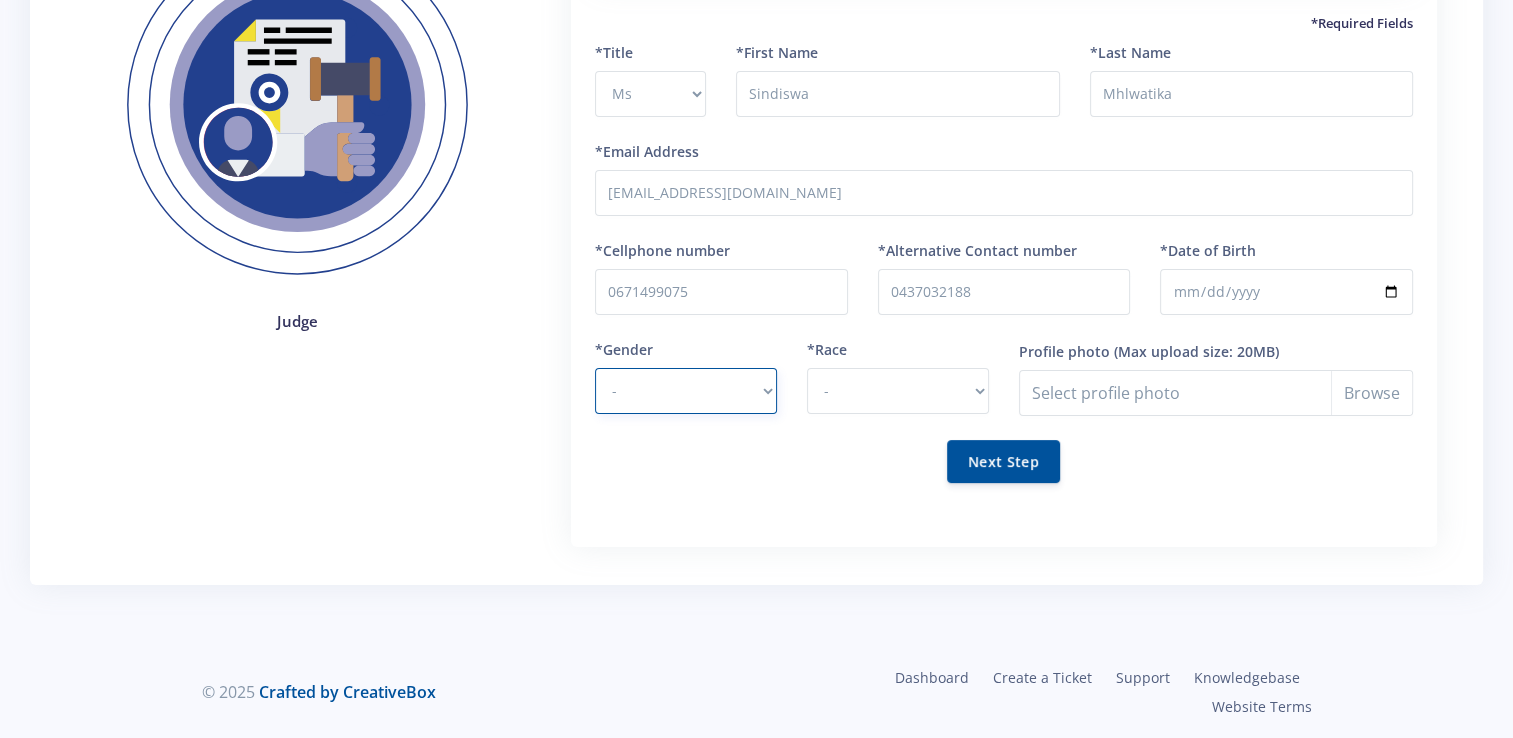 select on "F" 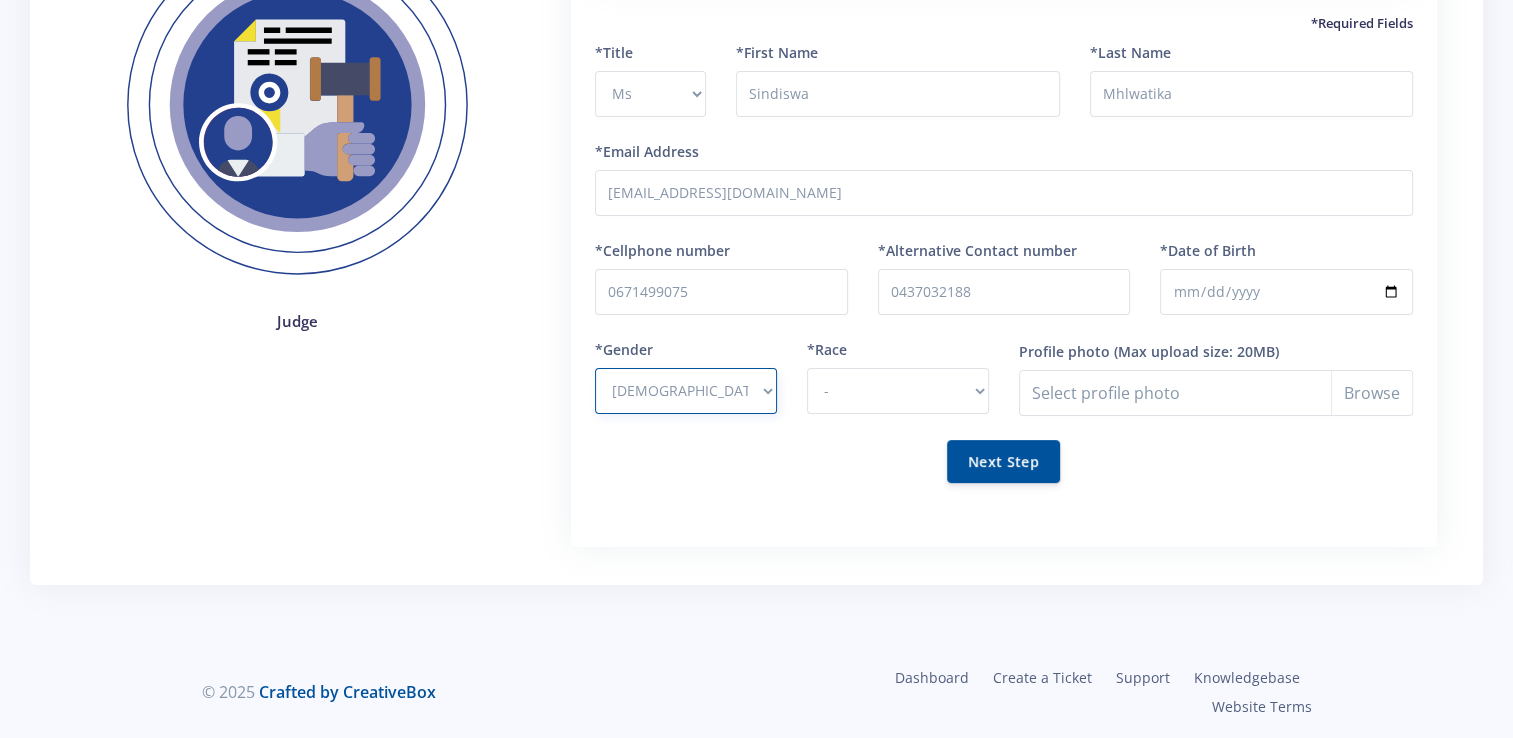 click on "-
Male
Female" at bounding box center (686, 391) 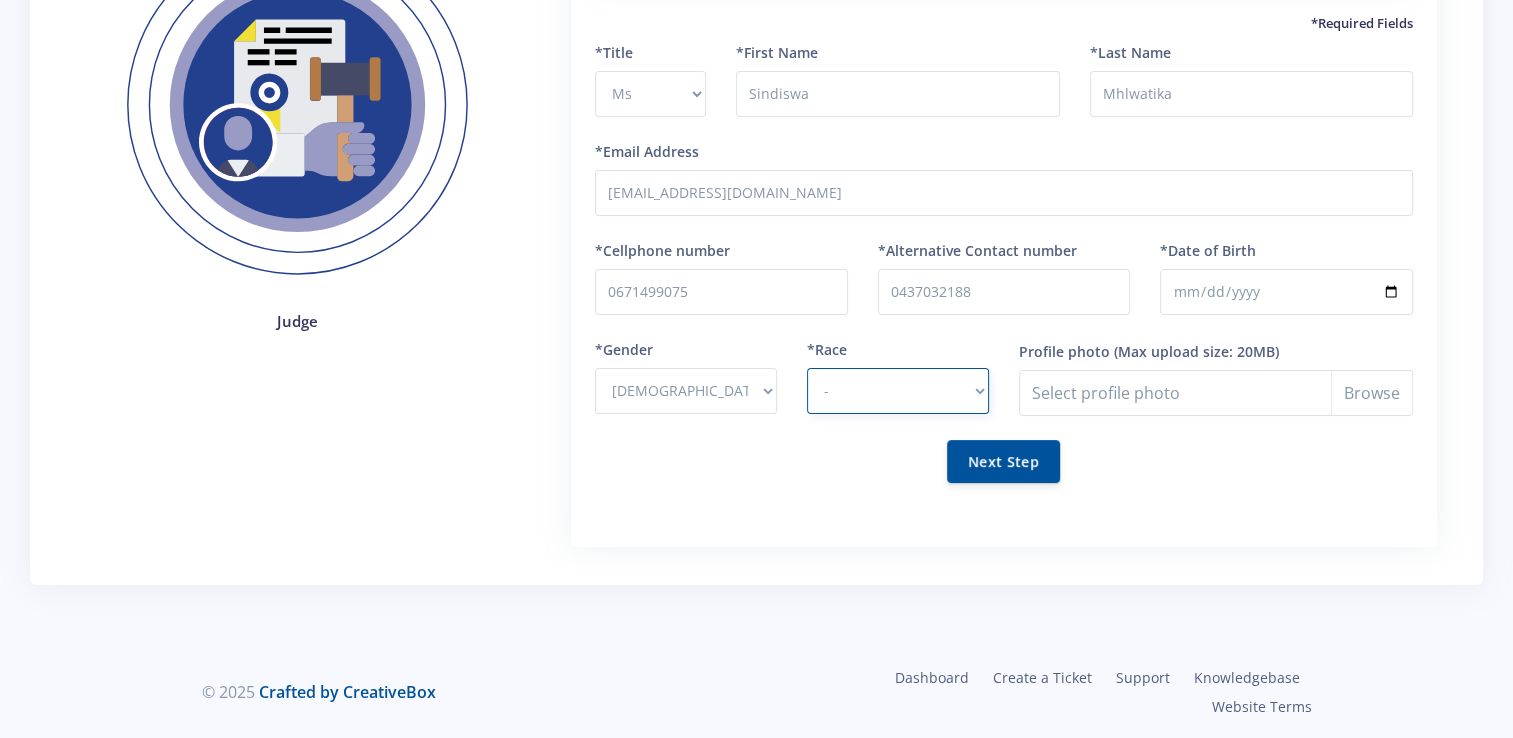 click on "-
African
Asian
Coloured
Indian
White
Other" at bounding box center (898, 391) 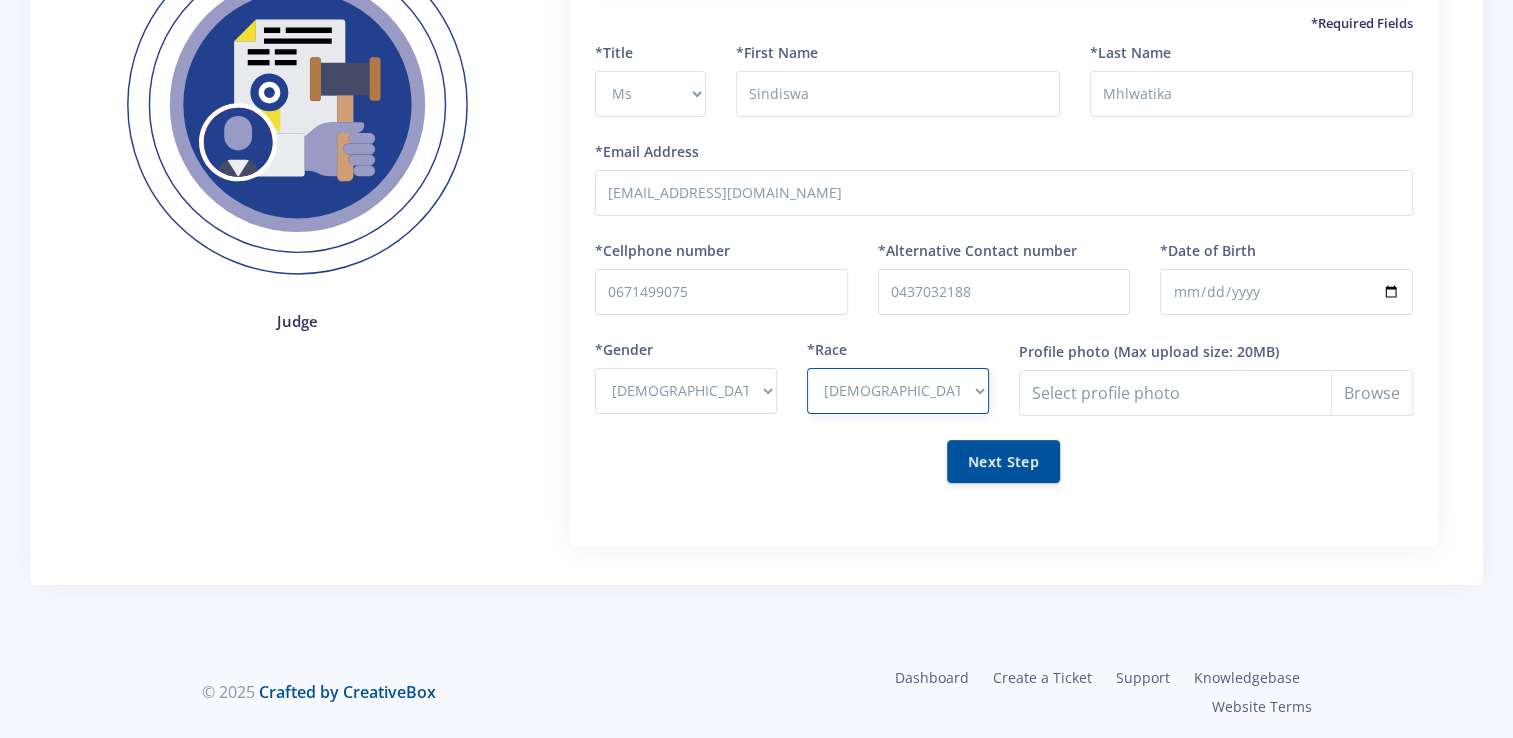 click on "-
African
Asian
Coloured
Indian
White
Other" at bounding box center (898, 391) 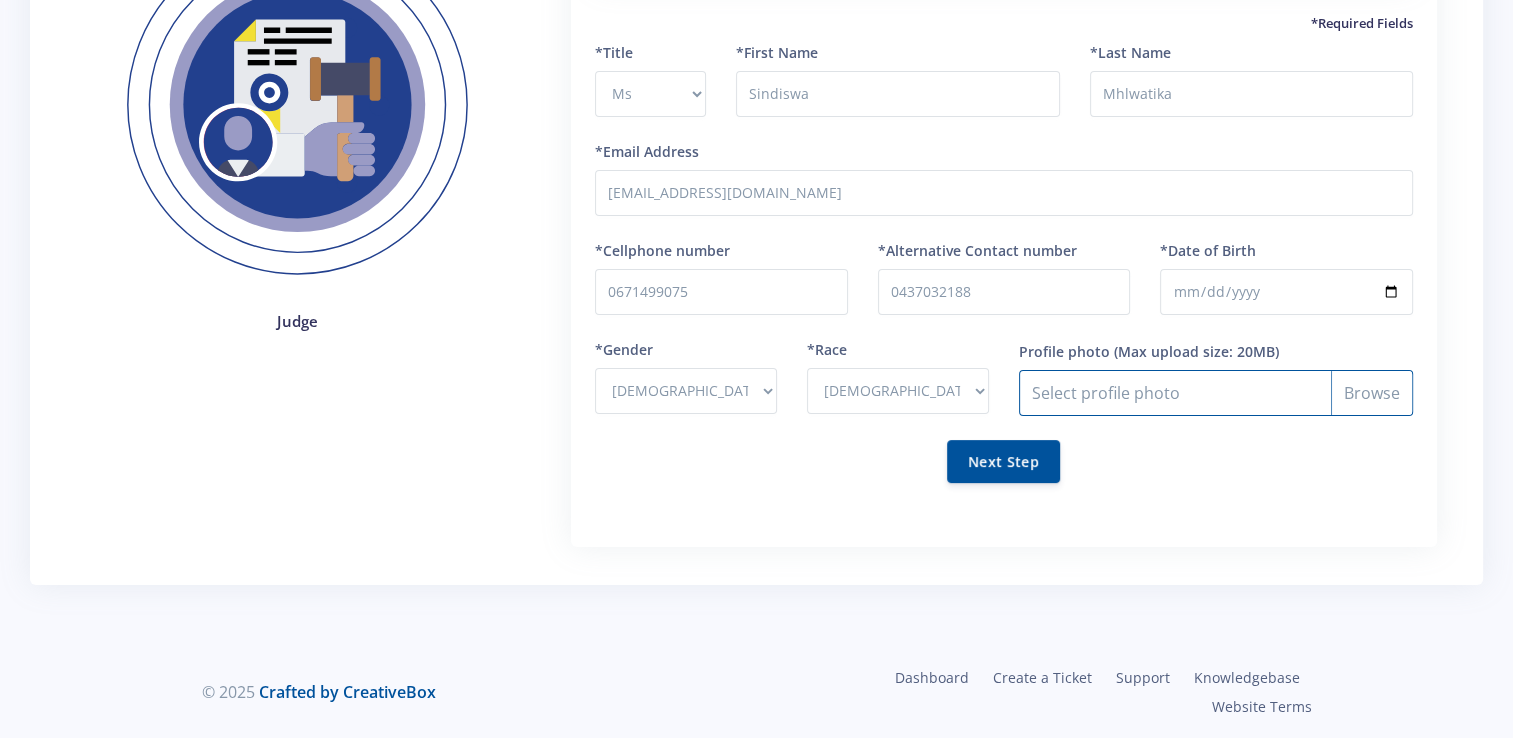 click on "Profile photo" at bounding box center [1216, 393] 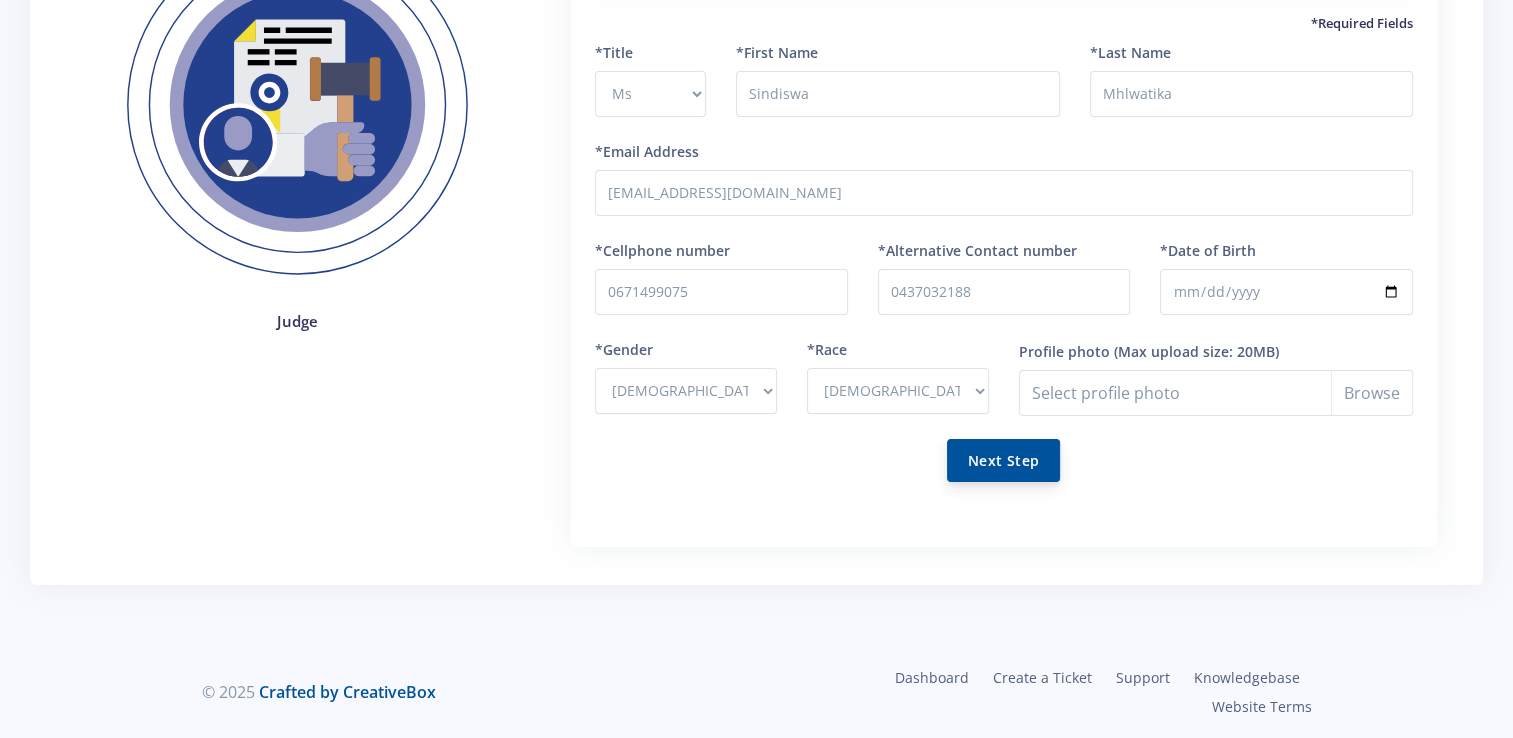 click on "Next
Step" at bounding box center (1003, 460) 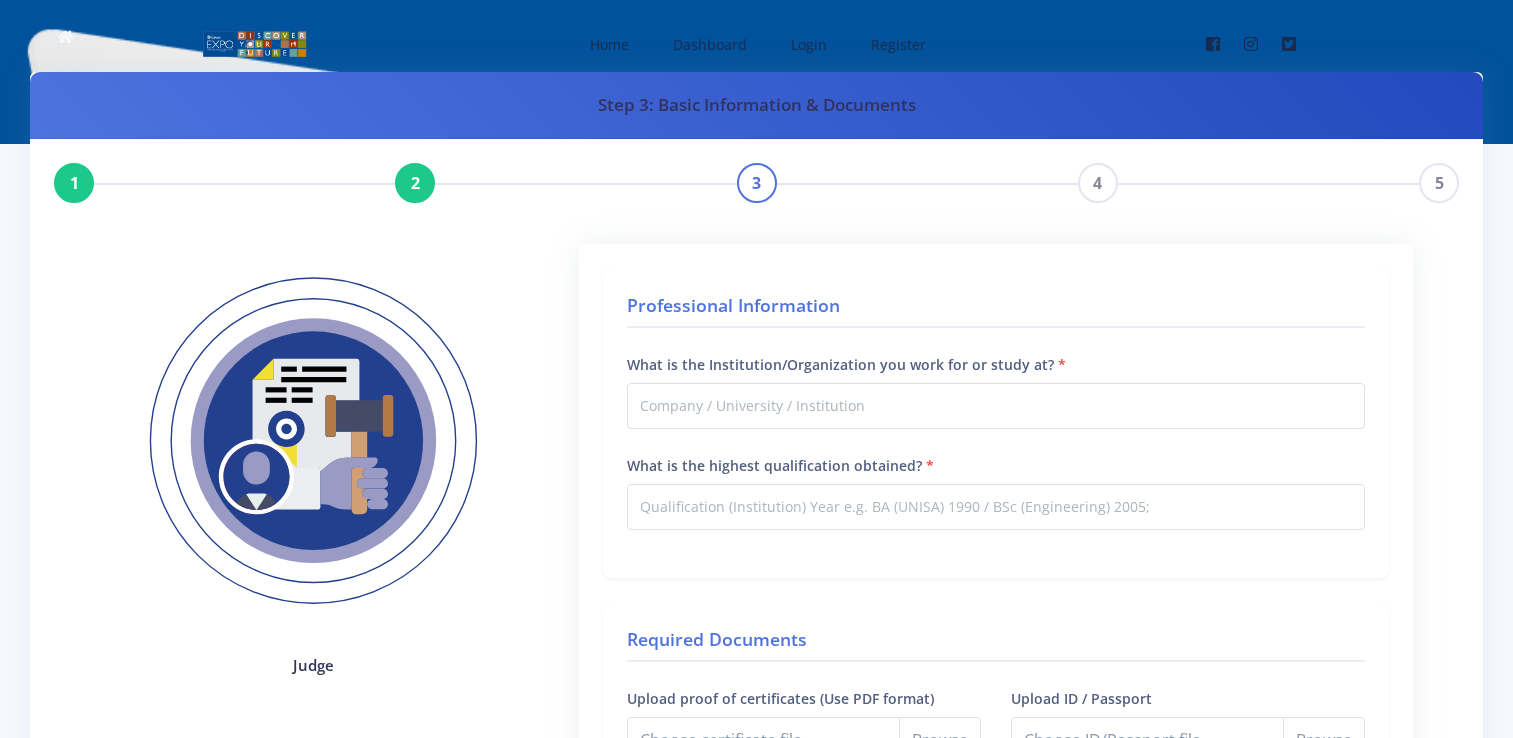 scroll, scrollTop: 0, scrollLeft: 0, axis: both 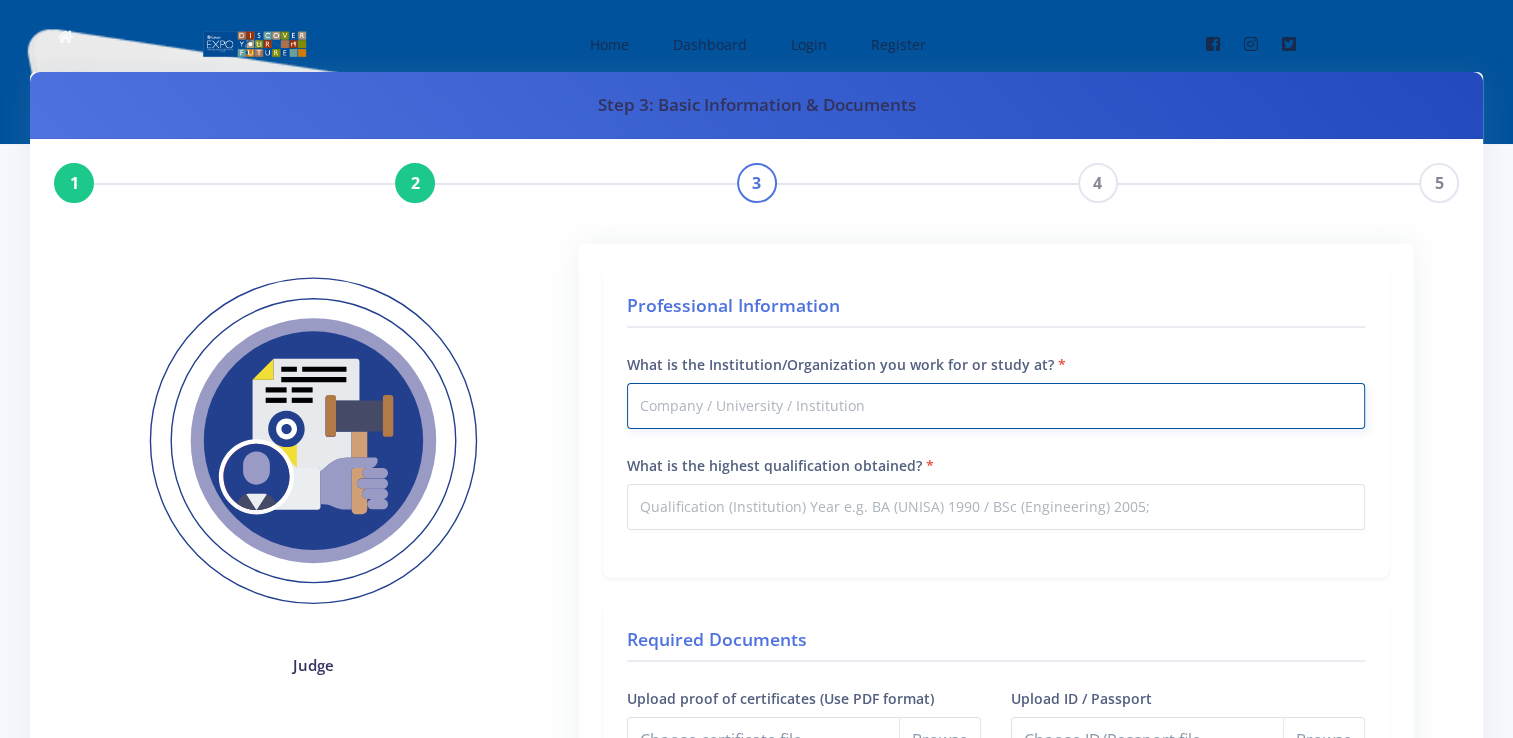 click on "What is the Institution/Organization you work for or study at?" at bounding box center [996, 406] 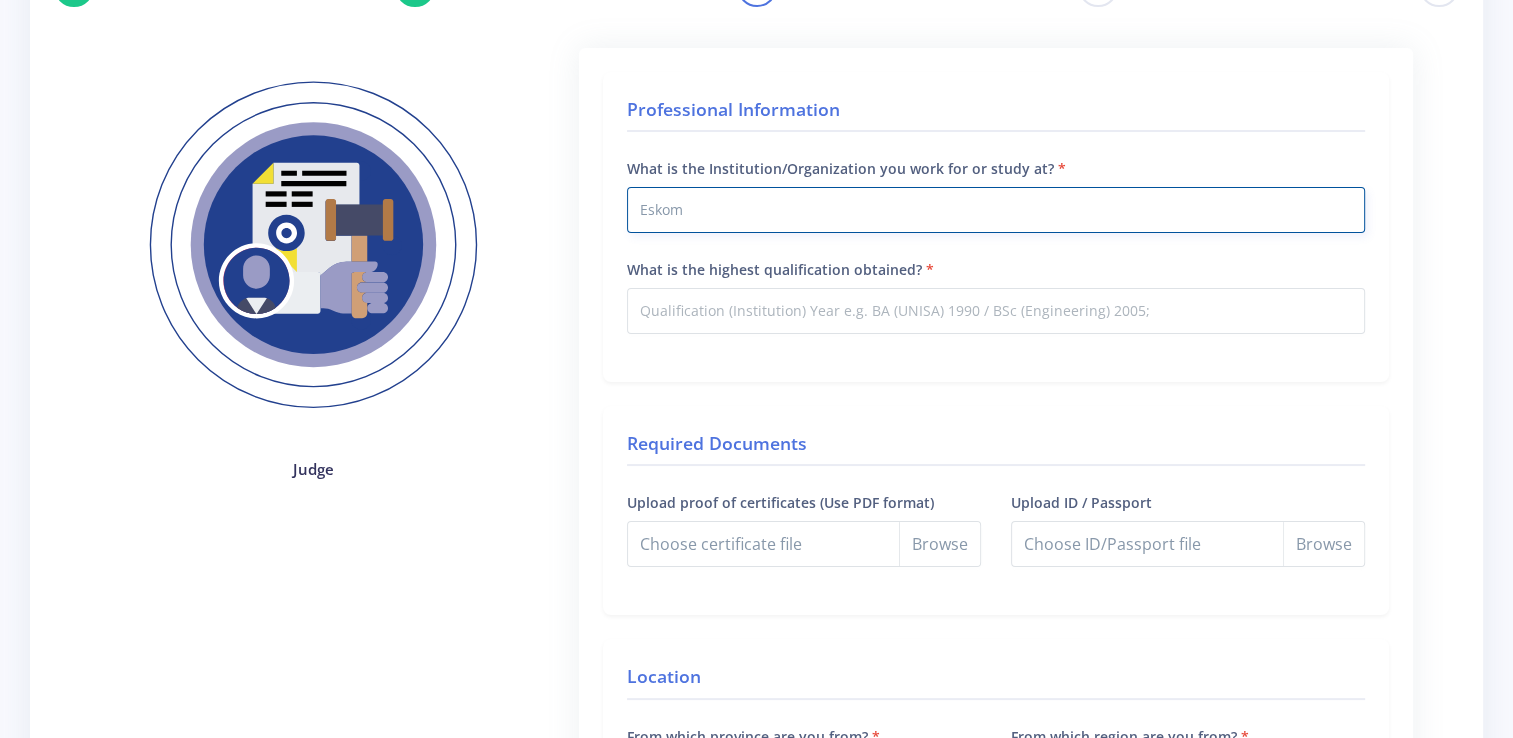 scroll, scrollTop: 200, scrollLeft: 0, axis: vertical 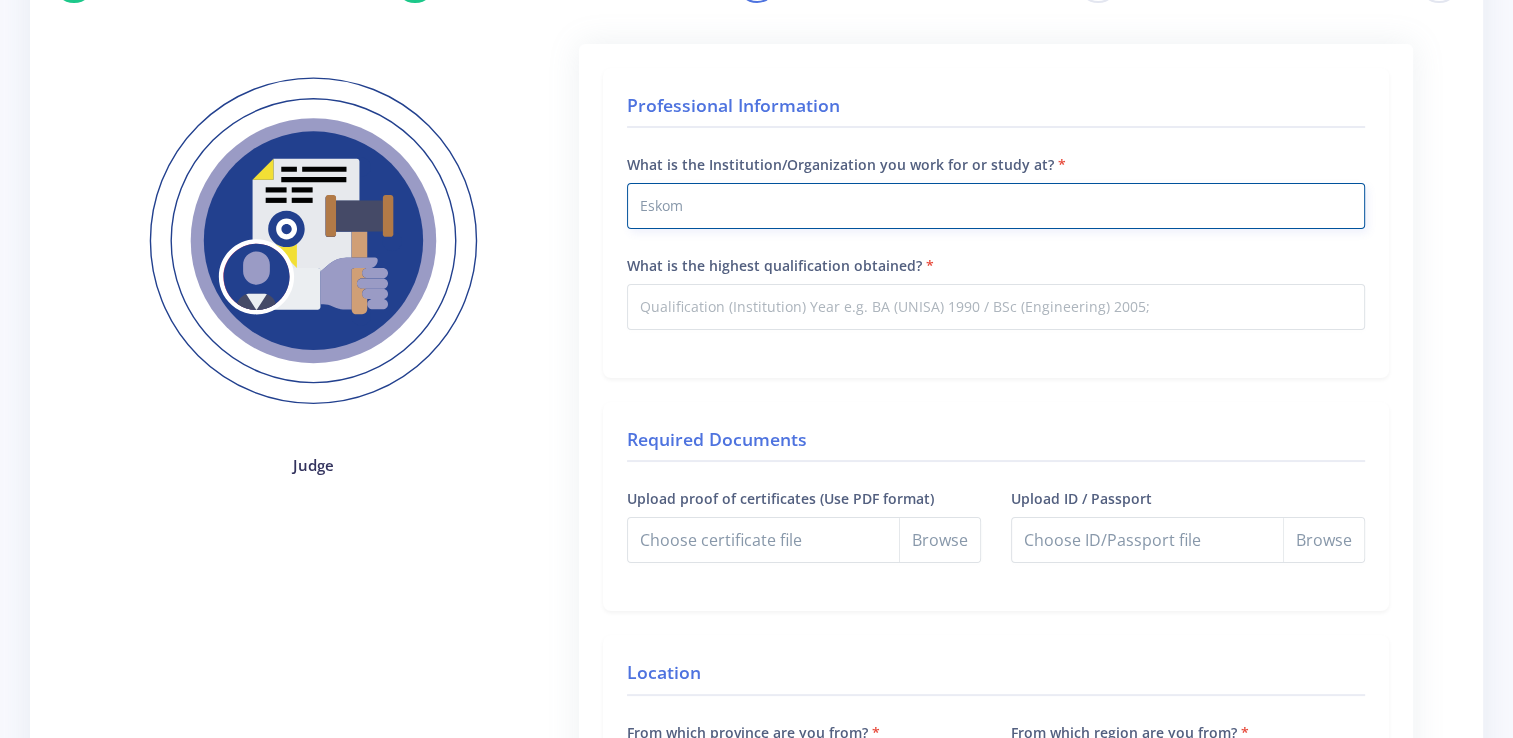 type on "Eskom" 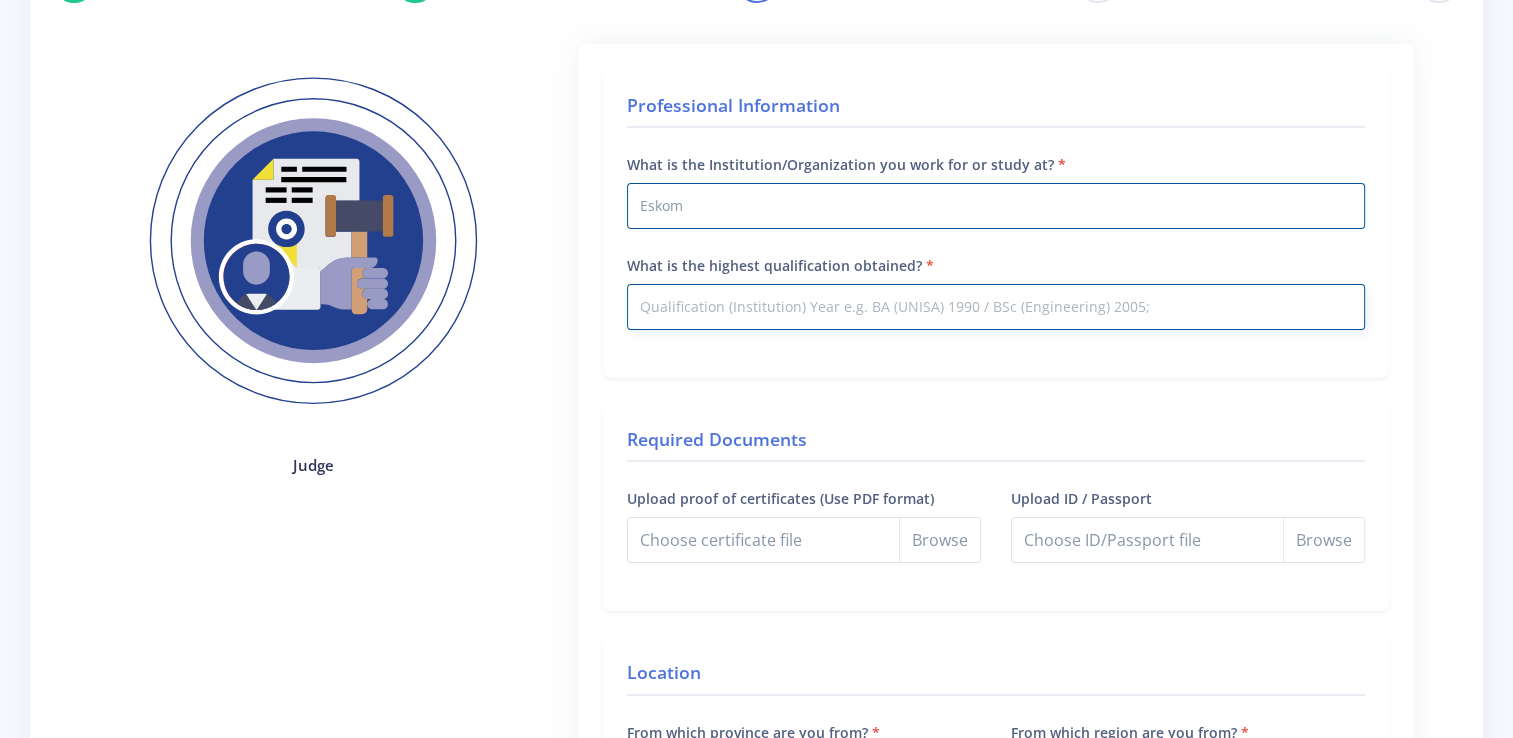 click on "What is the highest qualification obtained?" at bounding box center (996, 307) 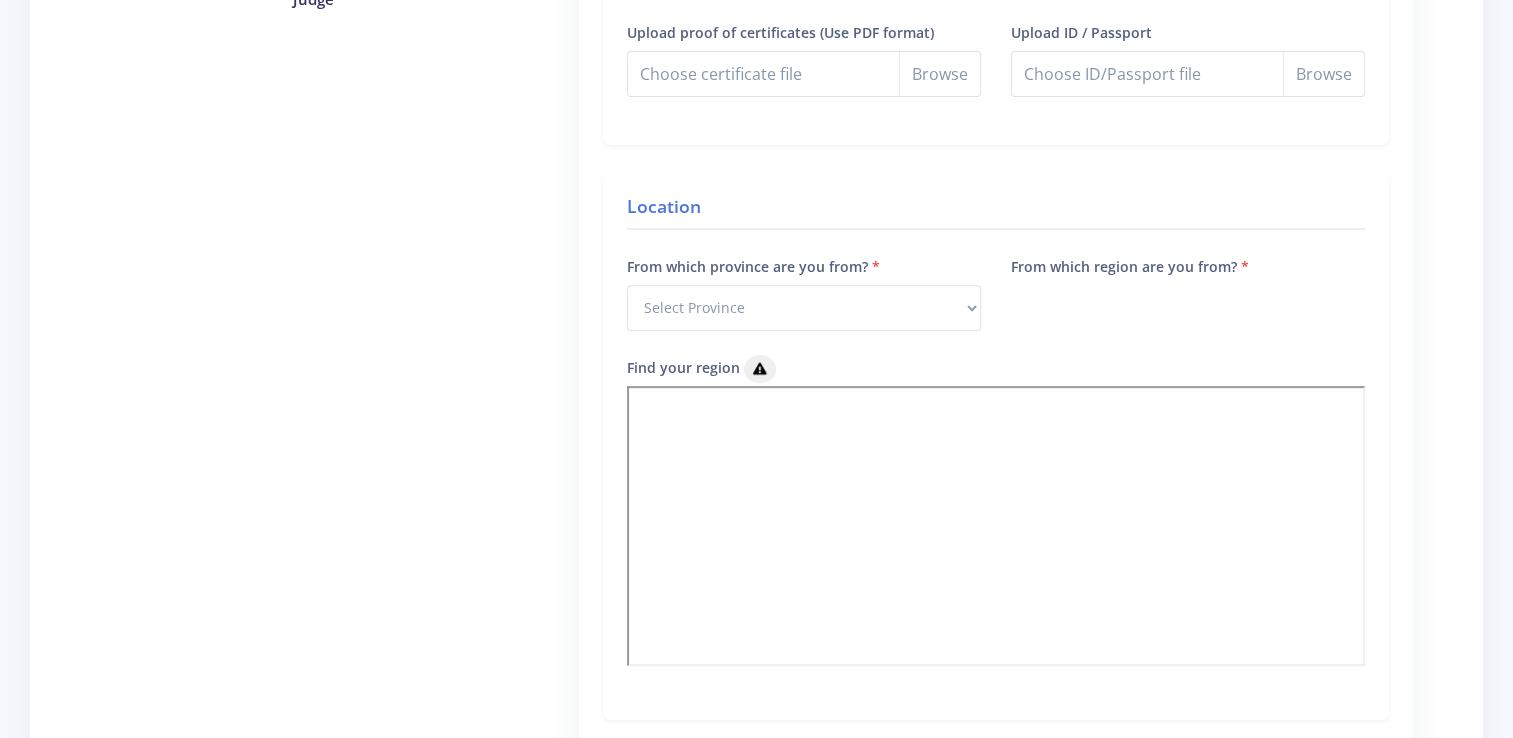 scroll, scrollTop: 700, scrollLeft: 0, axis: vertical 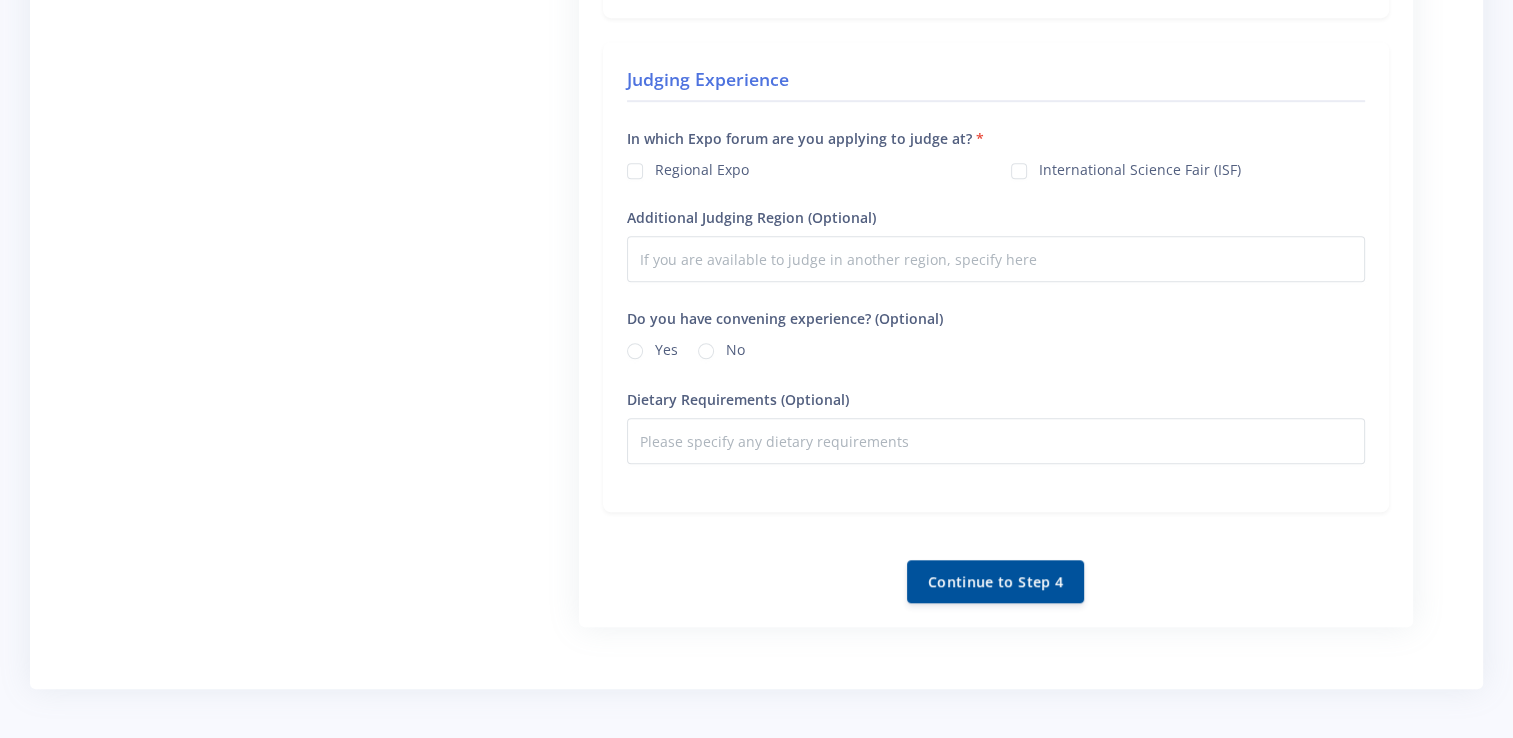 click on "Regional Expo" at bounding box center (702, 167) 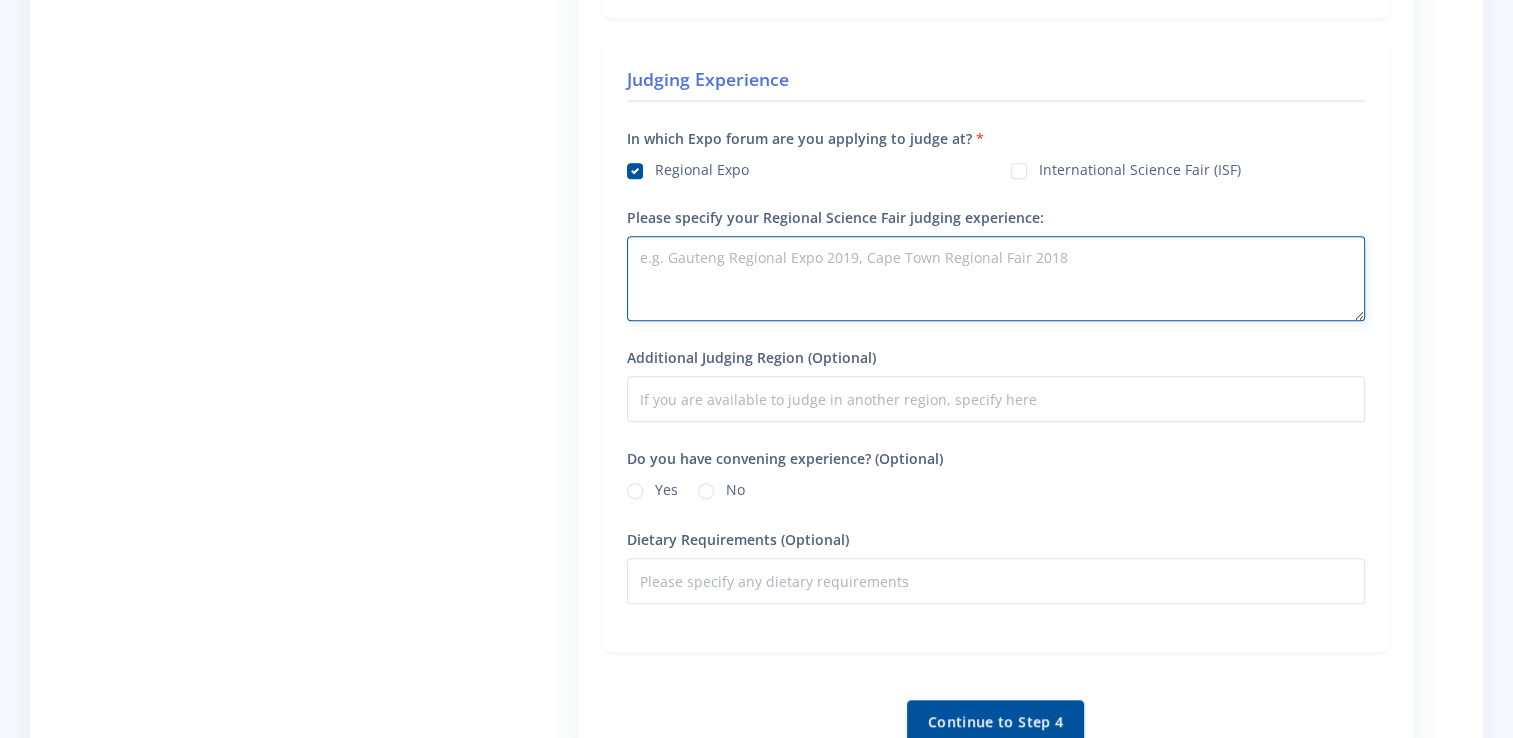 click on "Please specify your Regional Science Fair judging experience:" at bounding box center [996, 278] 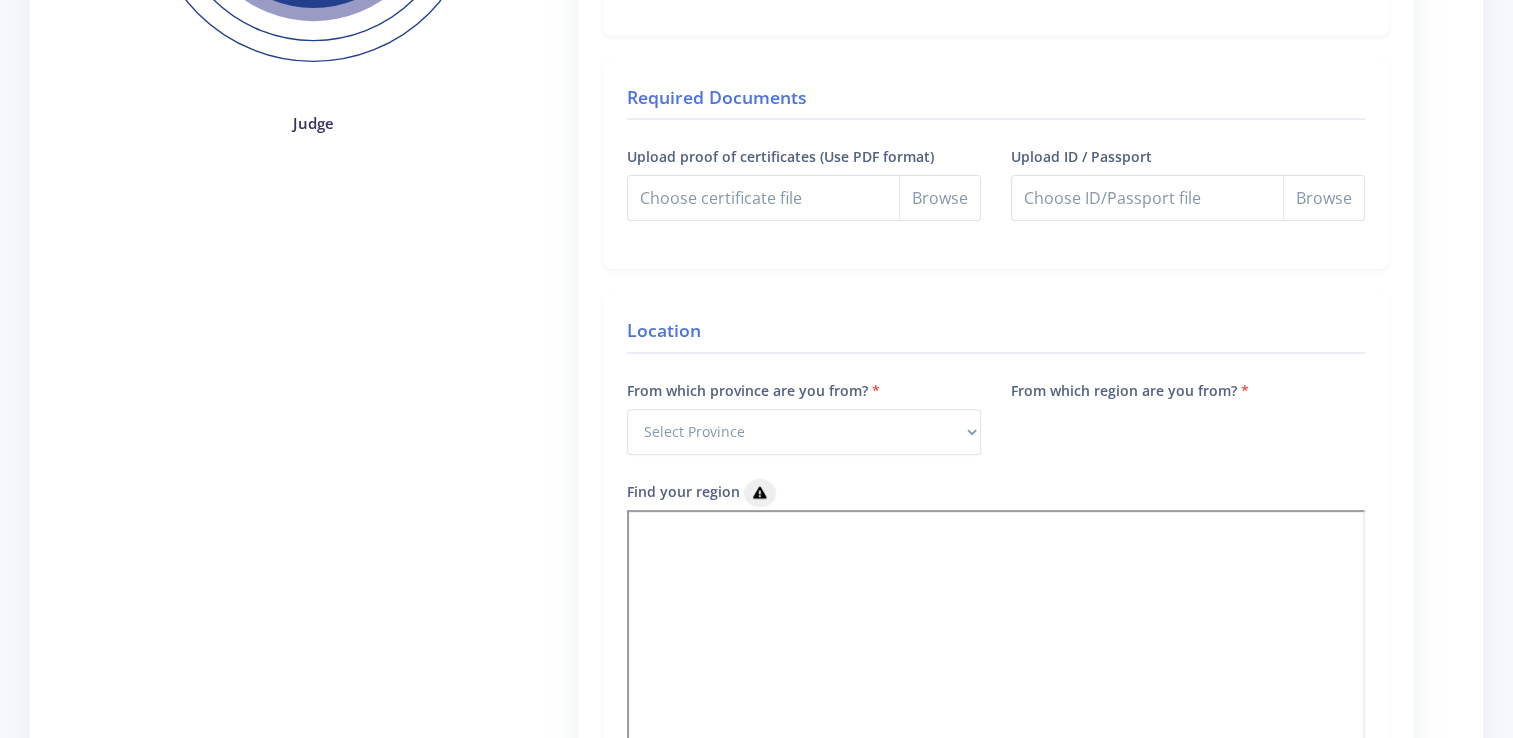 scroll, scrollTop: 507, scrollLeft: 0, axis: vertical 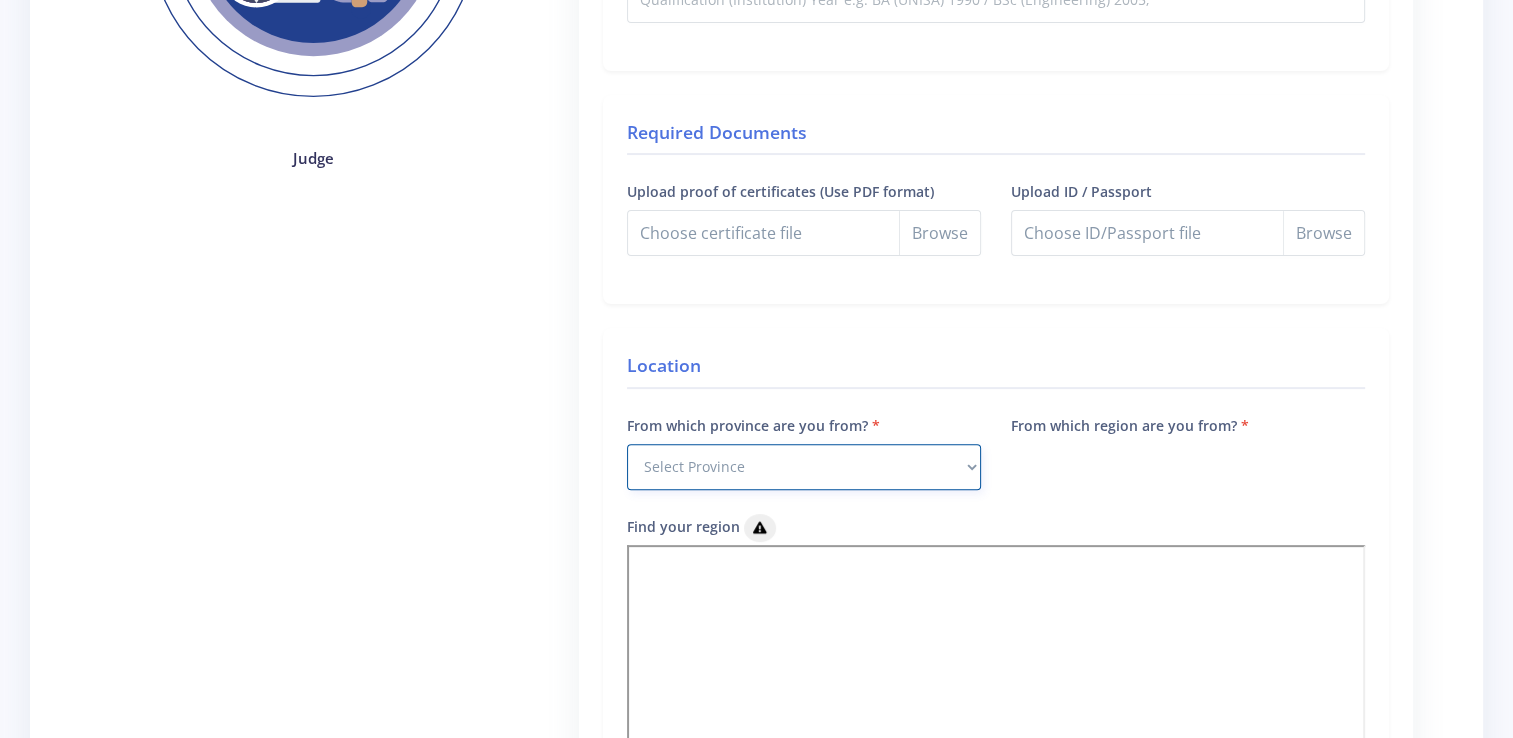 click on "Select Province
Western Cape
Eastern Cape
Northern Cape
North West
Free State" at bounding box center [804, 467] 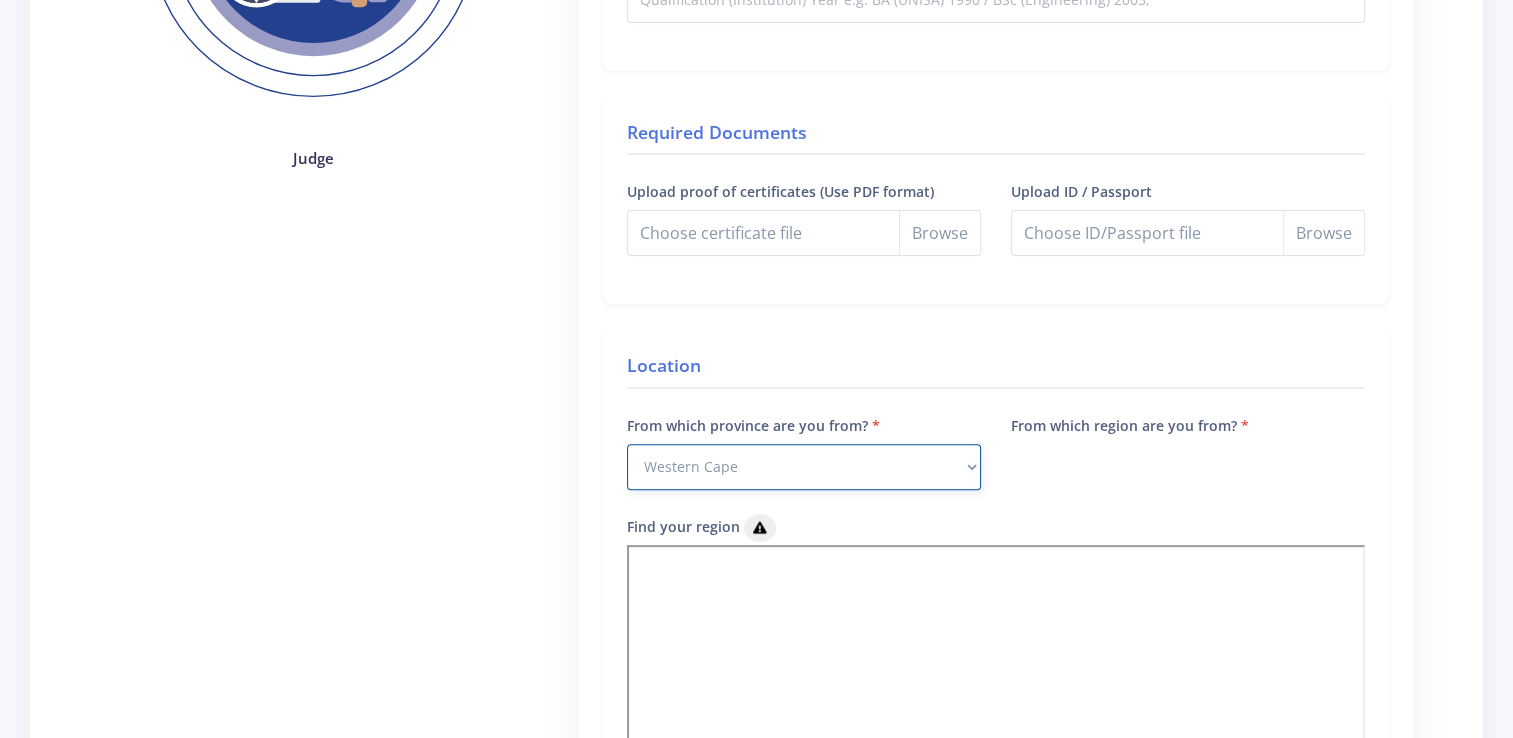click on "Select Province
Western Cape
Eastern Cape
Northern Cape
North West
Free State" at bounding box center (804, 467) 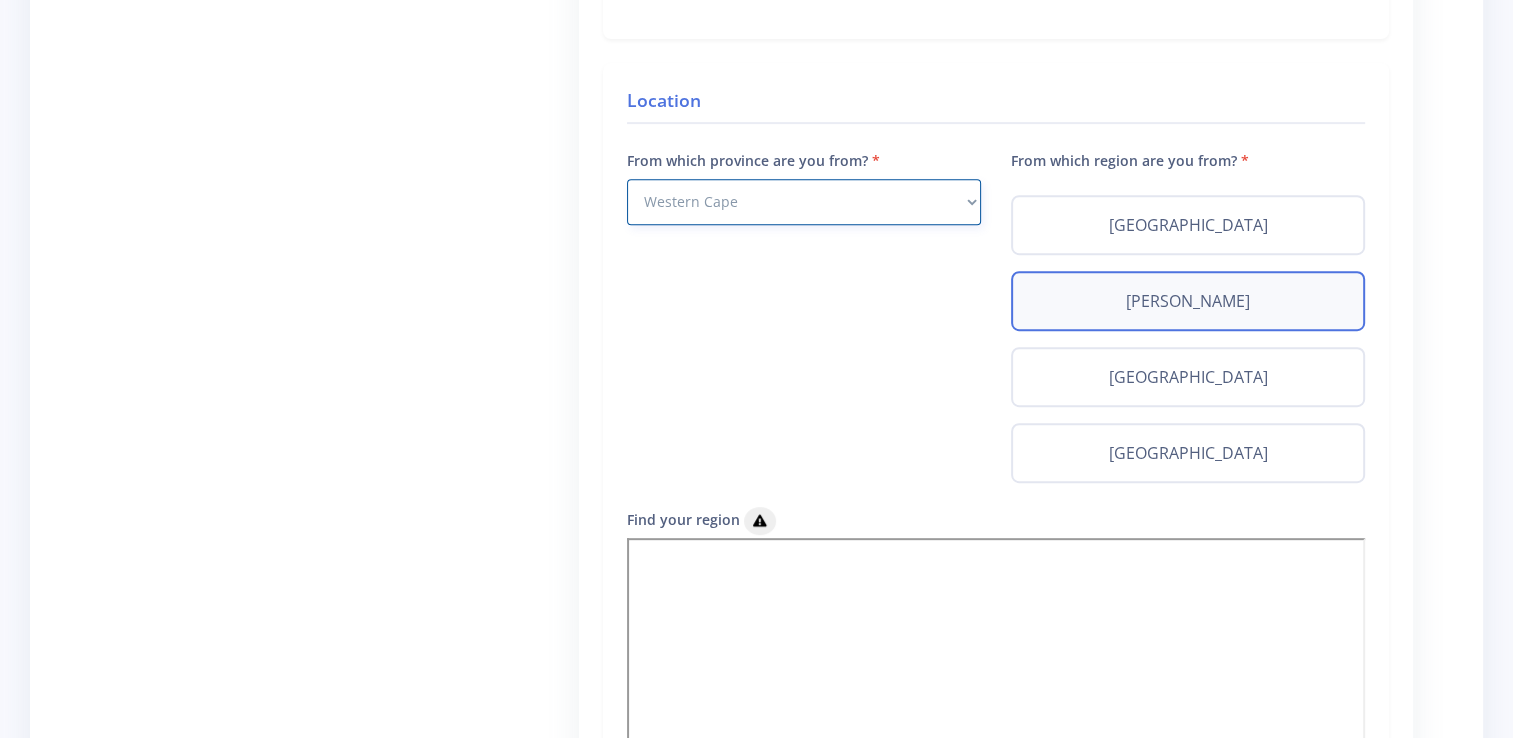 scroll, scrollTop: 807, scrollLeft: 0, axis: vertical 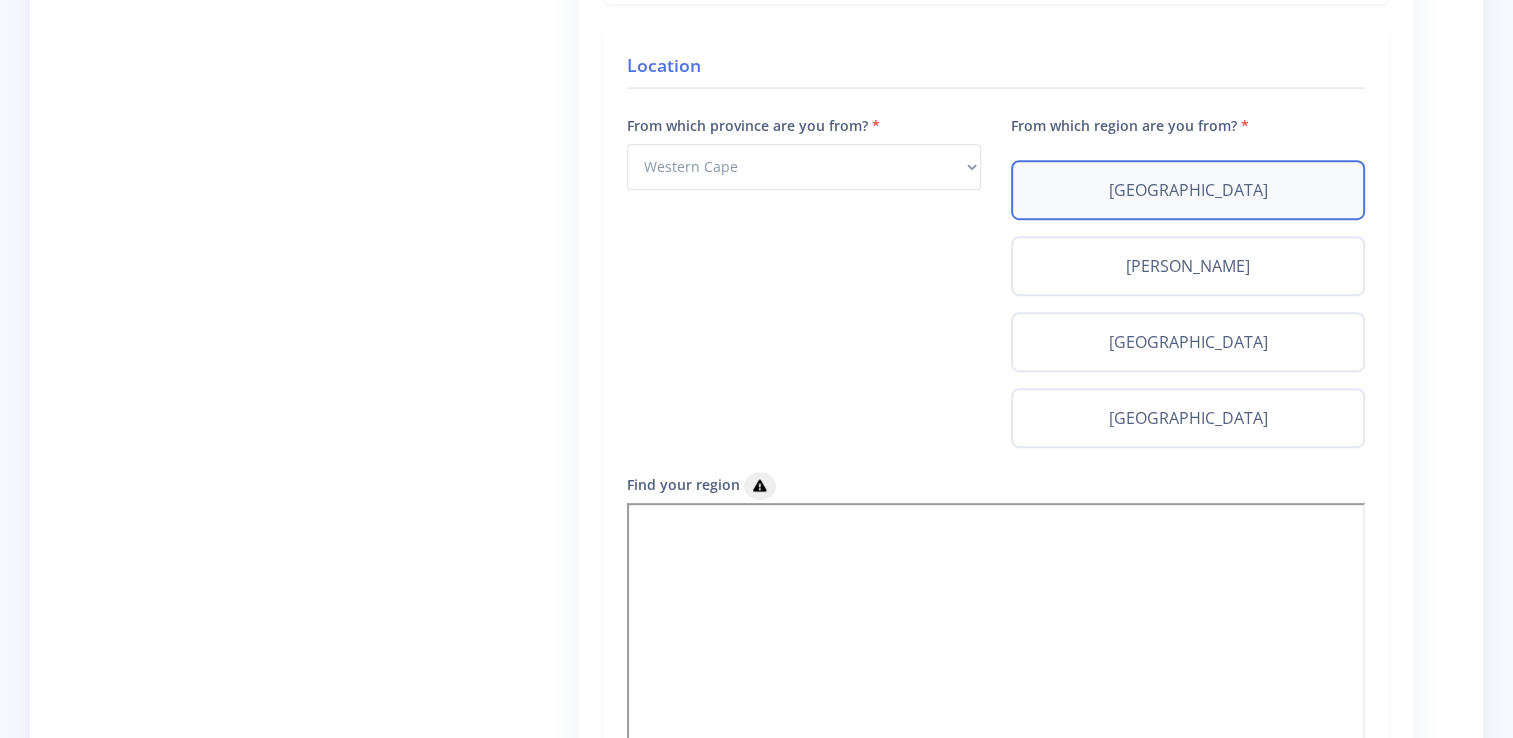 click on "Cape Town" at bounding box center (1188, 190) 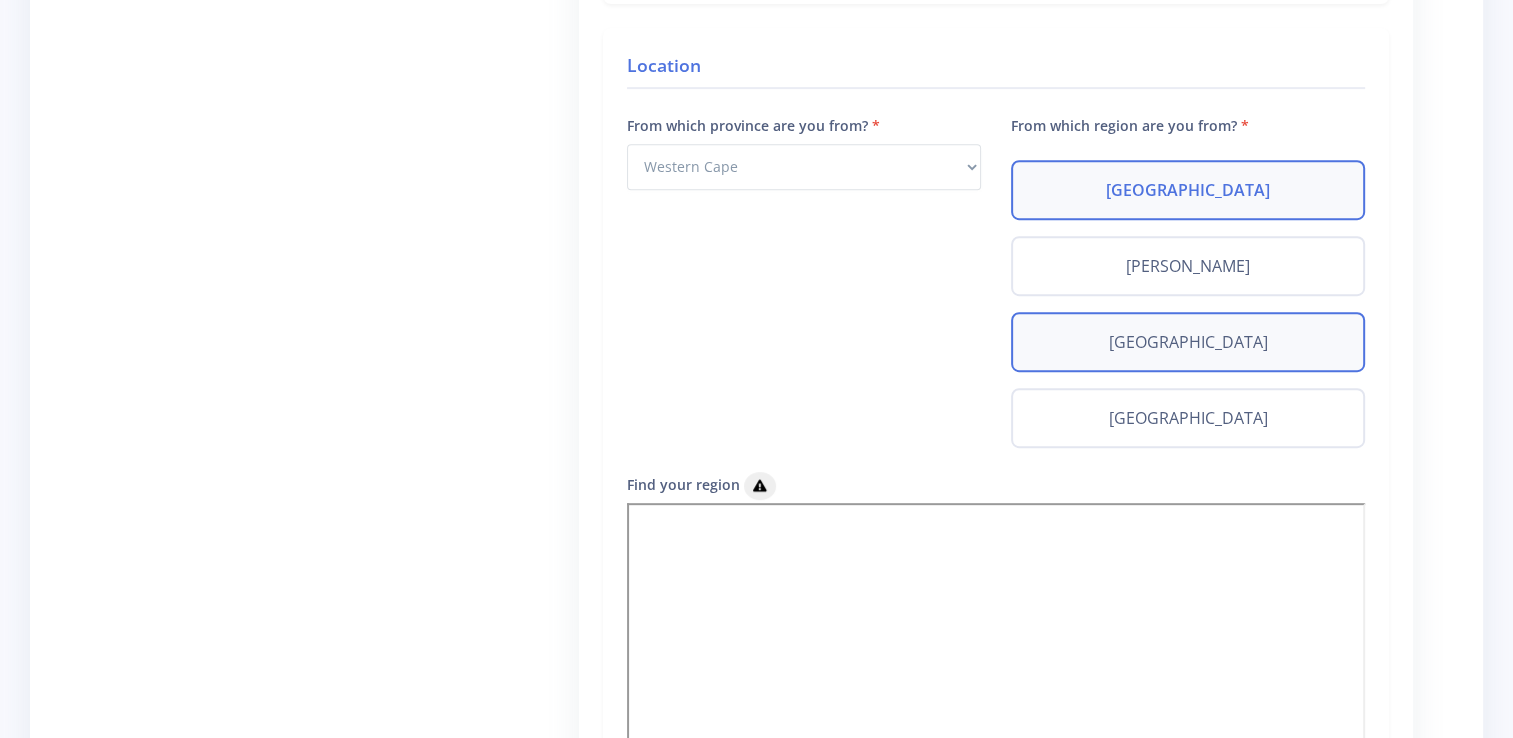click on "Stellenbosch" at bounding box center (1188, 342) 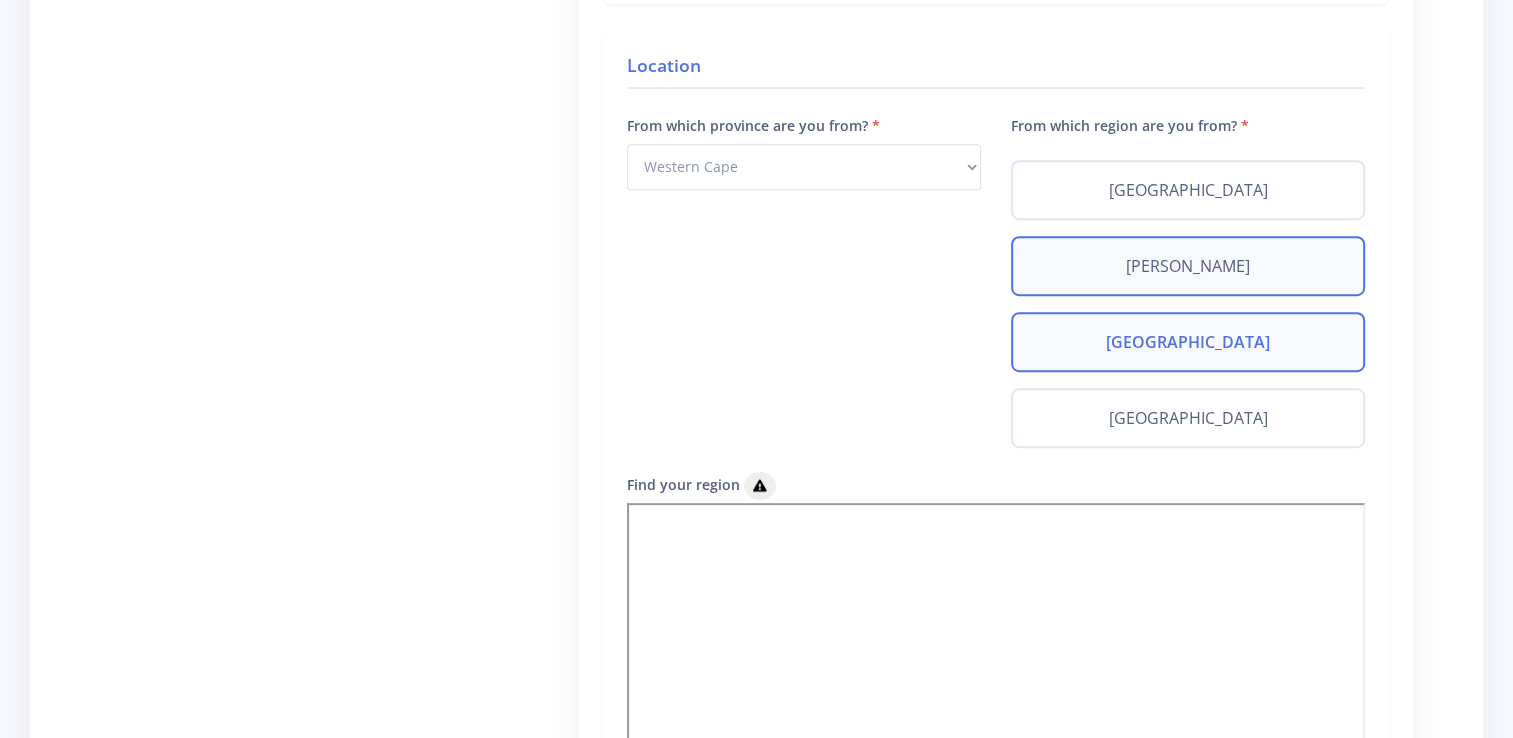 click on "Eden Karoo" at bounding box center [1188, 266] 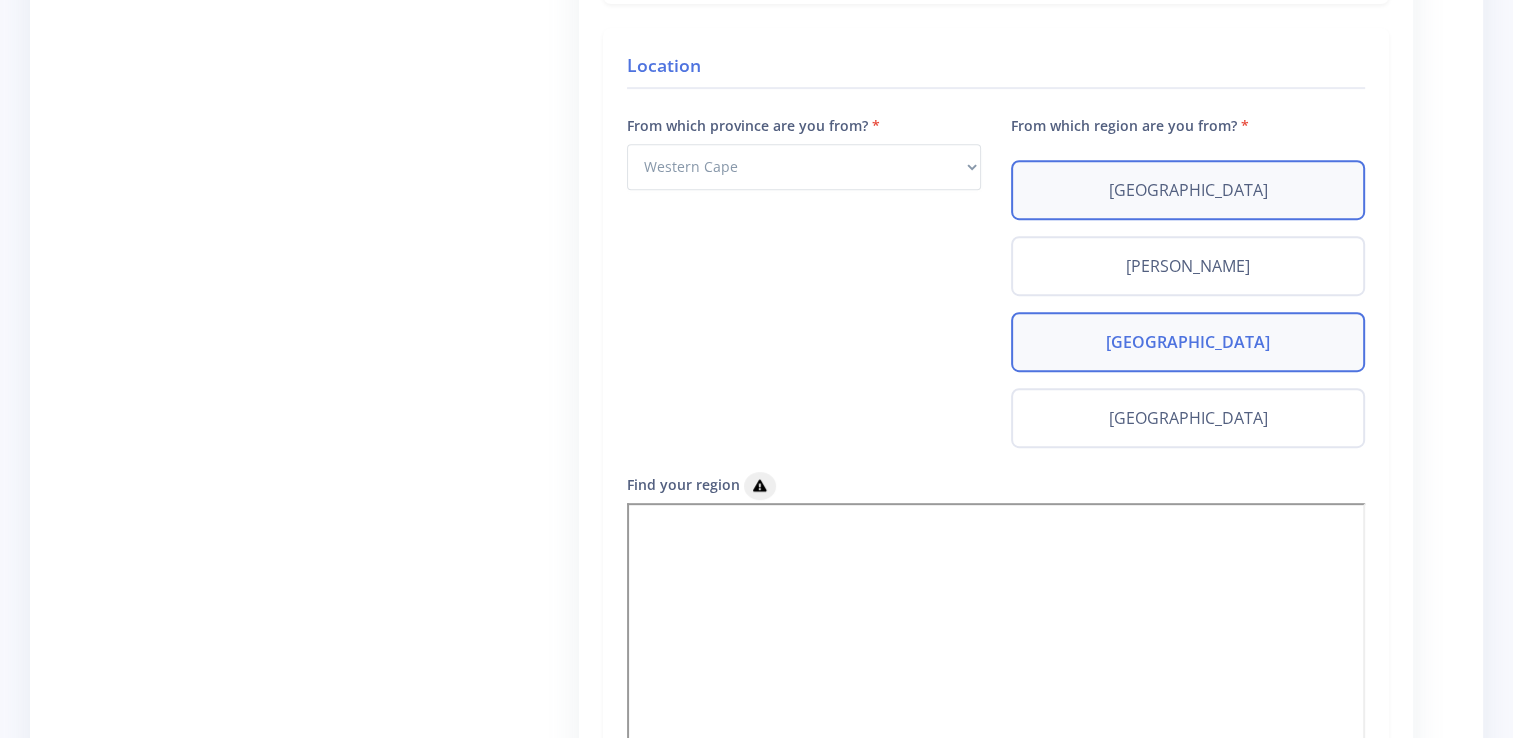 drag, startPoint x: 1180, startPoint y: 190, endPoint x: 1196, endPoint y: 206, distance: 22.627417 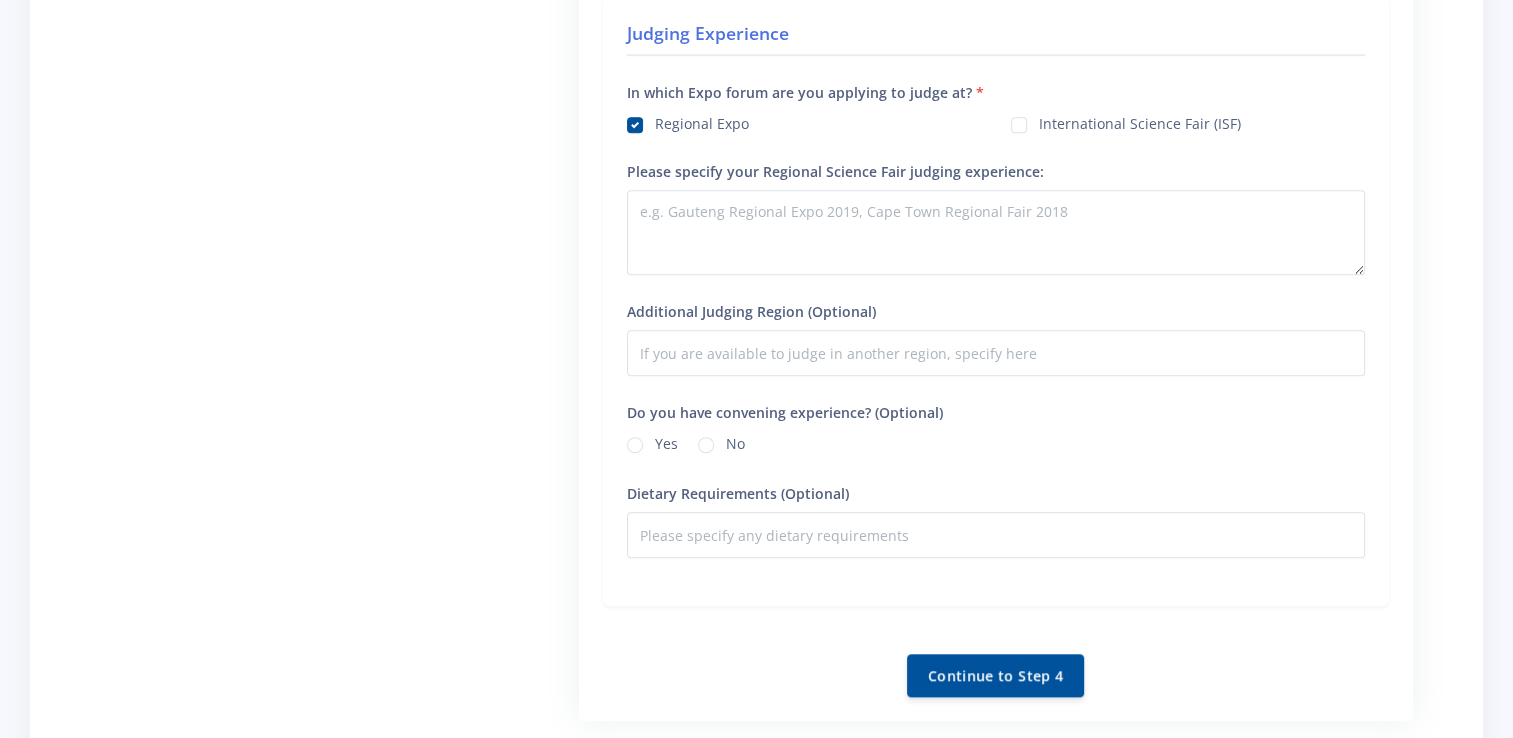 scroll, scrollTop: 1707, scrollLeft: 0, axis: vertical 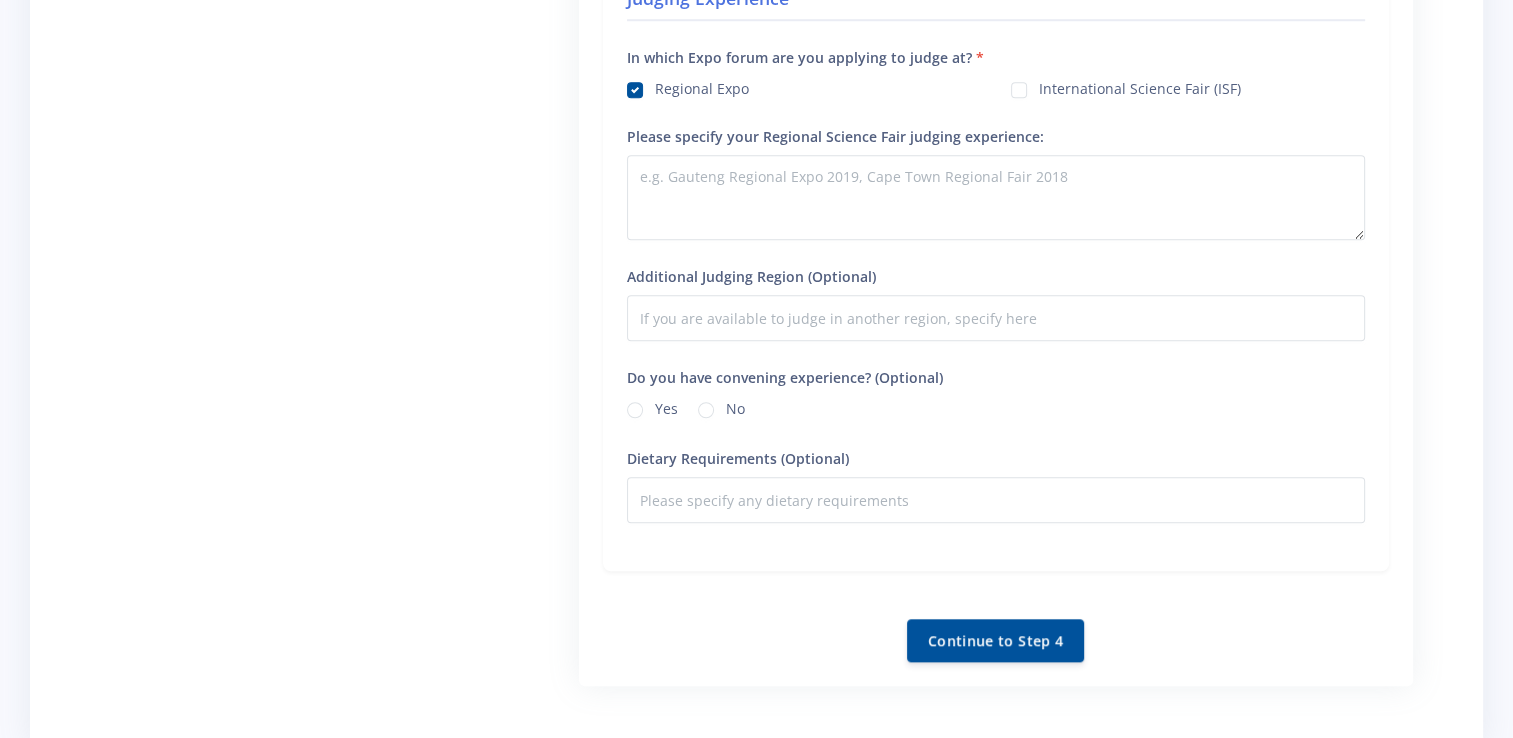 click on "No" at bounding box center [735, 406] 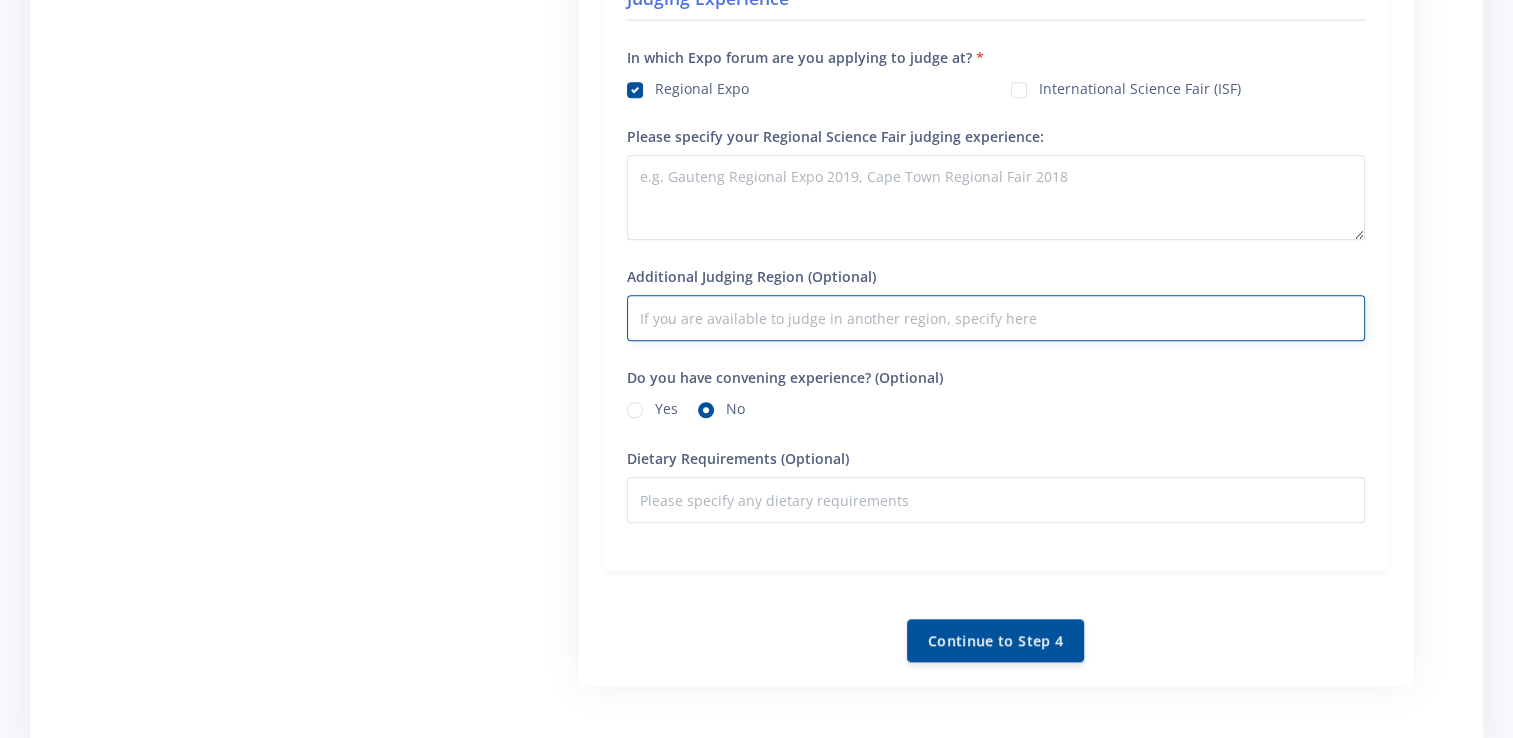 click on "Additional Judging Region (Optional)" at bounding box center (996, 318) 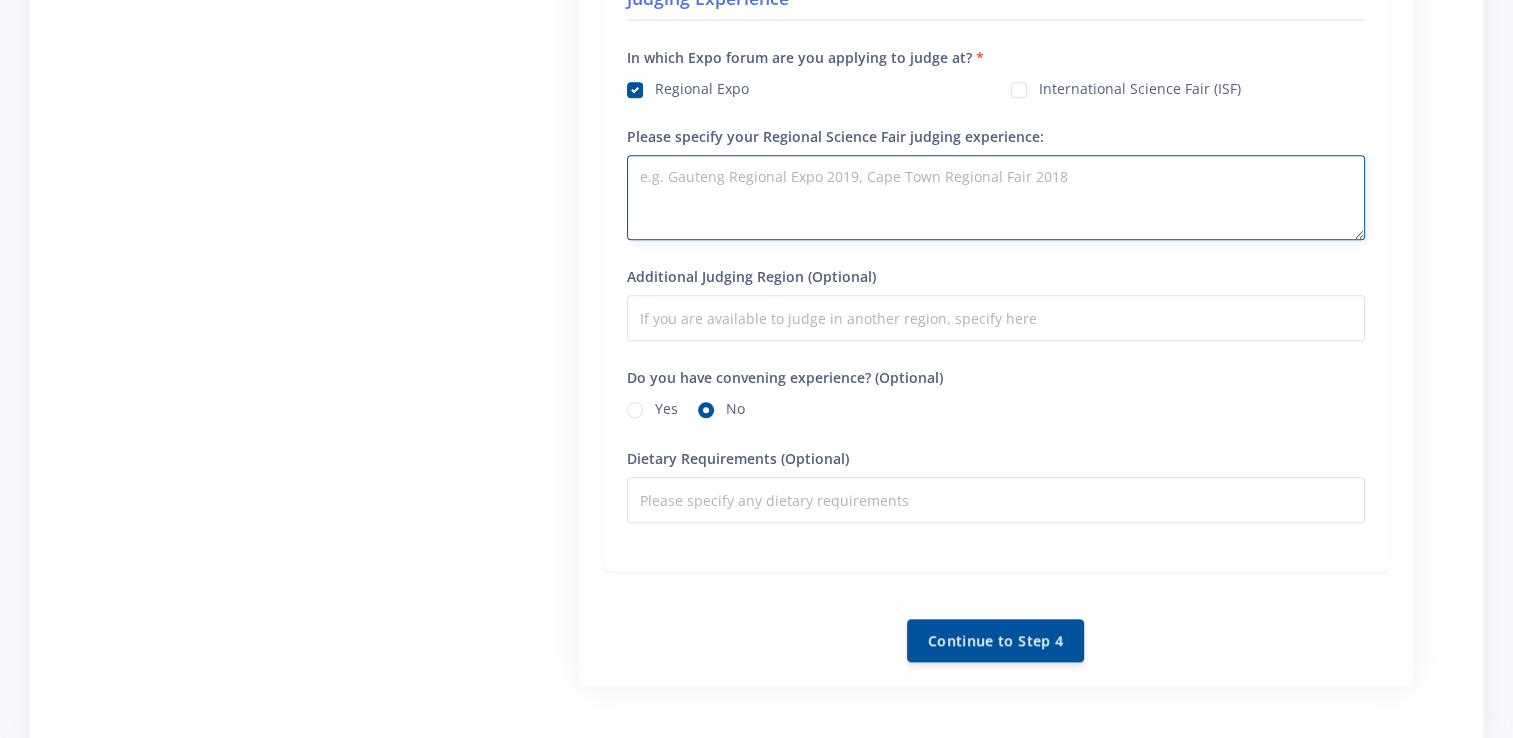 click on "Please specify your Regional Science Fair judging experience:" at bounding box center (996, 197) 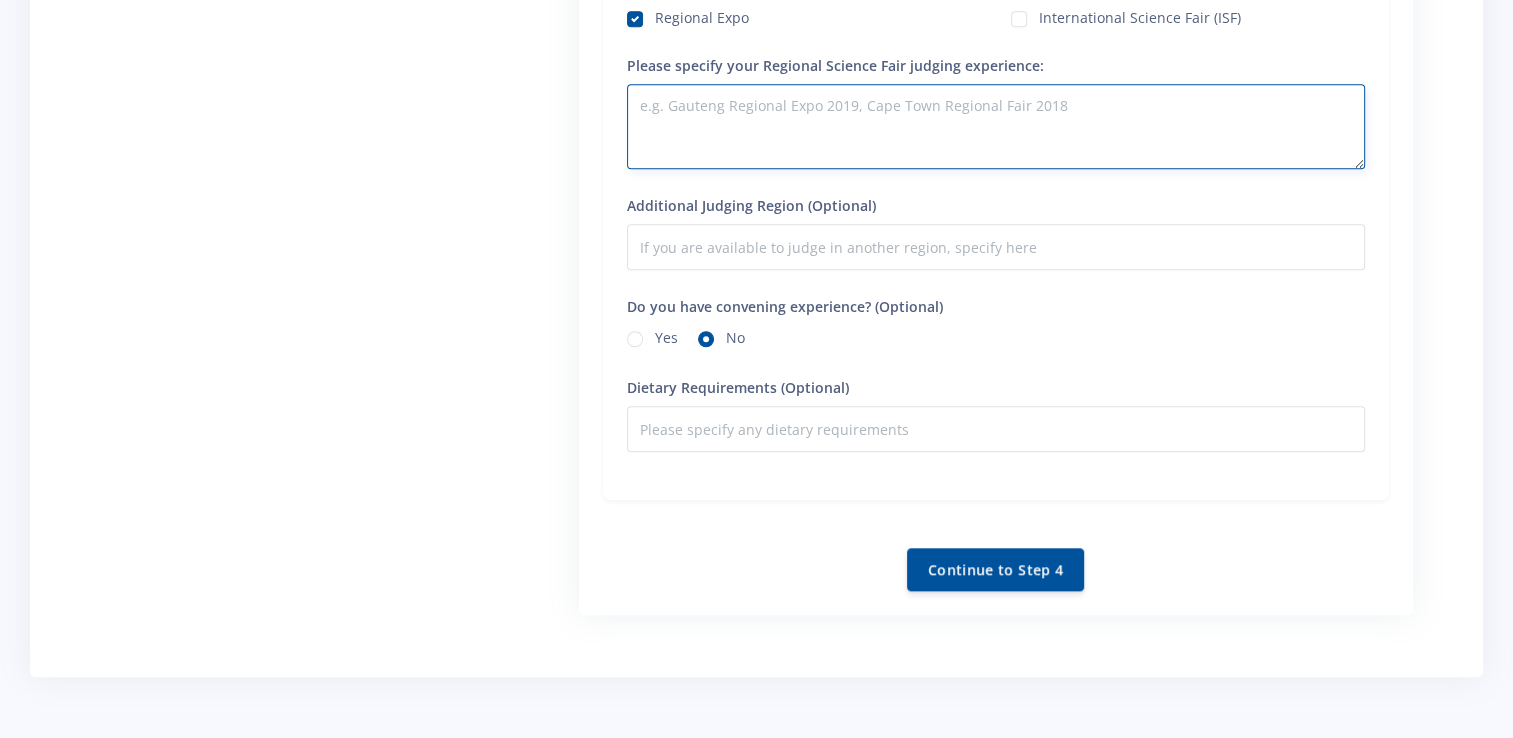 scroll, scrollTop: 1862, scrollLeft: 0, axis: vertical 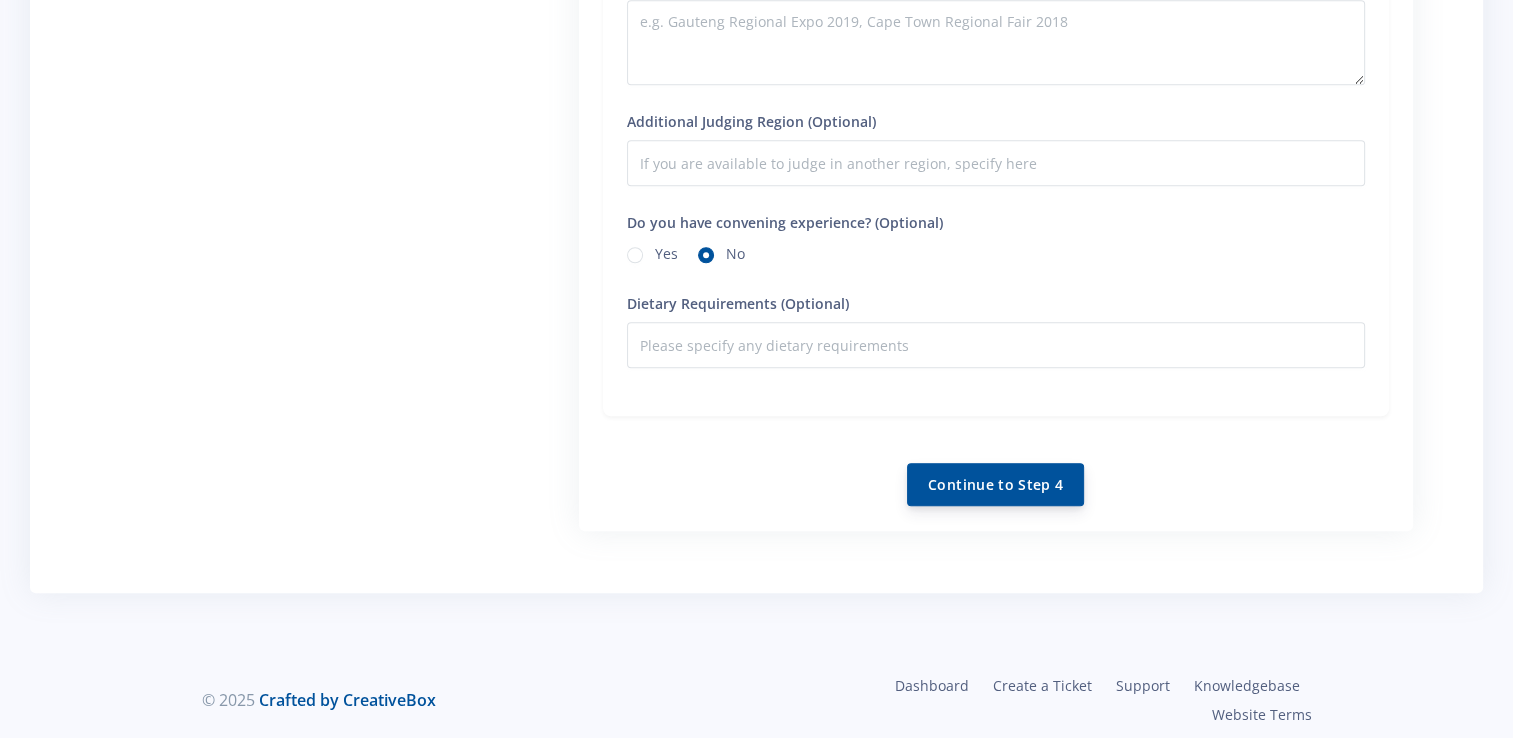 click on "Continue to Step 4" at bounding box center (995, 484) 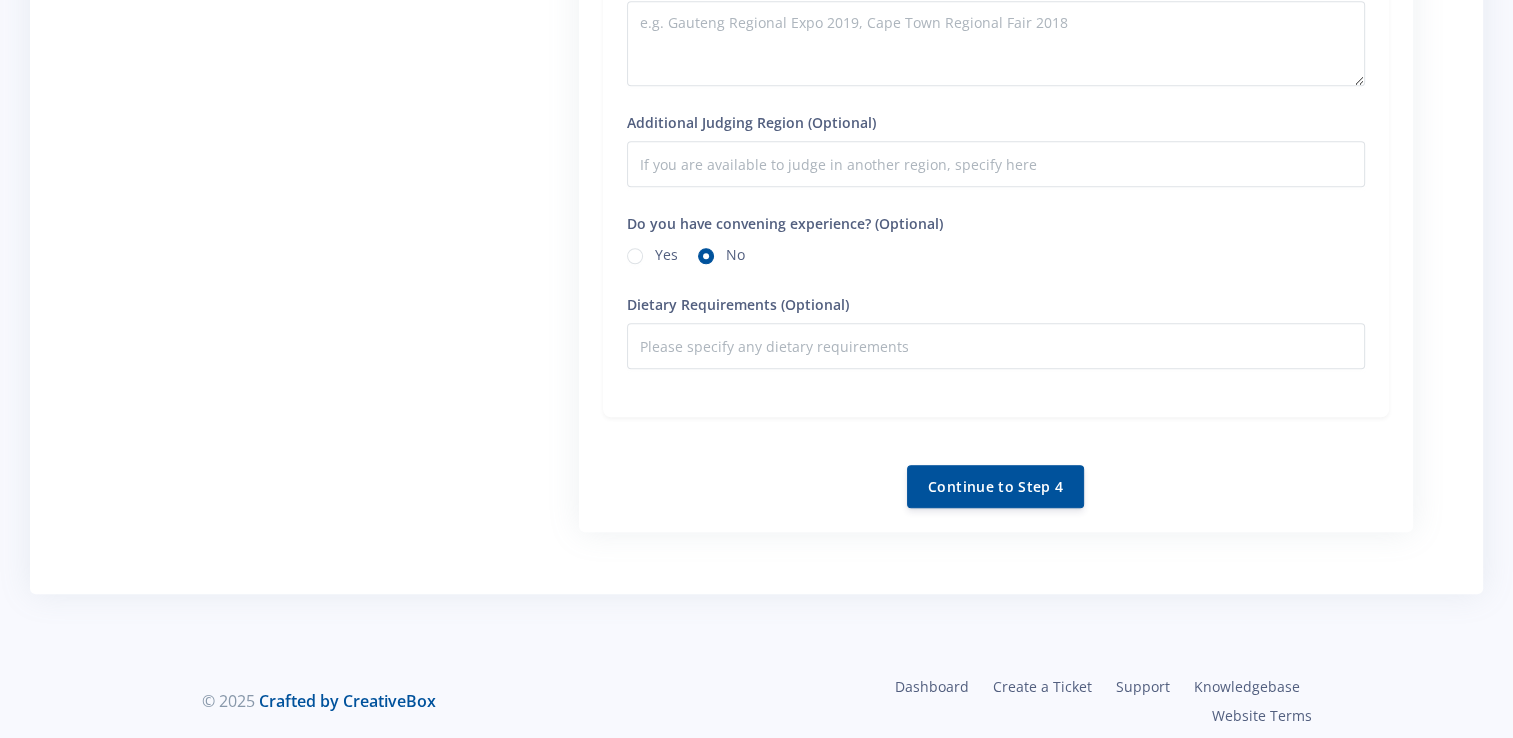 scroll, scrollTop: 1862, scrollLeft: 0, axis: vertical 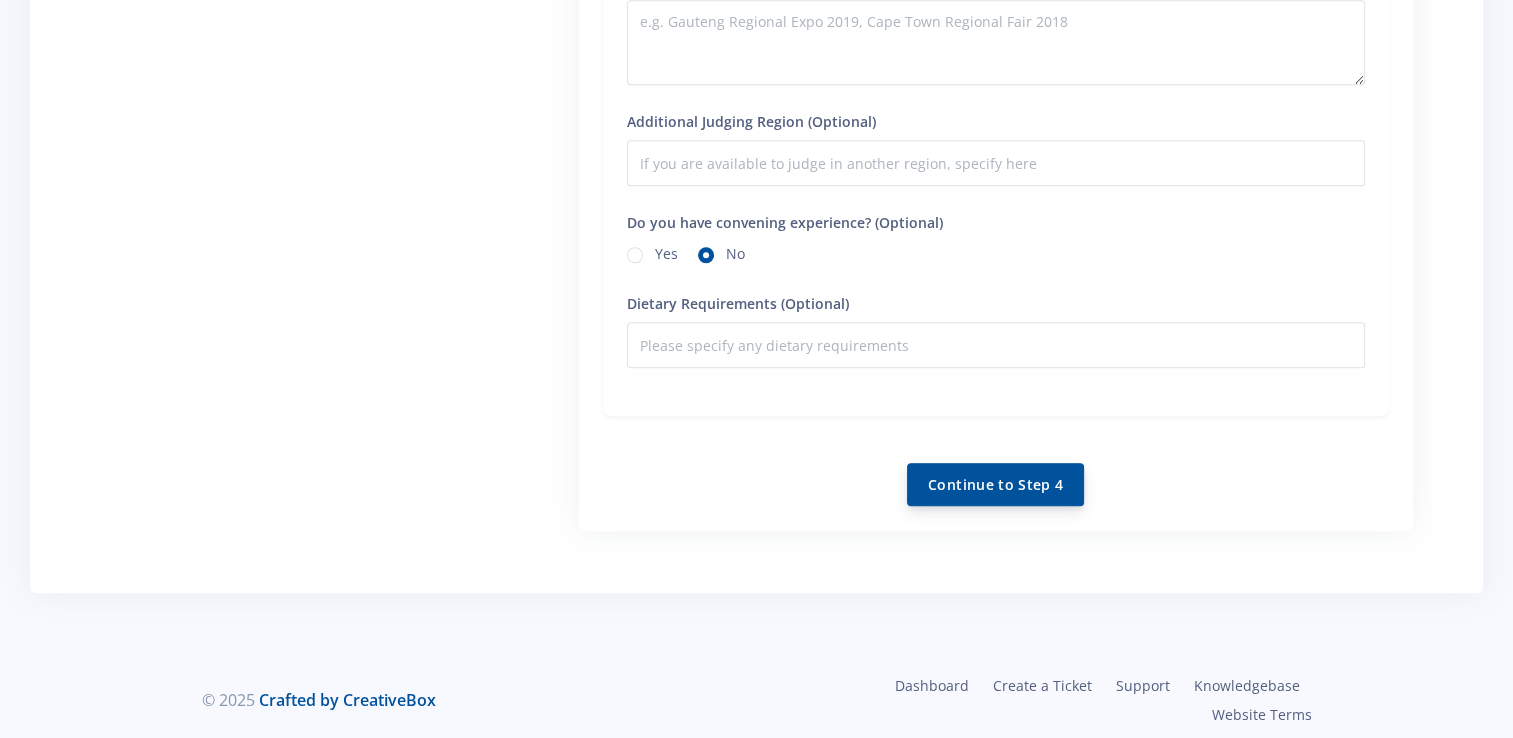 click on "Continue to Step 4" at bounding box center (995, 484) 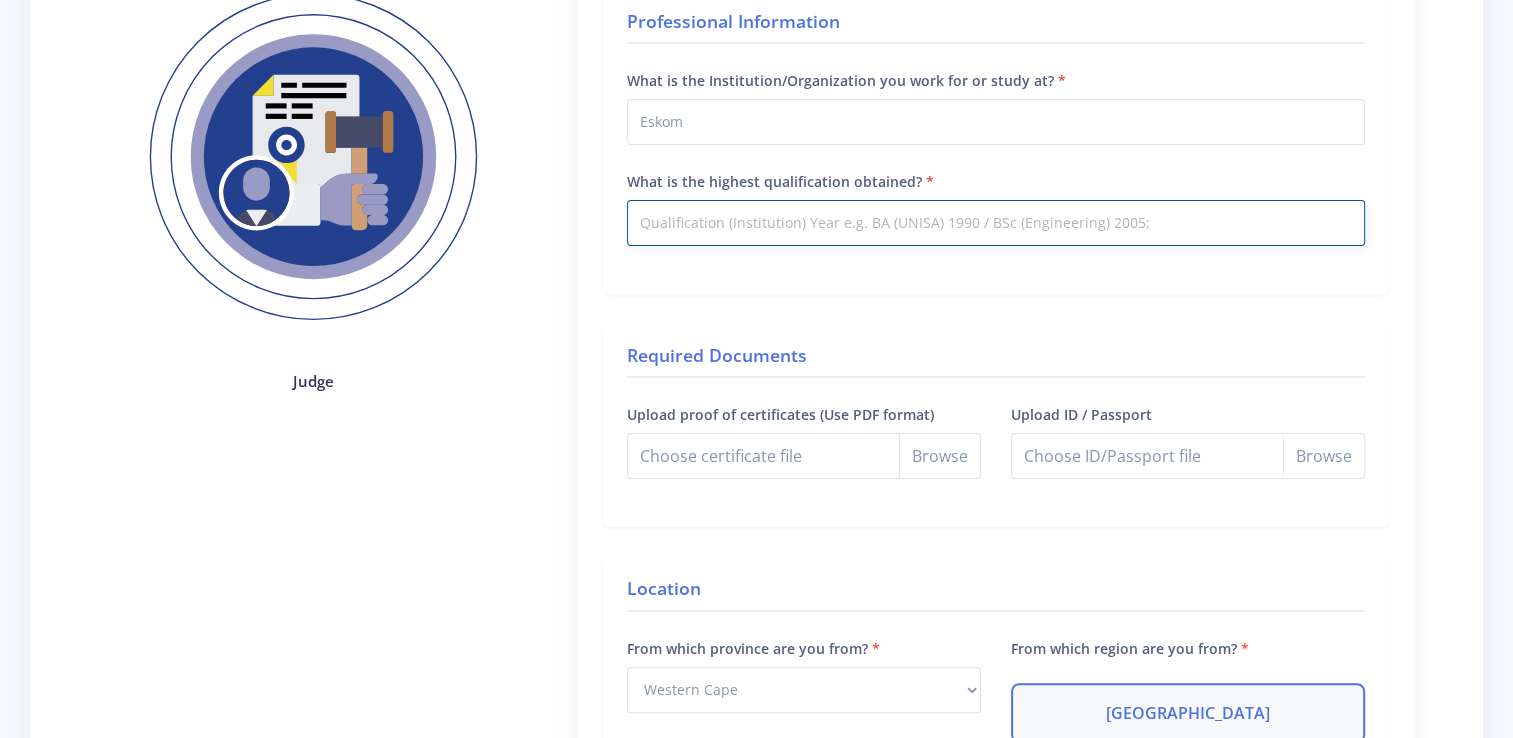 scroll, scrollTop: 282, scrollLeft: 0, axis: vertical 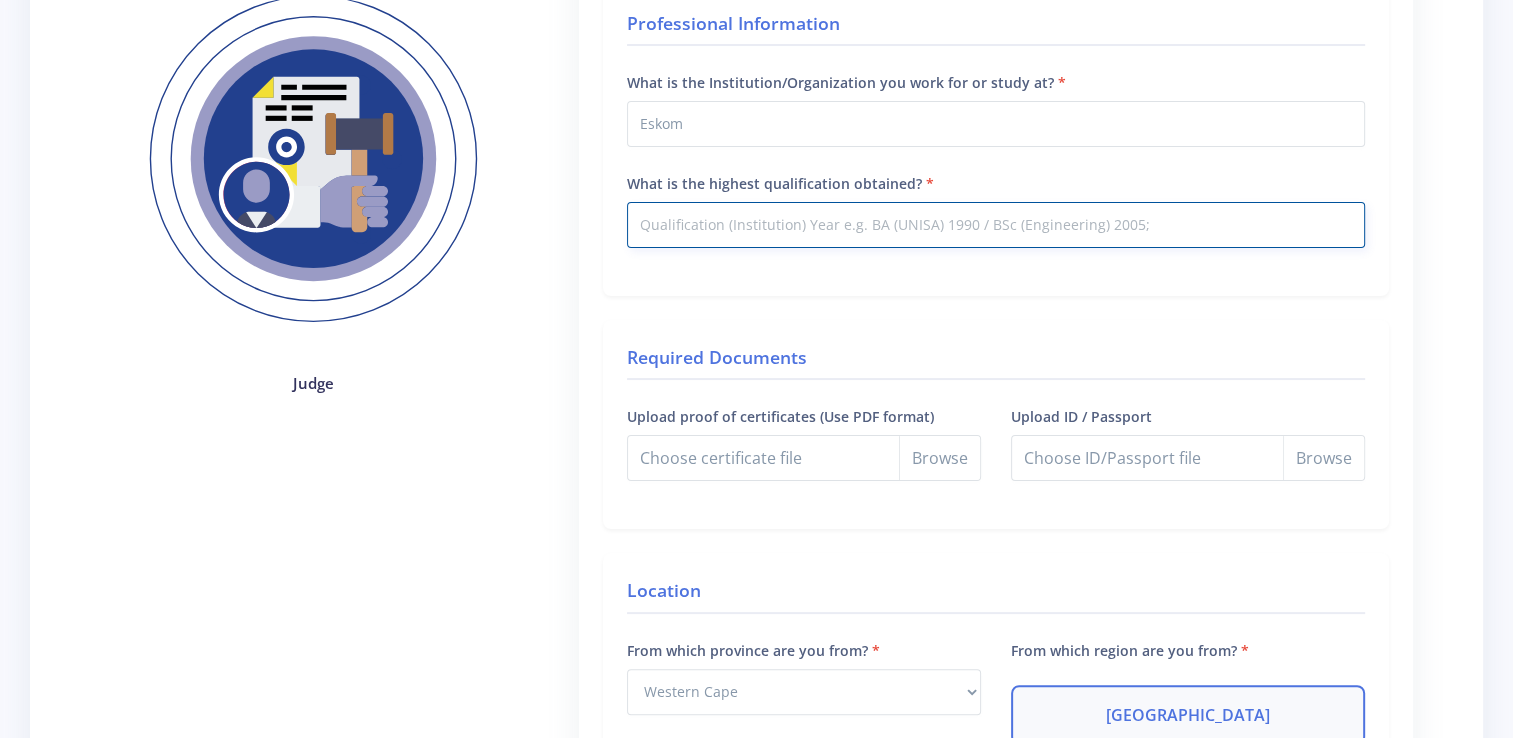 click on "What is the highest qualification obtained?" at bounding box center (996, 225) 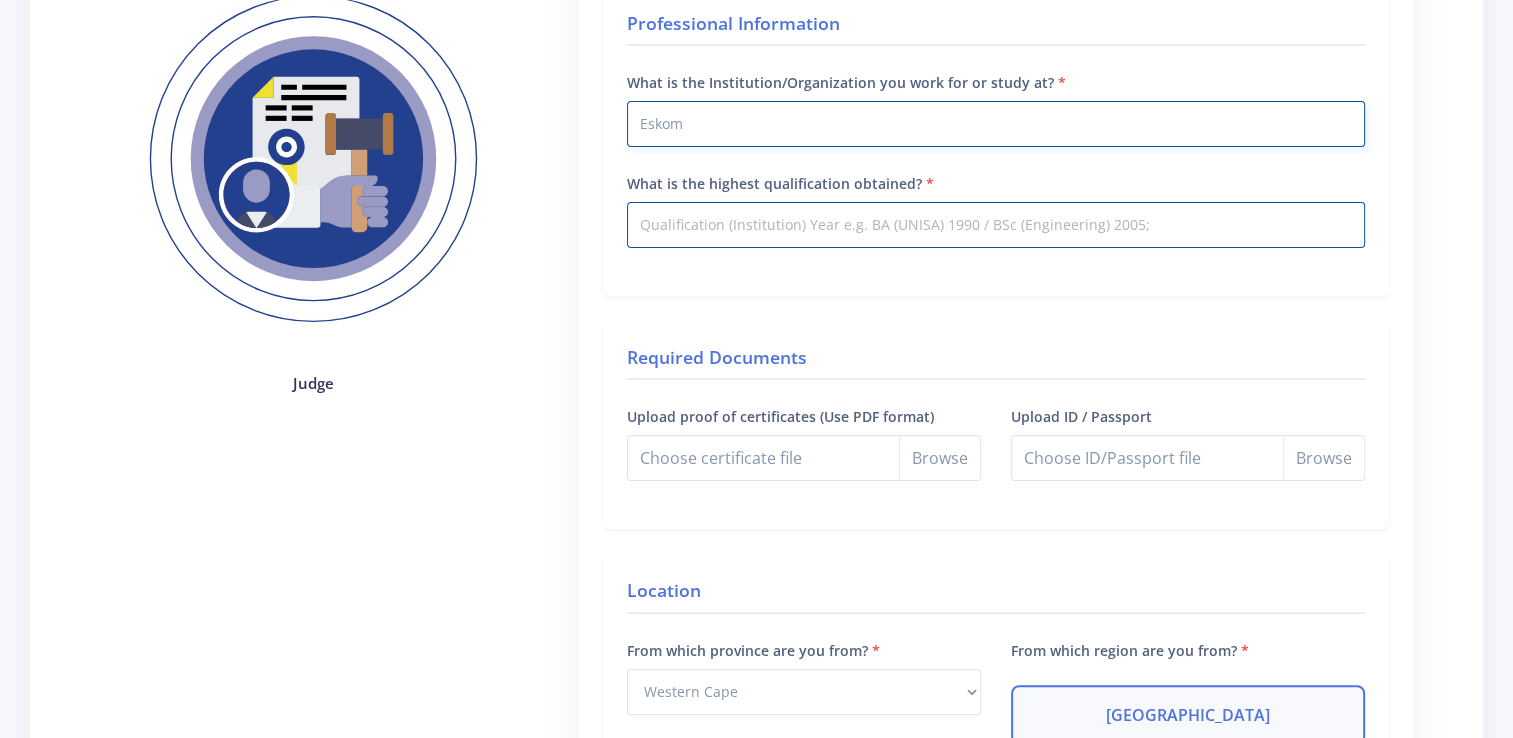 drag, startPoint x: 680, startPoint y: 128, endPoint x: 697, endPoint y: 128, distance: 17 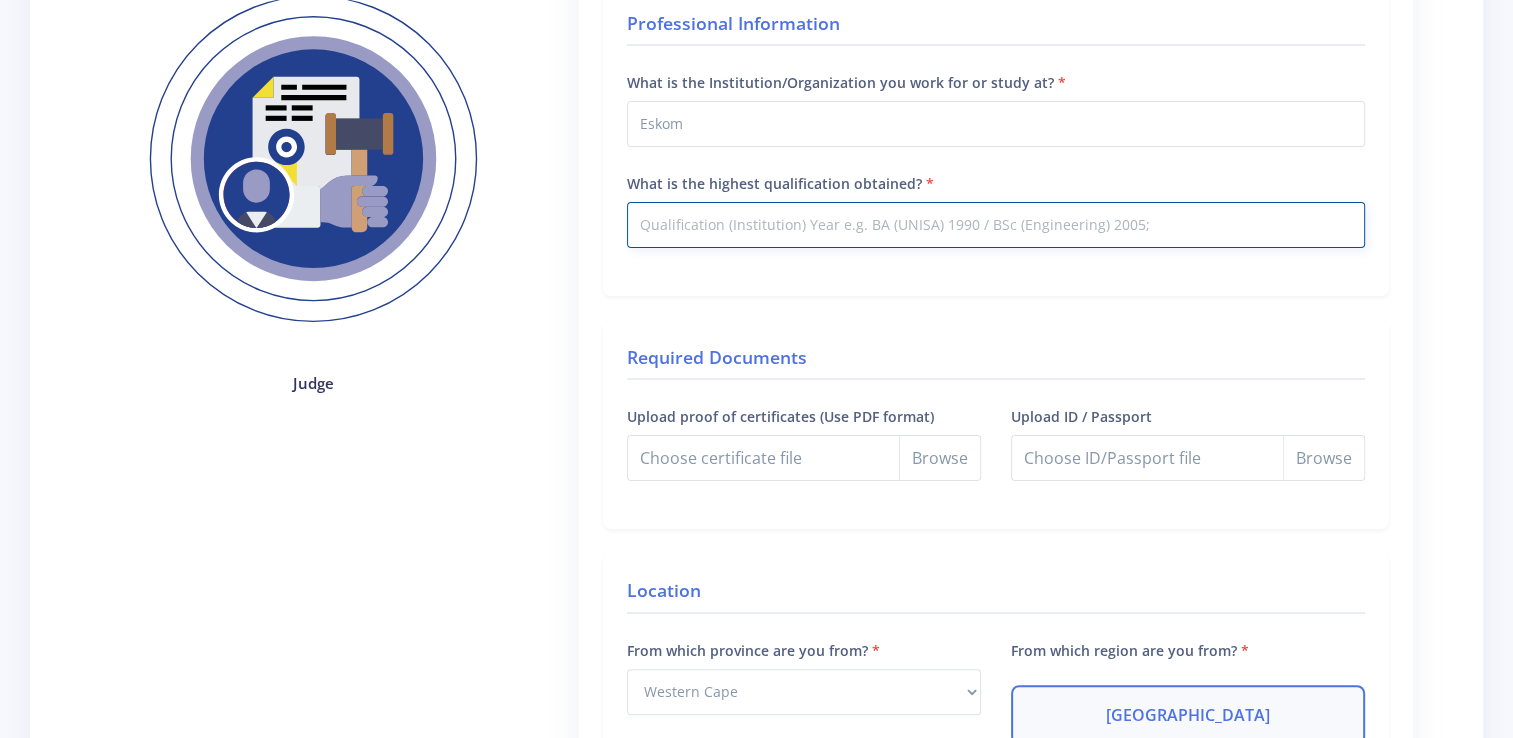 click on "What is the highest qualification obtained?" at bounding box center (996, 225) 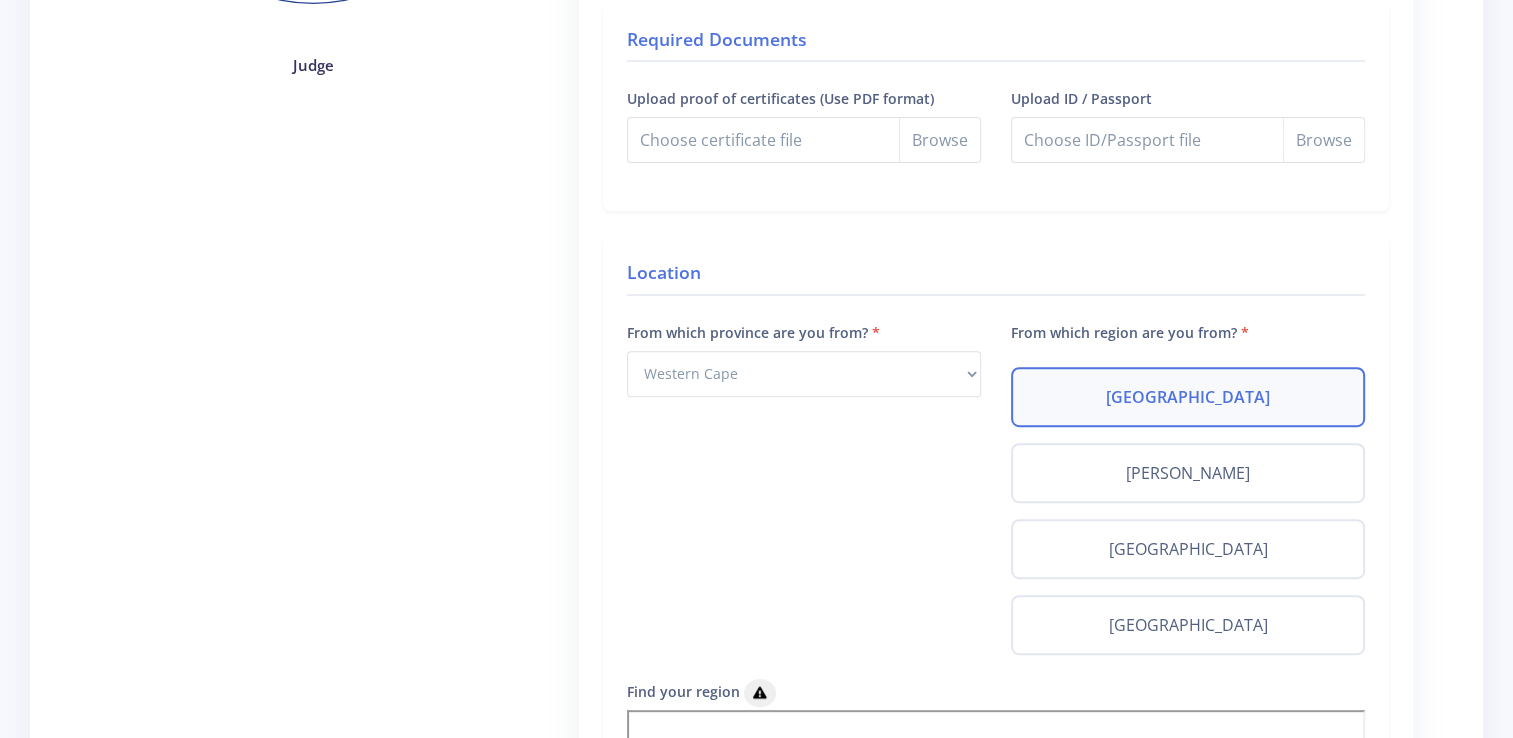scroll, scrollTop: 700, scrollLeft: 0, axis: vertical 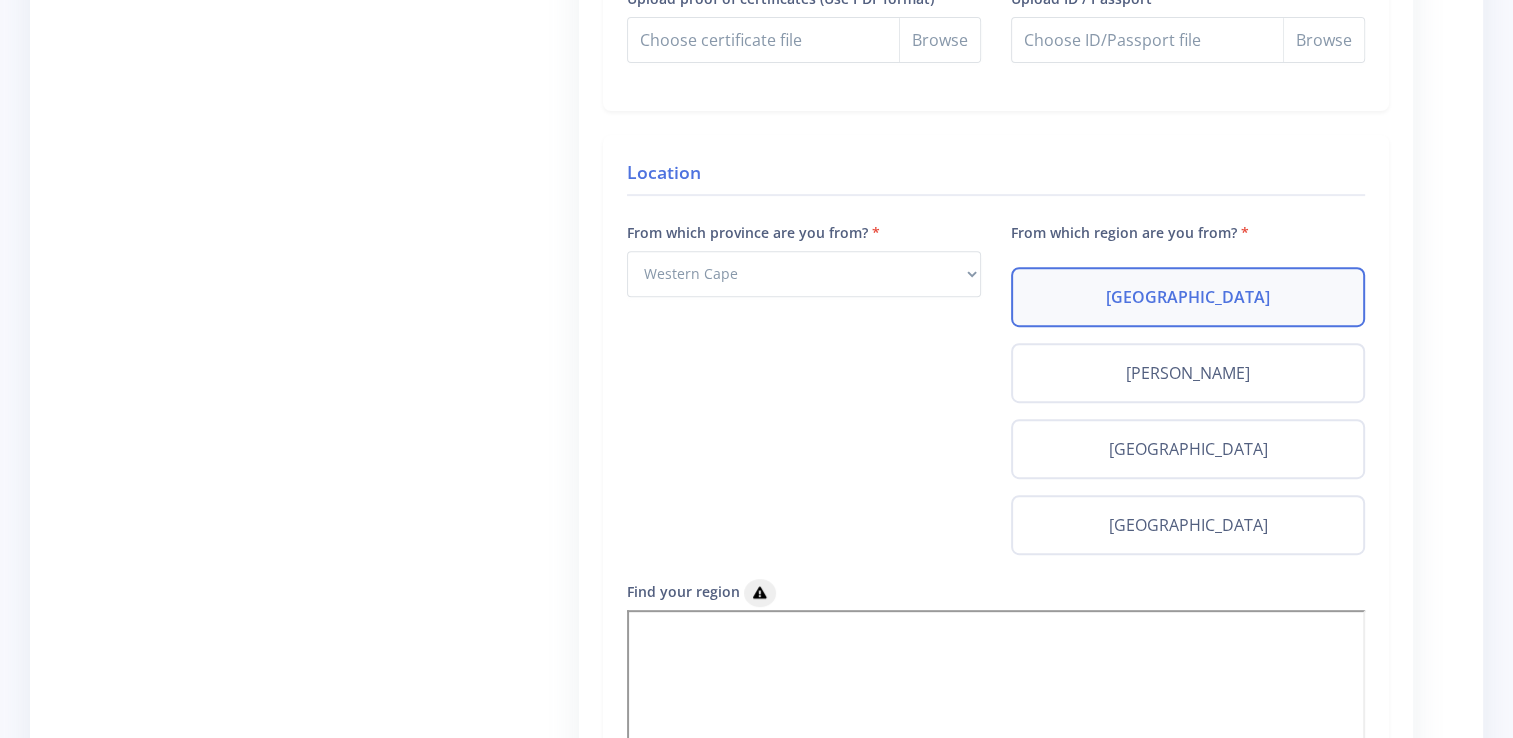 click on "From which province are you from?
Select Province
Western Cape
Eastern Cape
Northern Cape
North West" at bounding box center (804, 399) 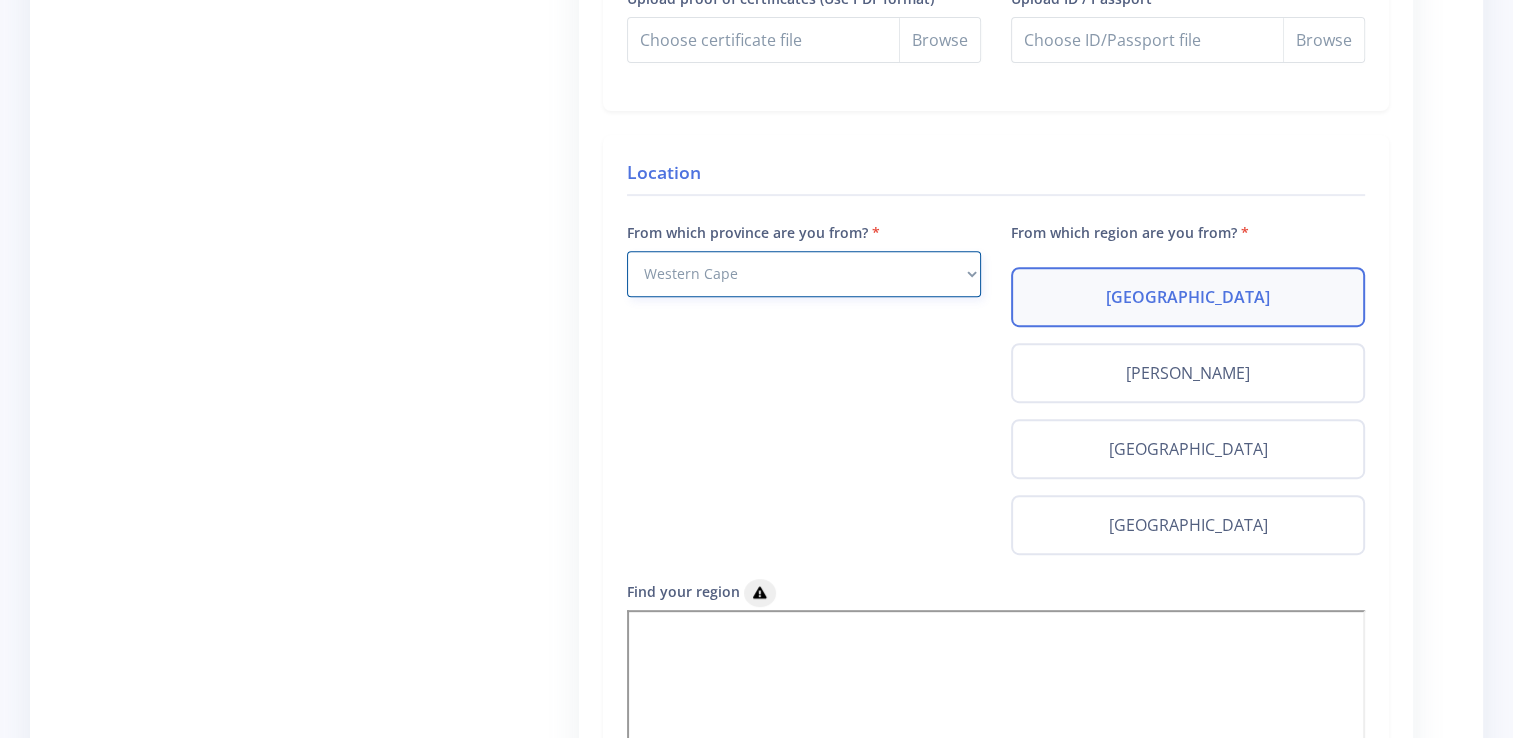click on "Select Province
Western Cape
Eastern Cape
Northern Cape
North West
Free State" at bounding box center [804, 274] 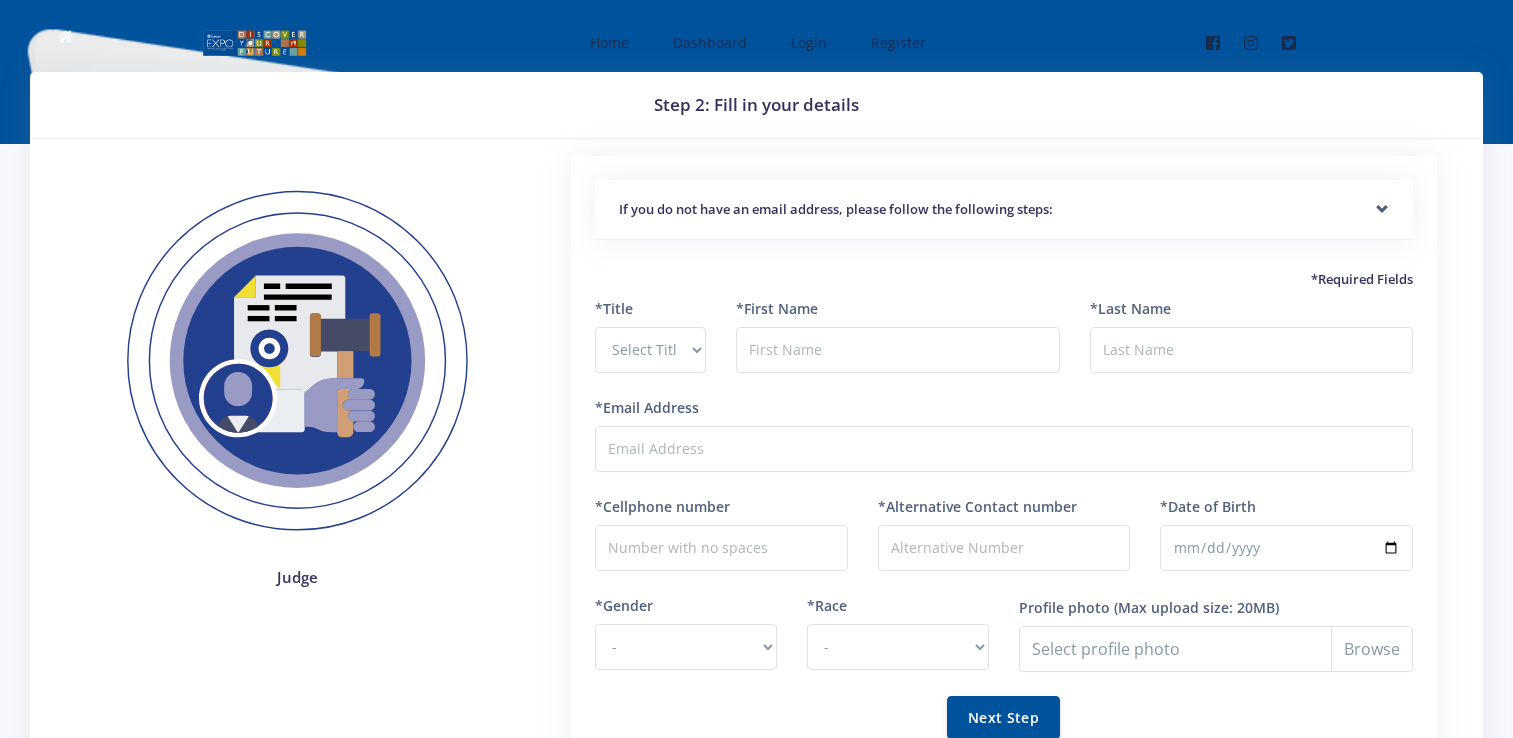 scroll, scrollTop: 0, scrollLeft: 0, axis: both 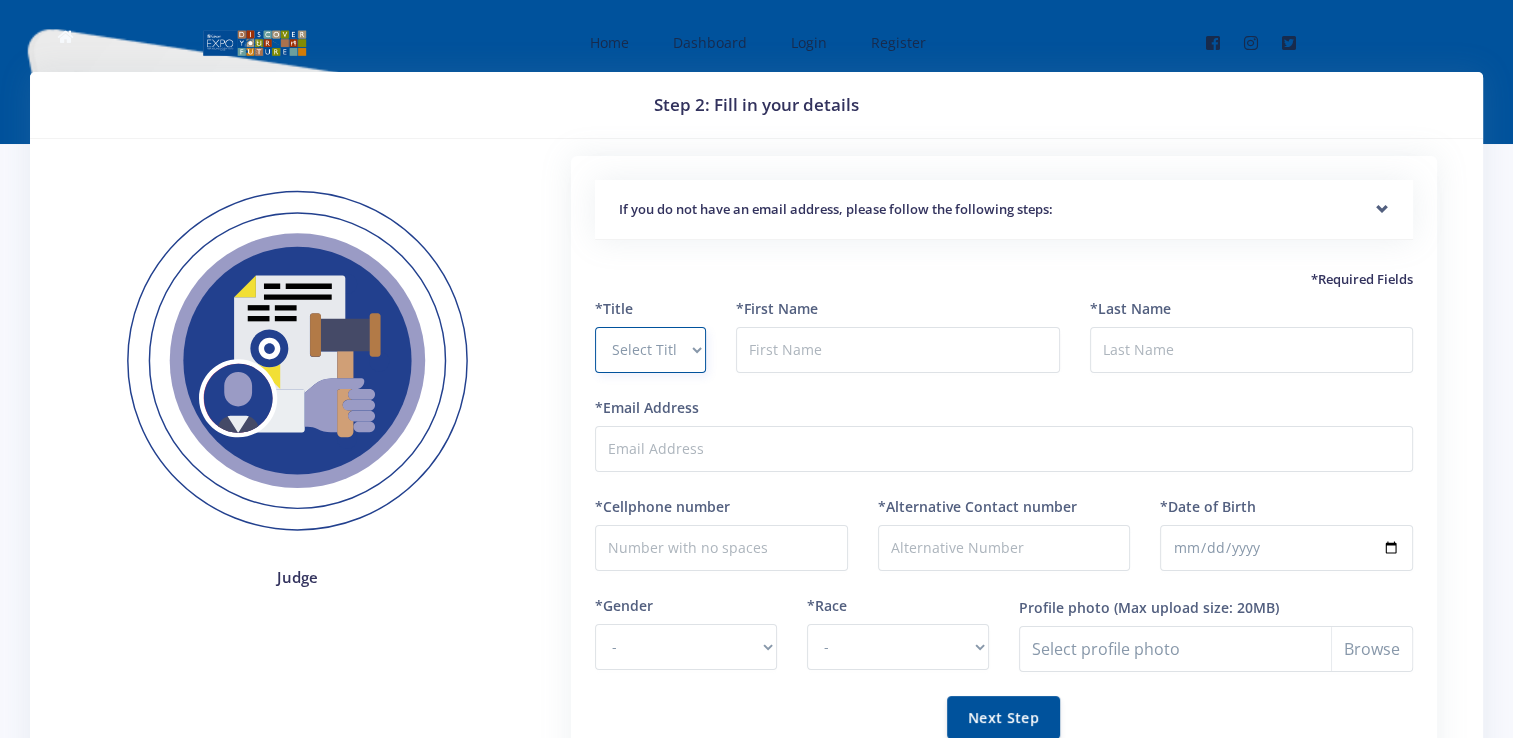 click on "Select Title
Prof
Dr
Mr
Mrs
Ms
[PERSON_NAME]" at bounding box center (650, 350) 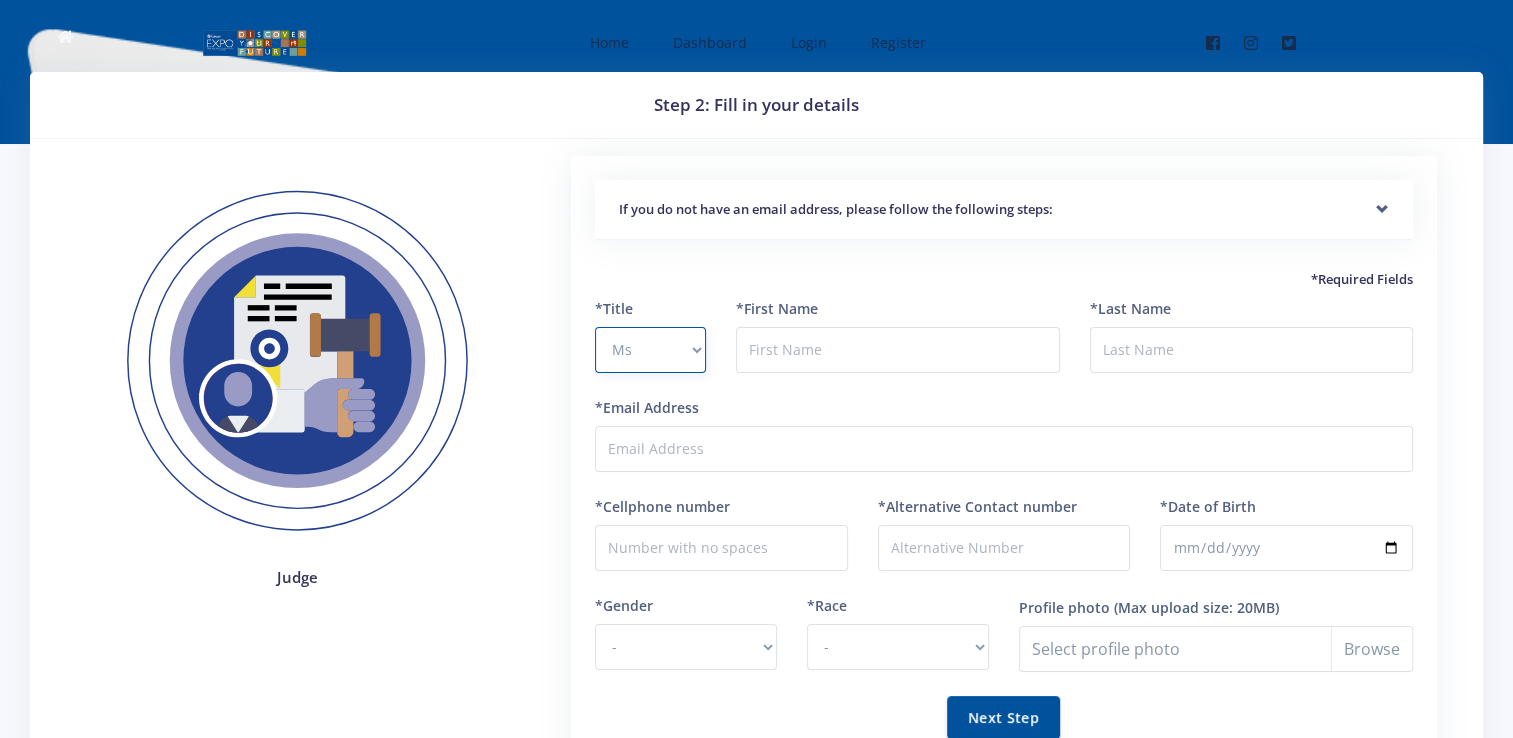 click on "Select Title
Prof
Dr
Mr
Mrs
Ms
Other" at bounding box center (650, 350) 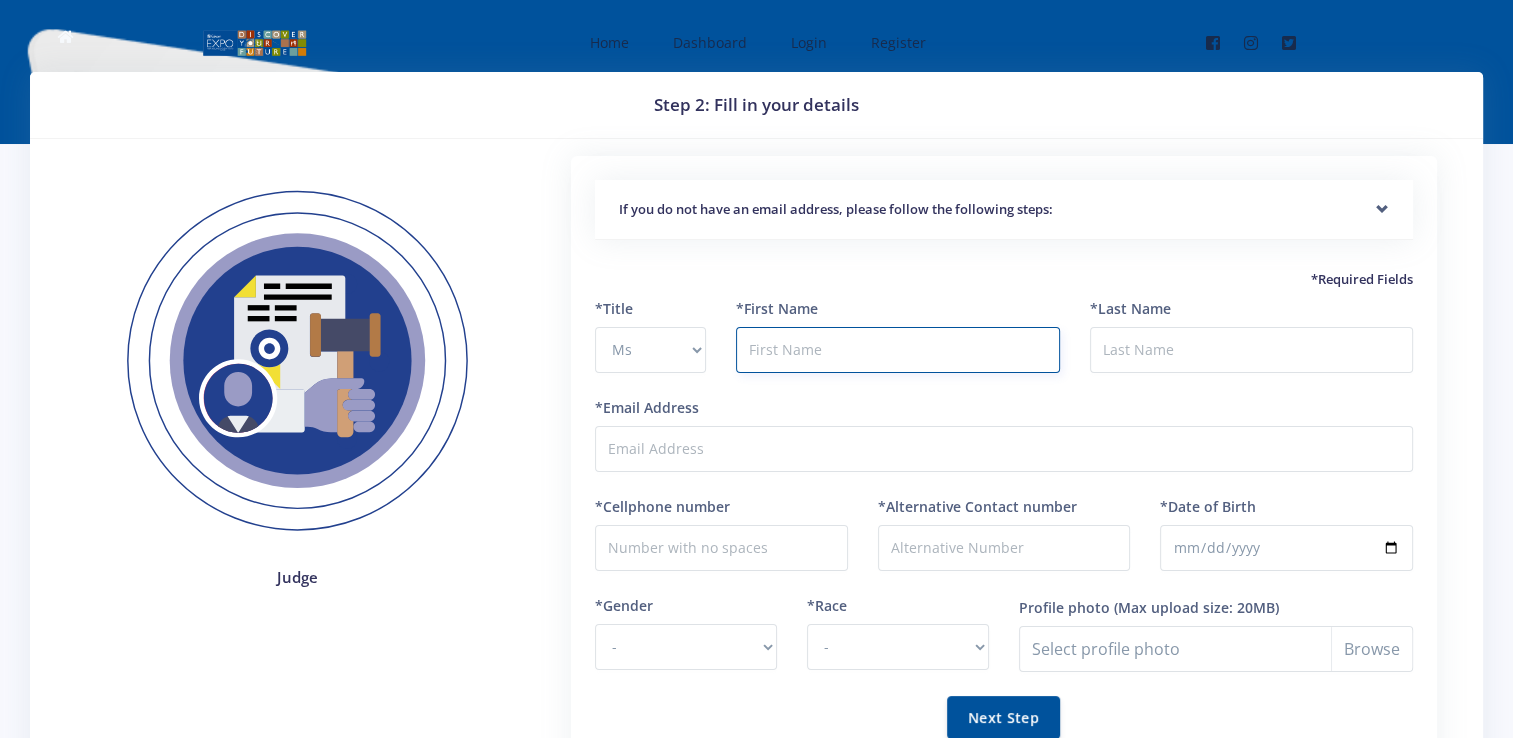 click at bounding box center [897, 350] 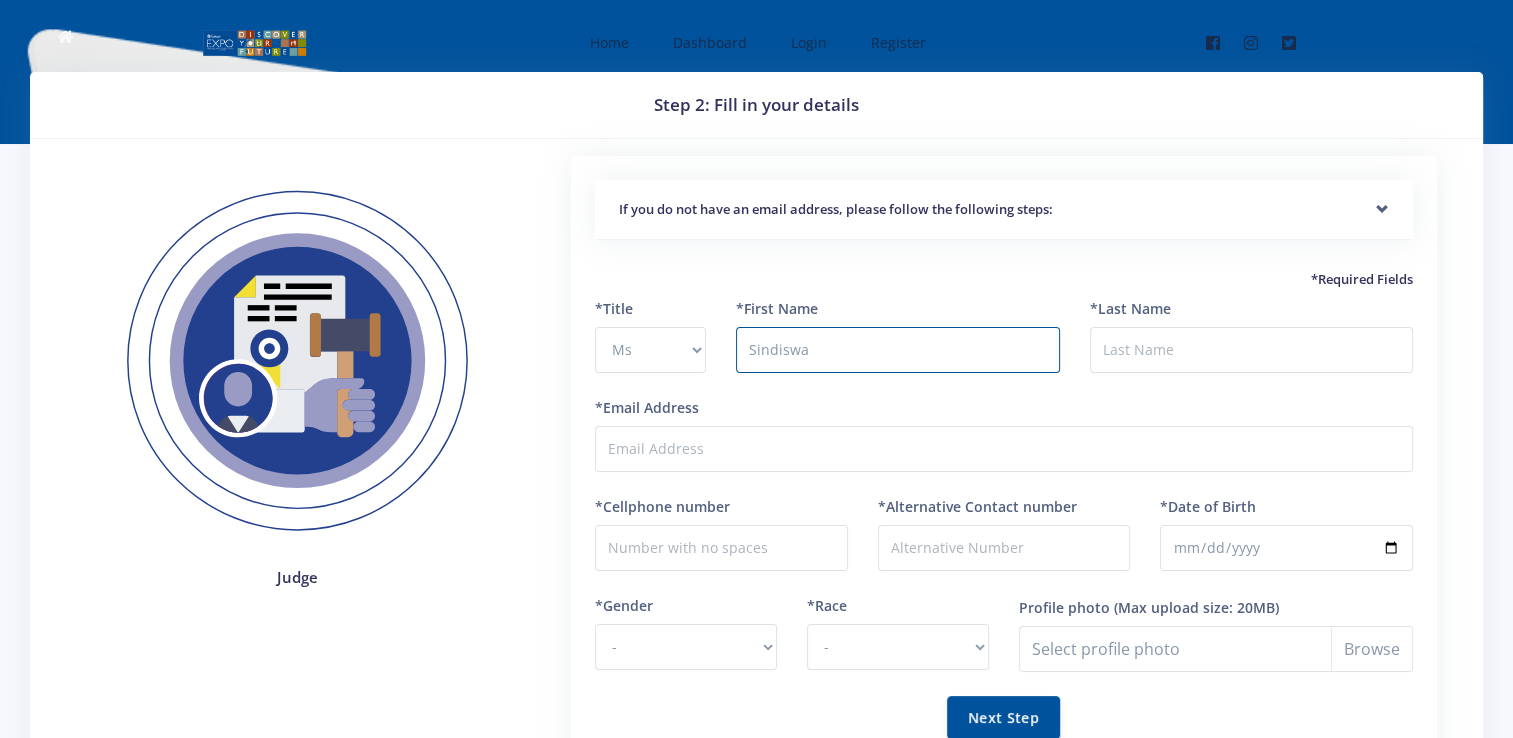 type on "Mhlwatika" 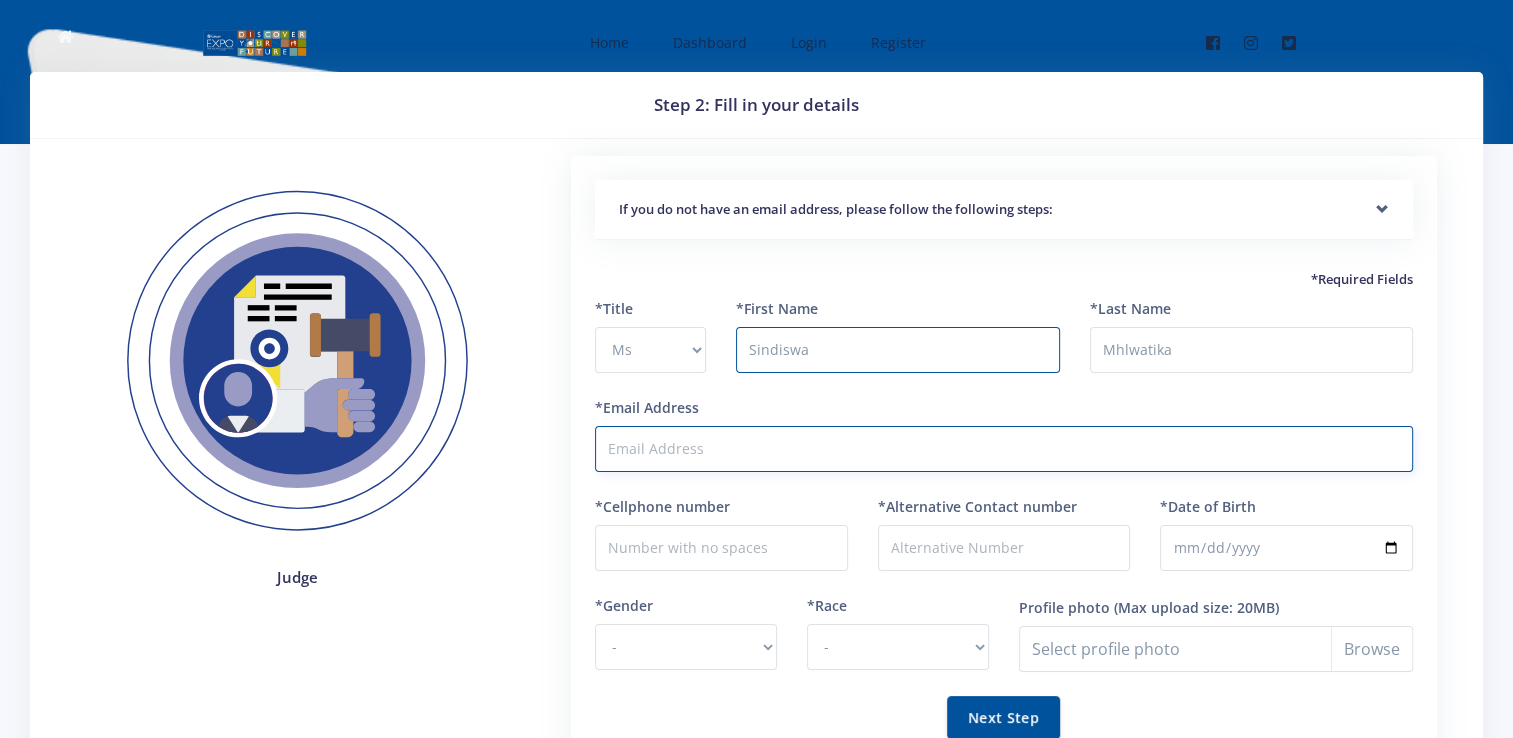 type on "nyathis@eskom.co.za" 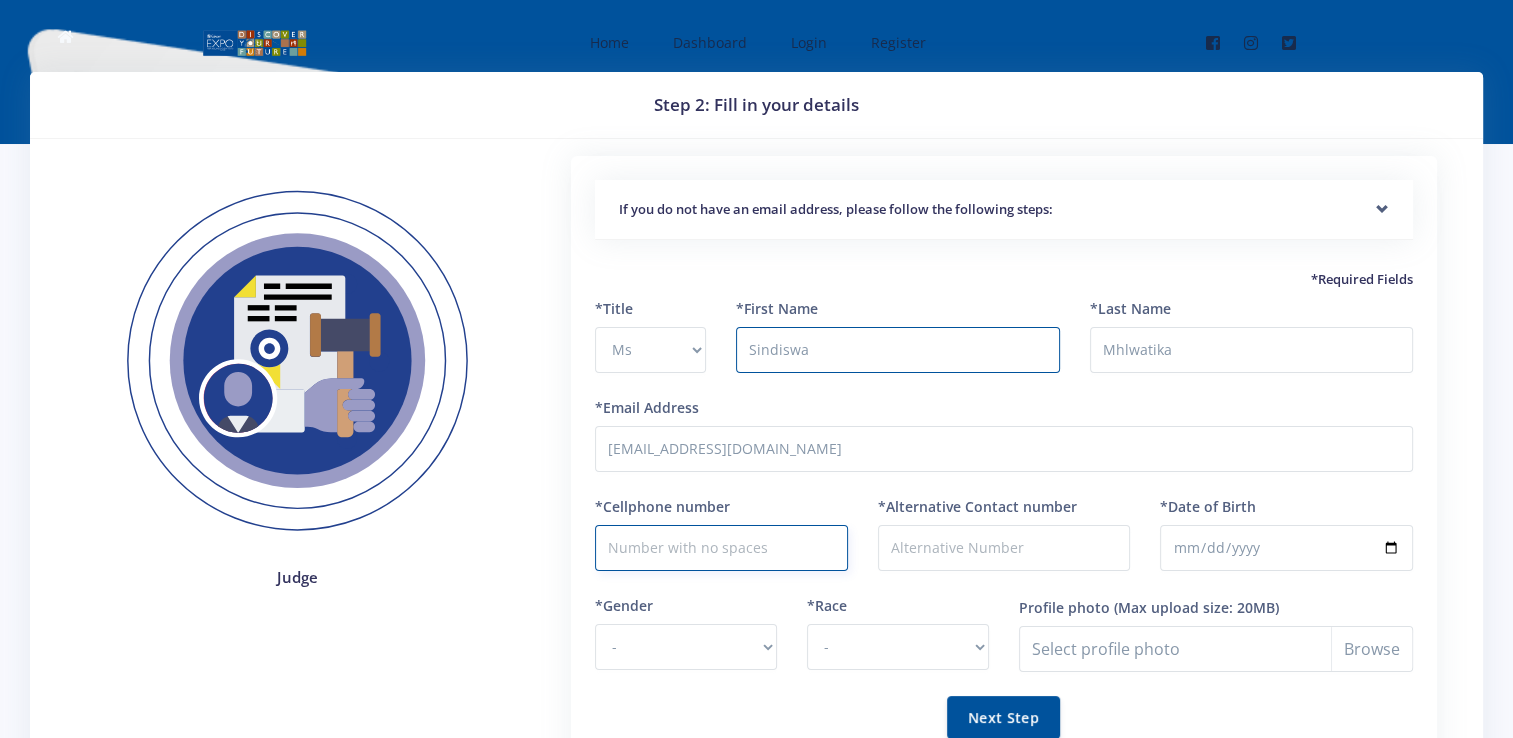 type on "0671499075" 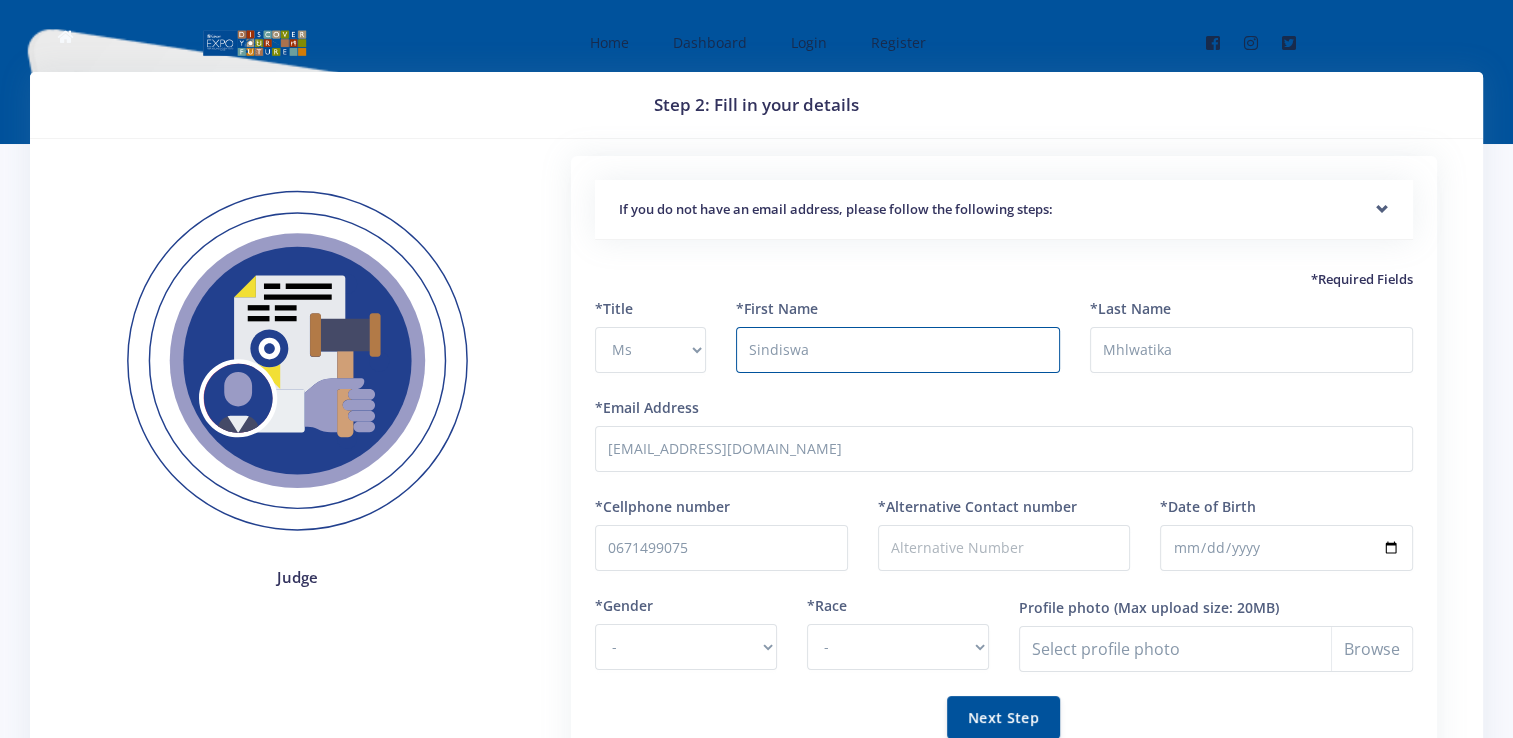select on "African" 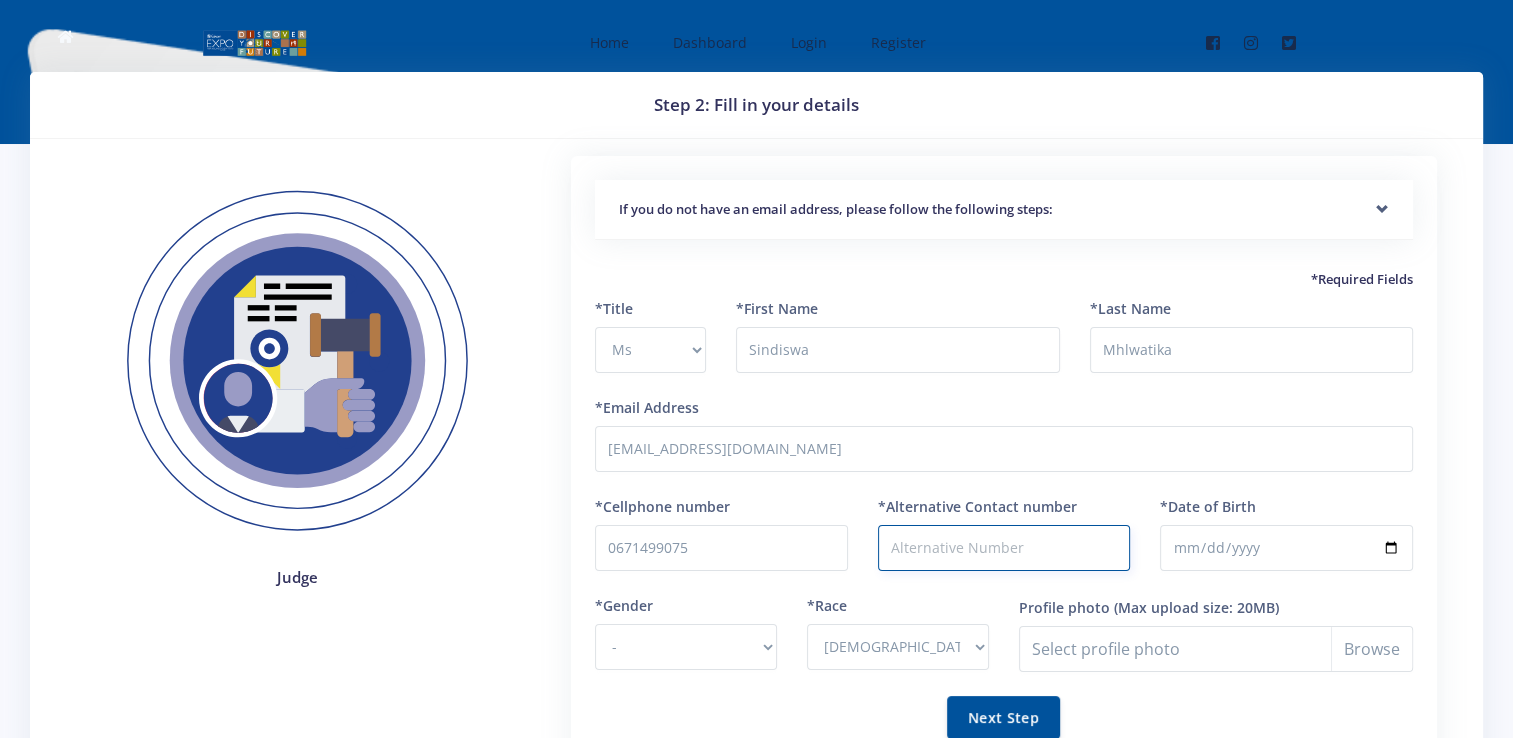 click on "*Alternative Contact number" at bounding box center (1004, 548) 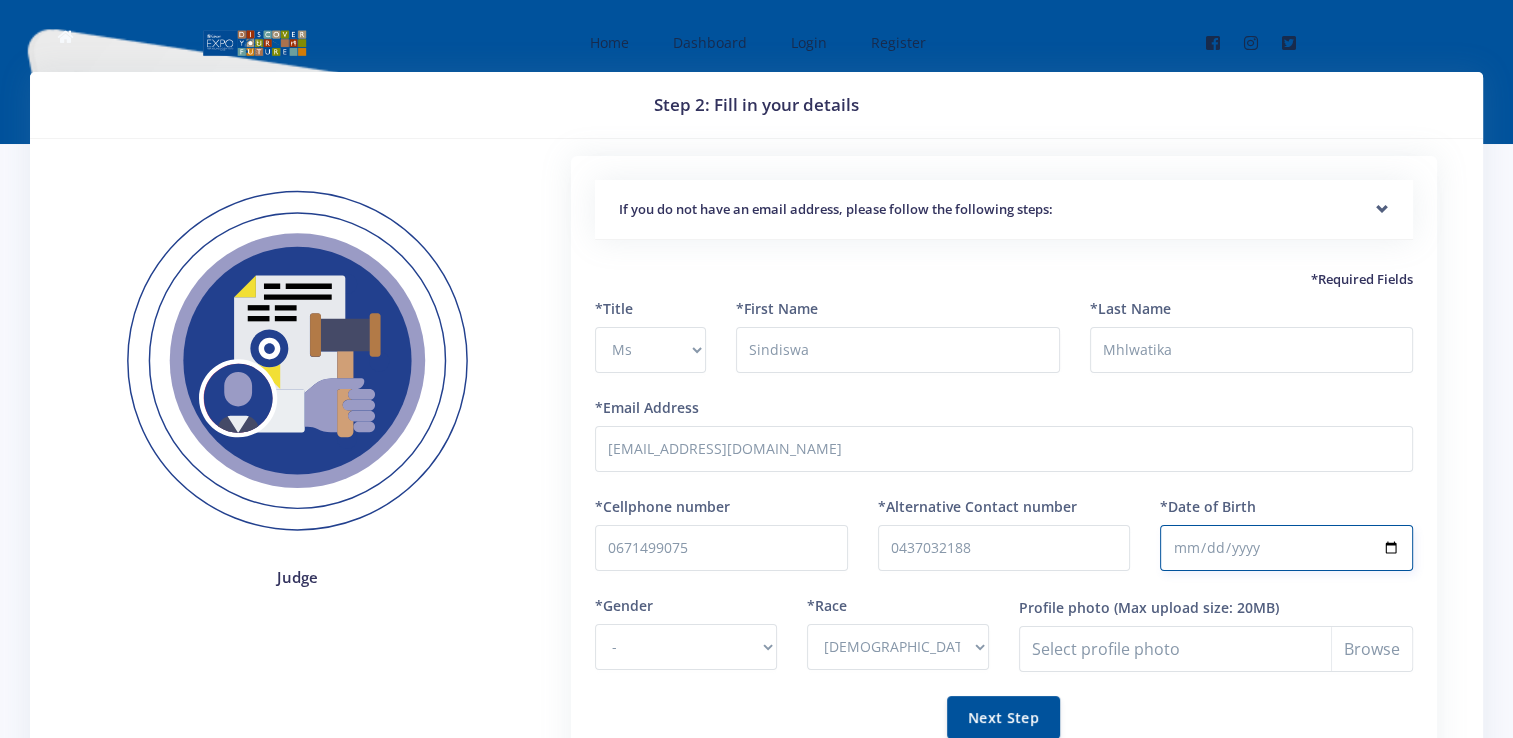 click on "*Date of Birth" at bounding box center (1286, 548) 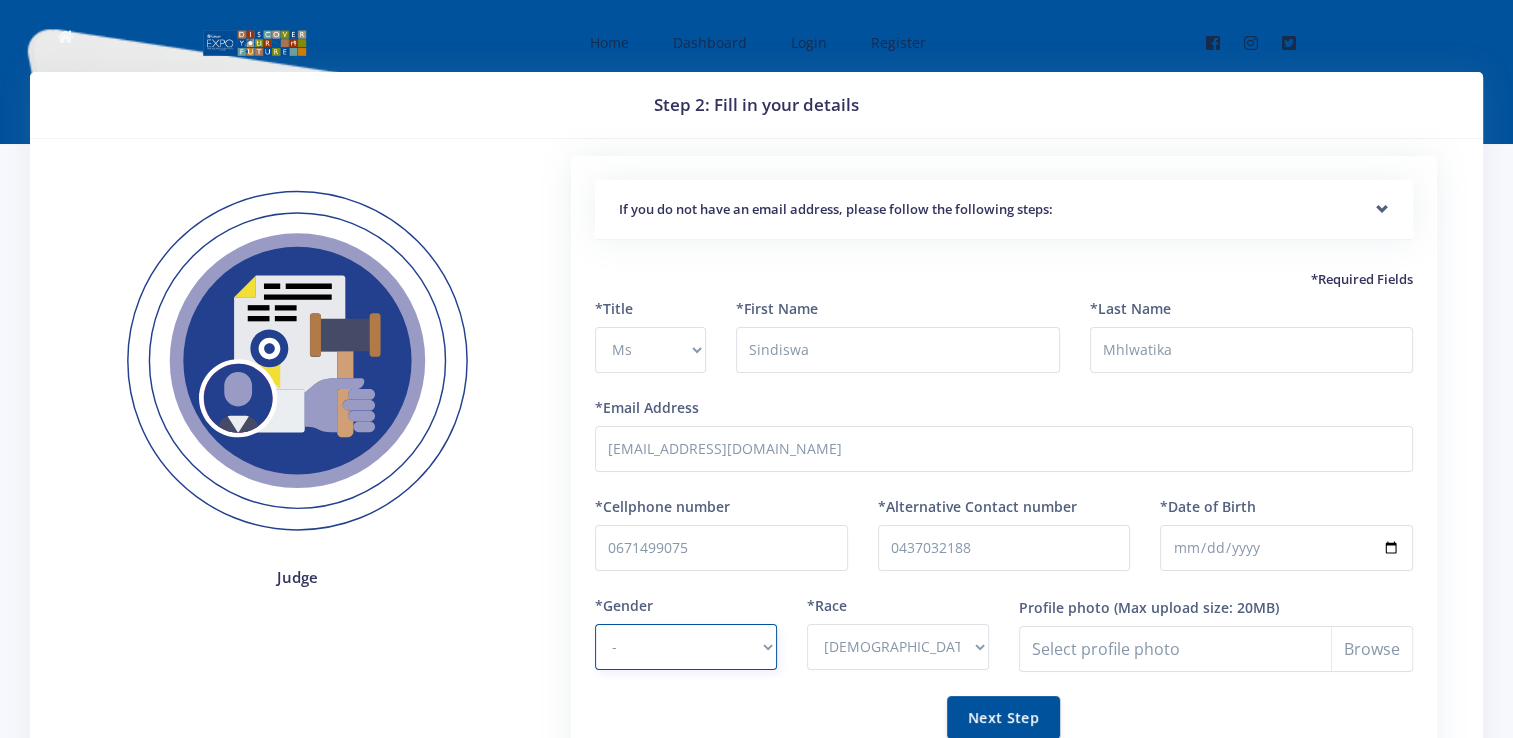 click on "-
Male
Female" at bounding box center [686, 647] 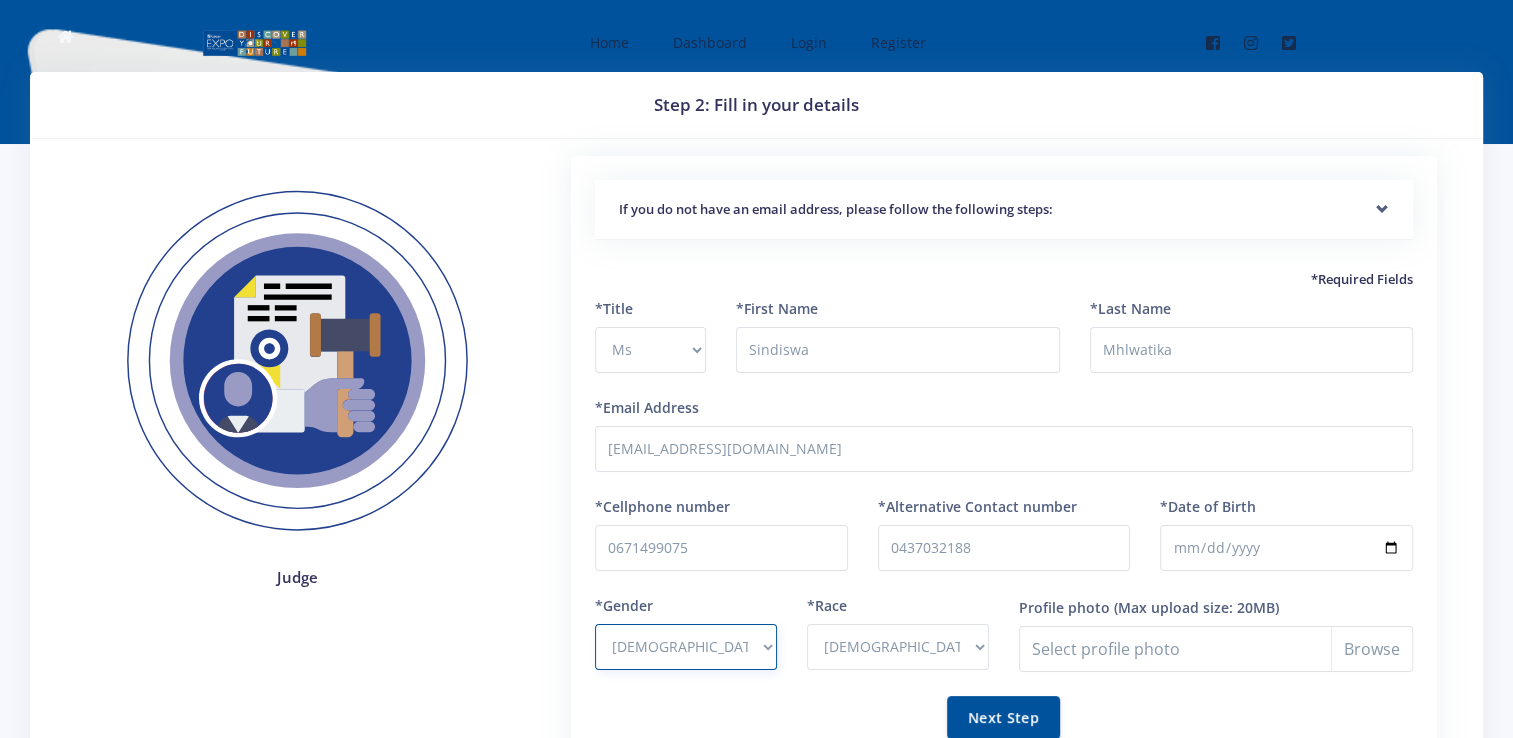 click on "-
Male
Female" at bounding box center (686, 647) 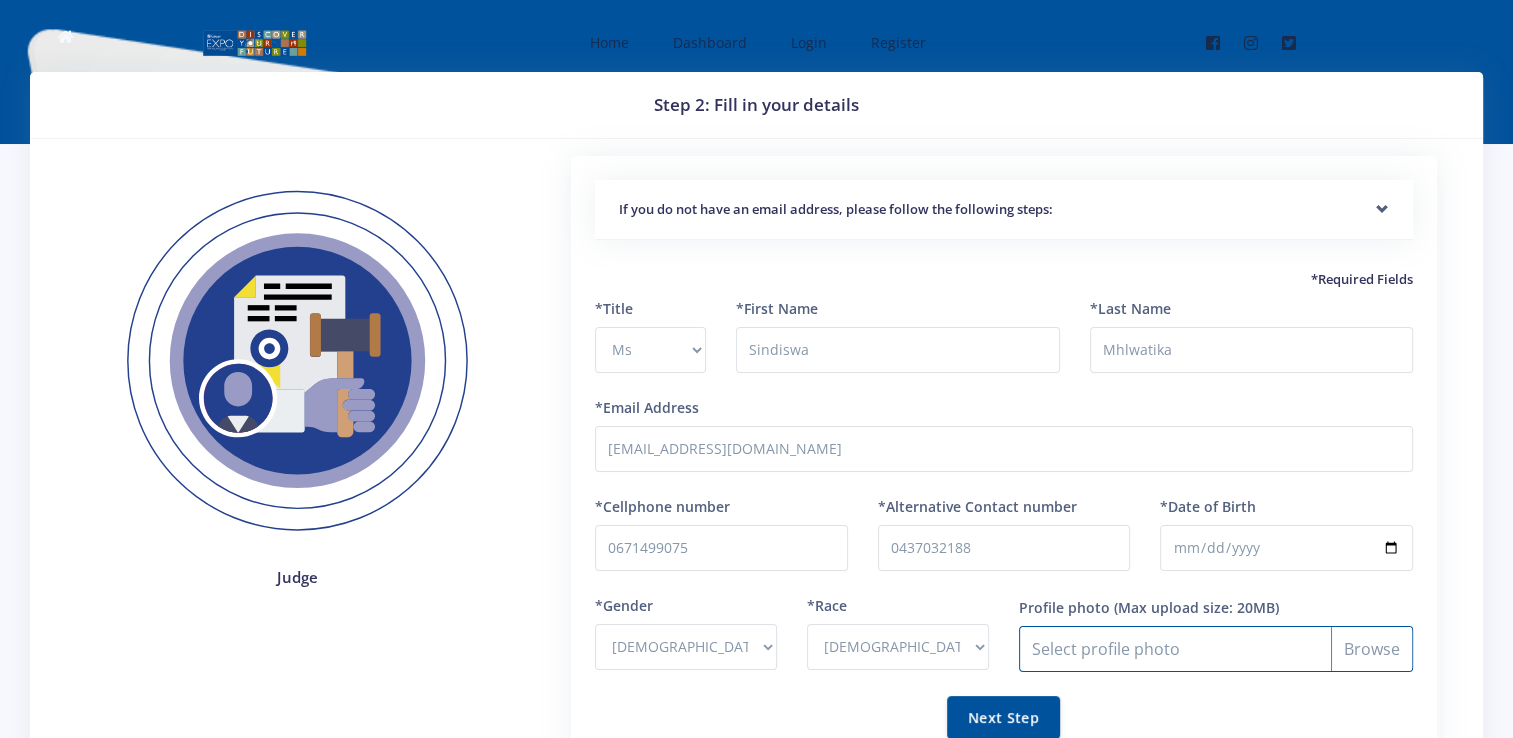 click on "Profile photo" at bounding box center [1216, 649] 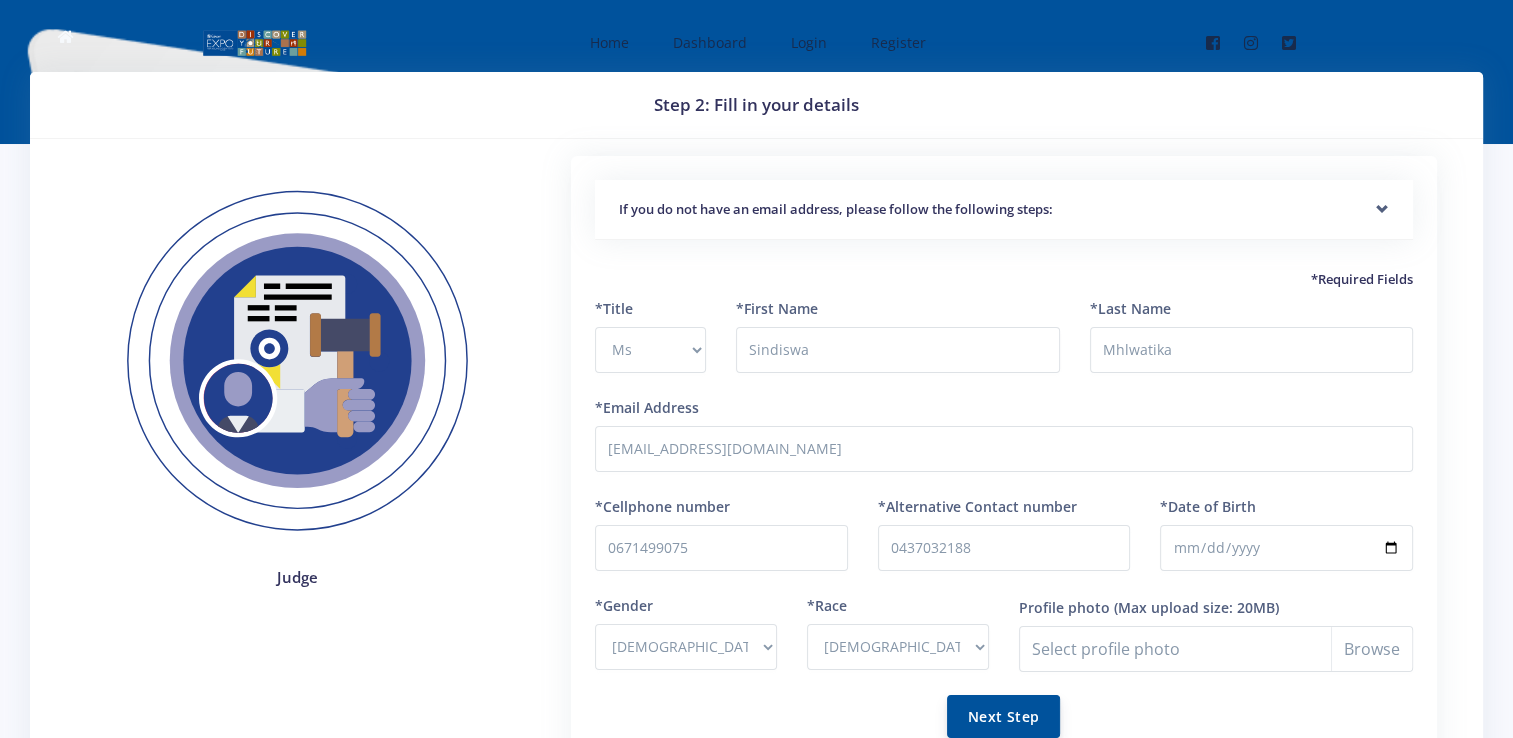 click on "Next
Step" at bounding box center (1003, 716) 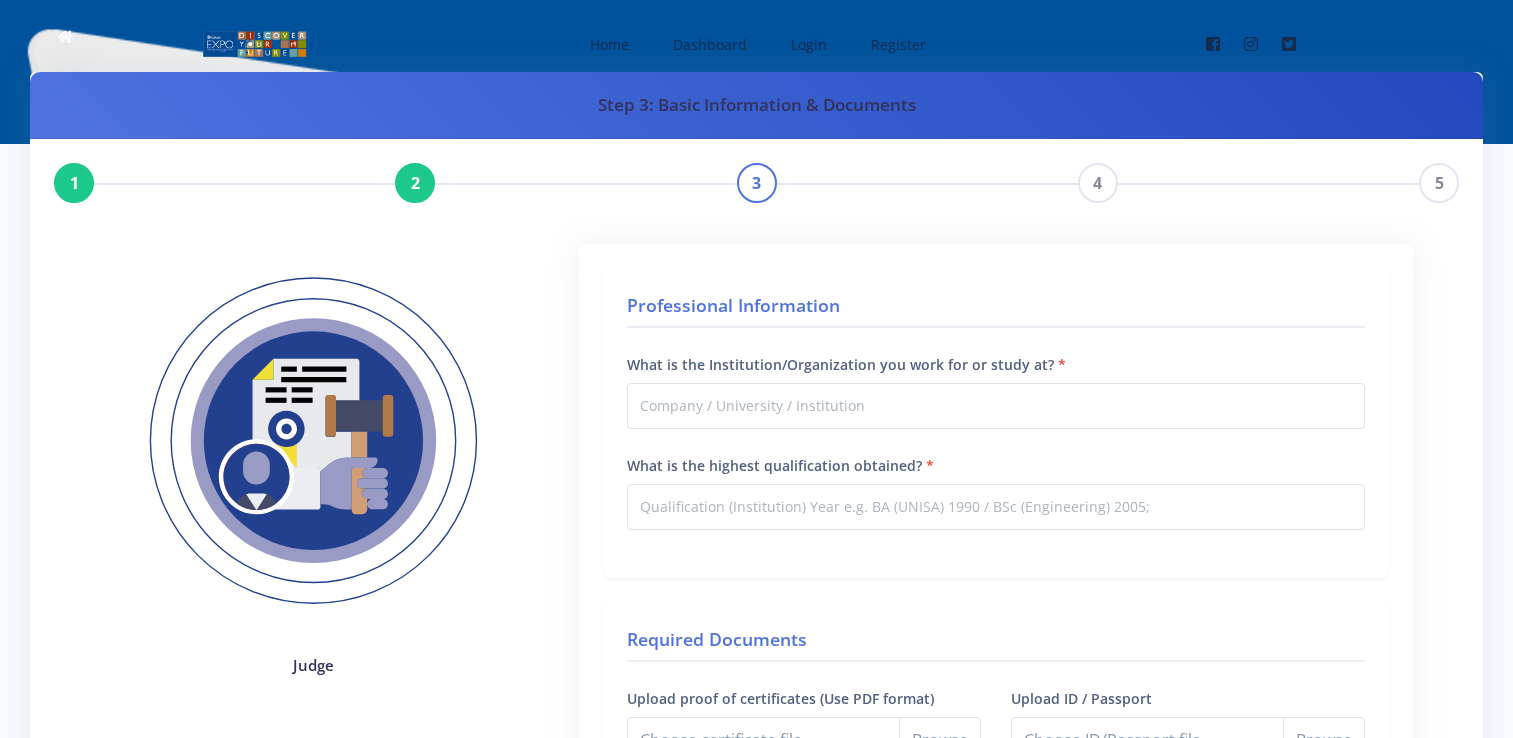 scroll, scrollTop: 0, scrollLeft: 0, axis: both 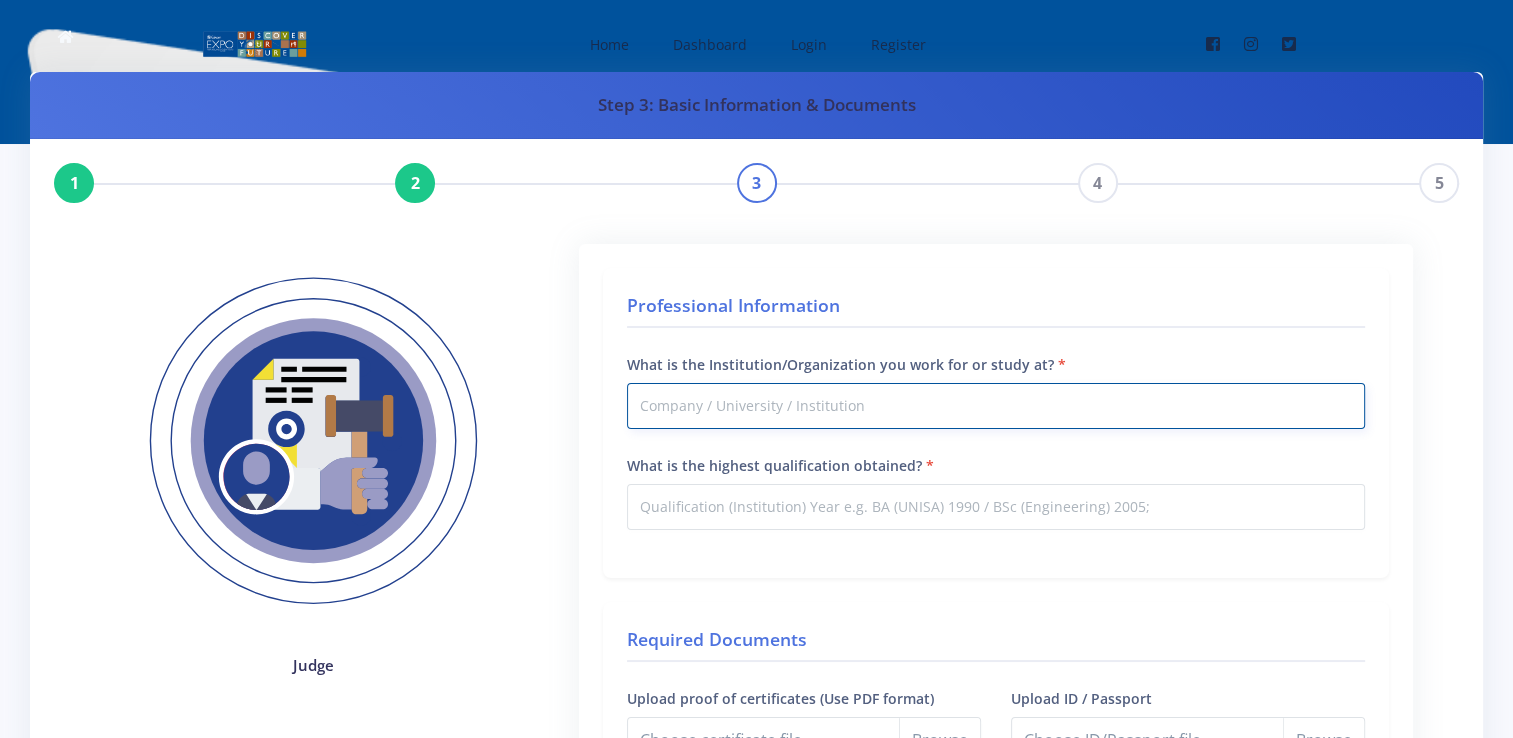 click on "What is the Institution/Organization you work for or study at?" at bounding box center [996, 406] 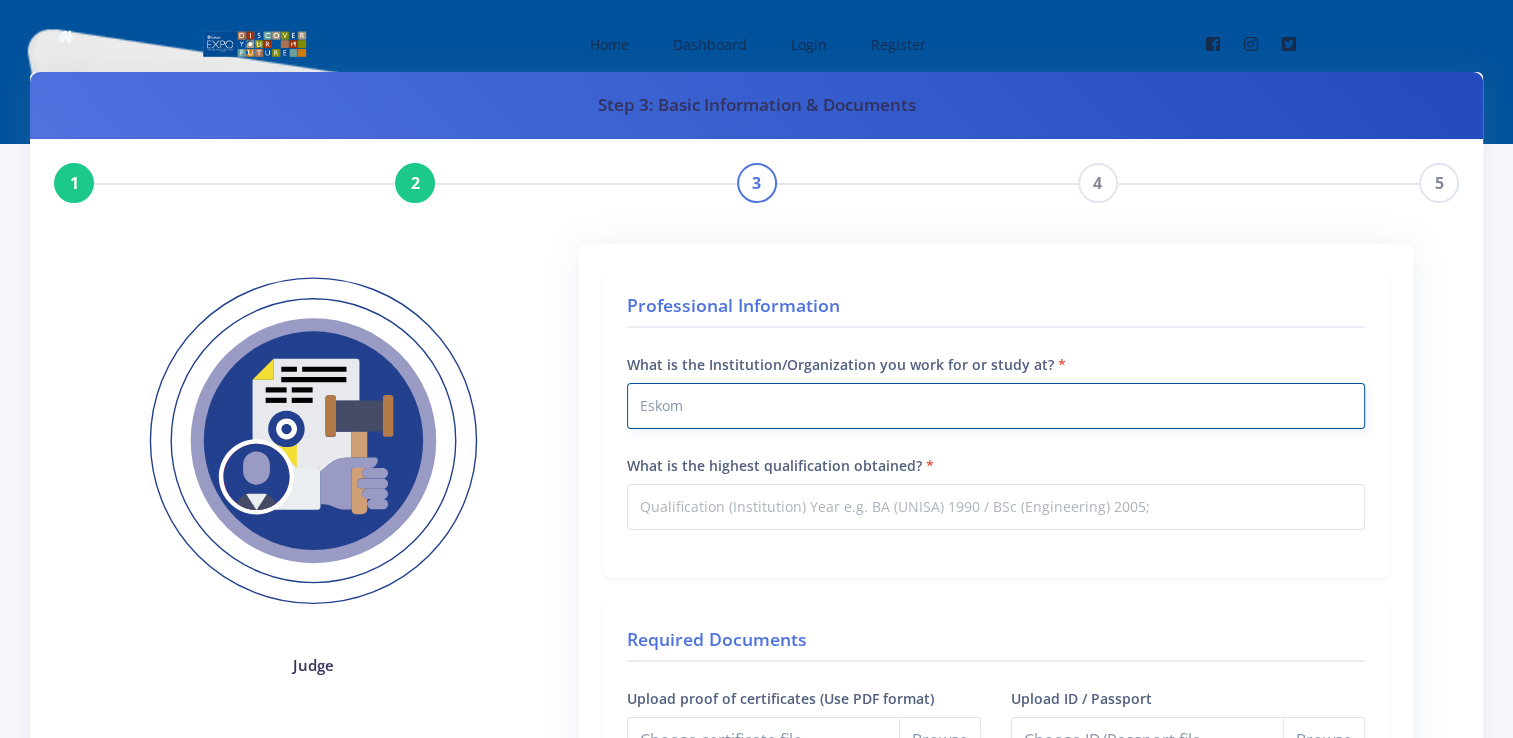 type on "Eskom" 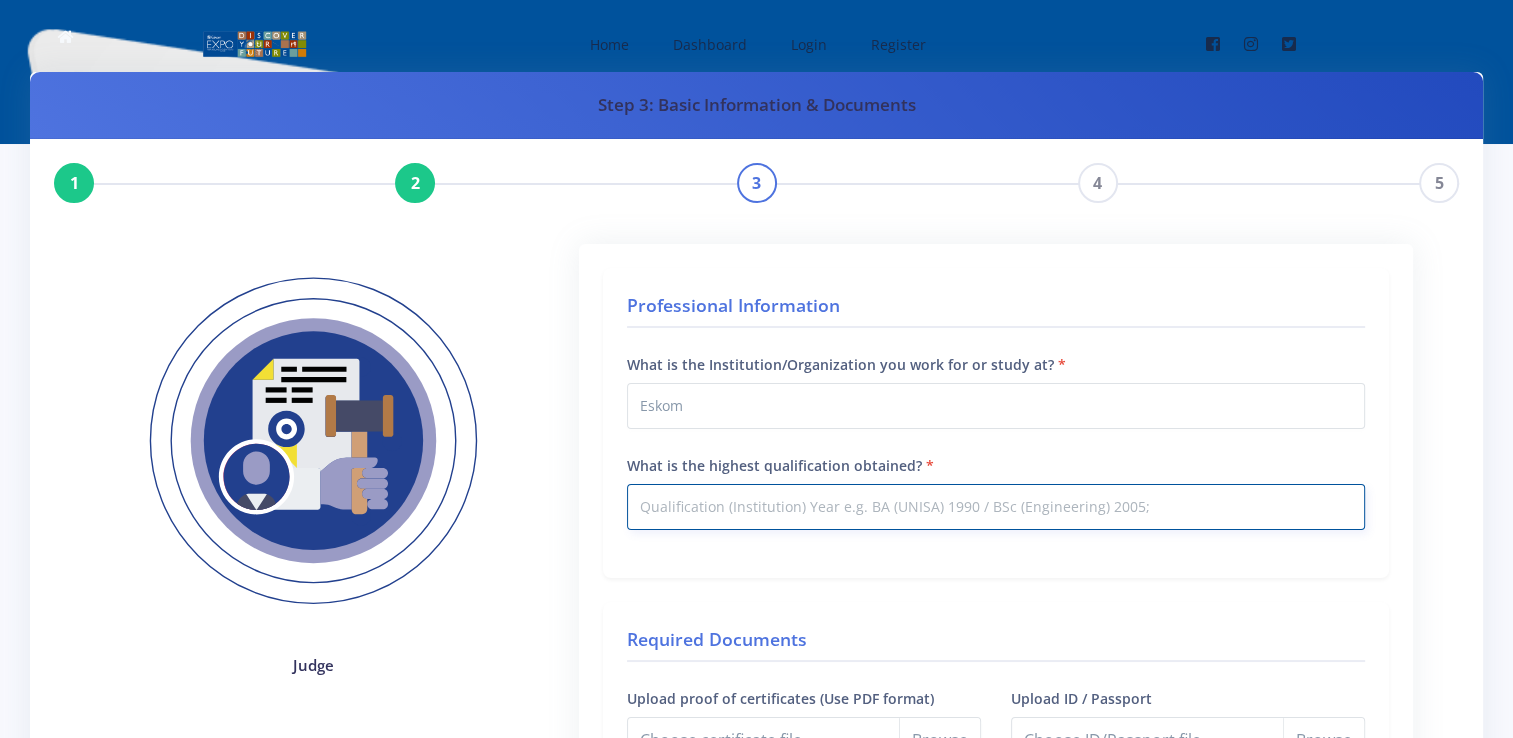 click on "What is the highest qualification obtained?" at bounding box center (996, 507) 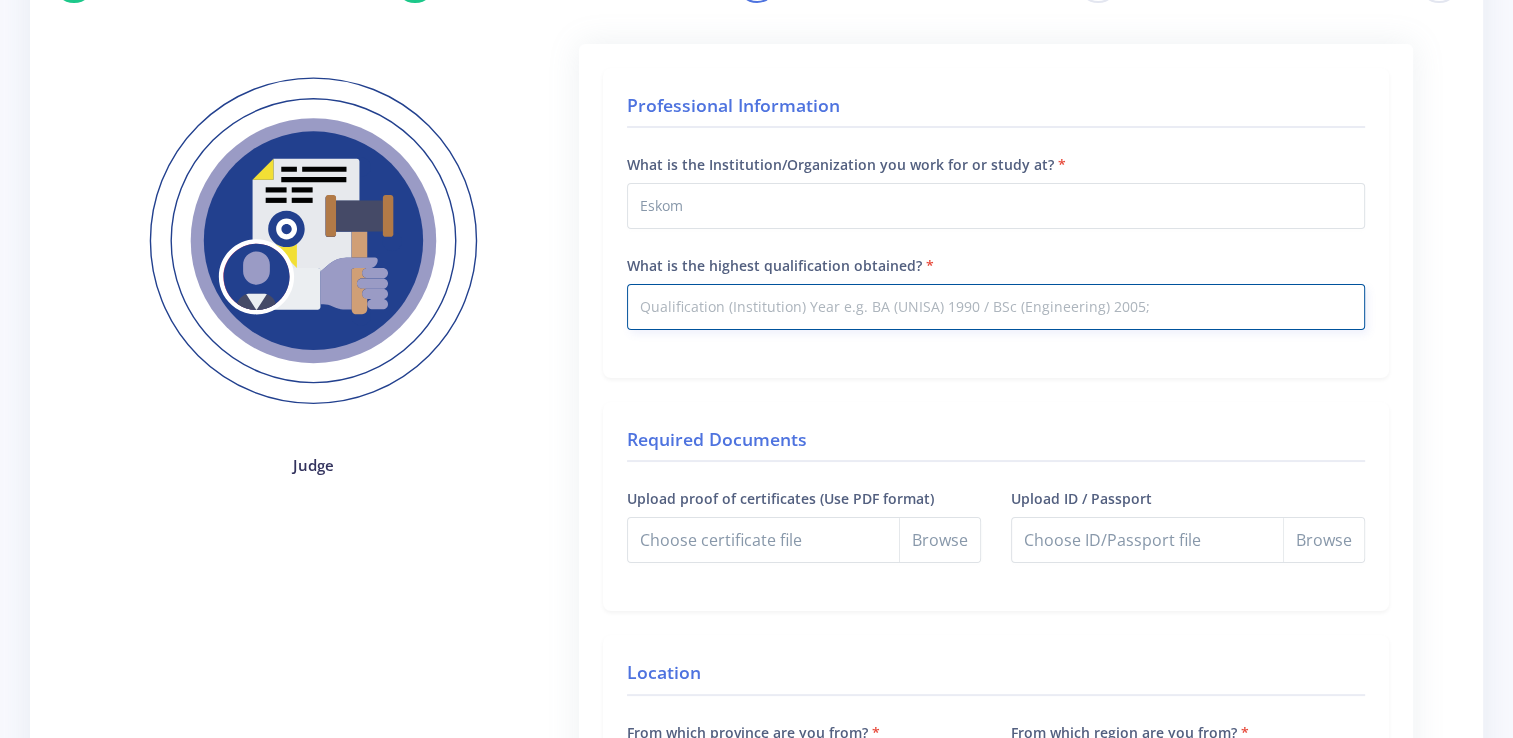 scroll, scrollTop: 240, scrollLeft: 0, axis: vertical 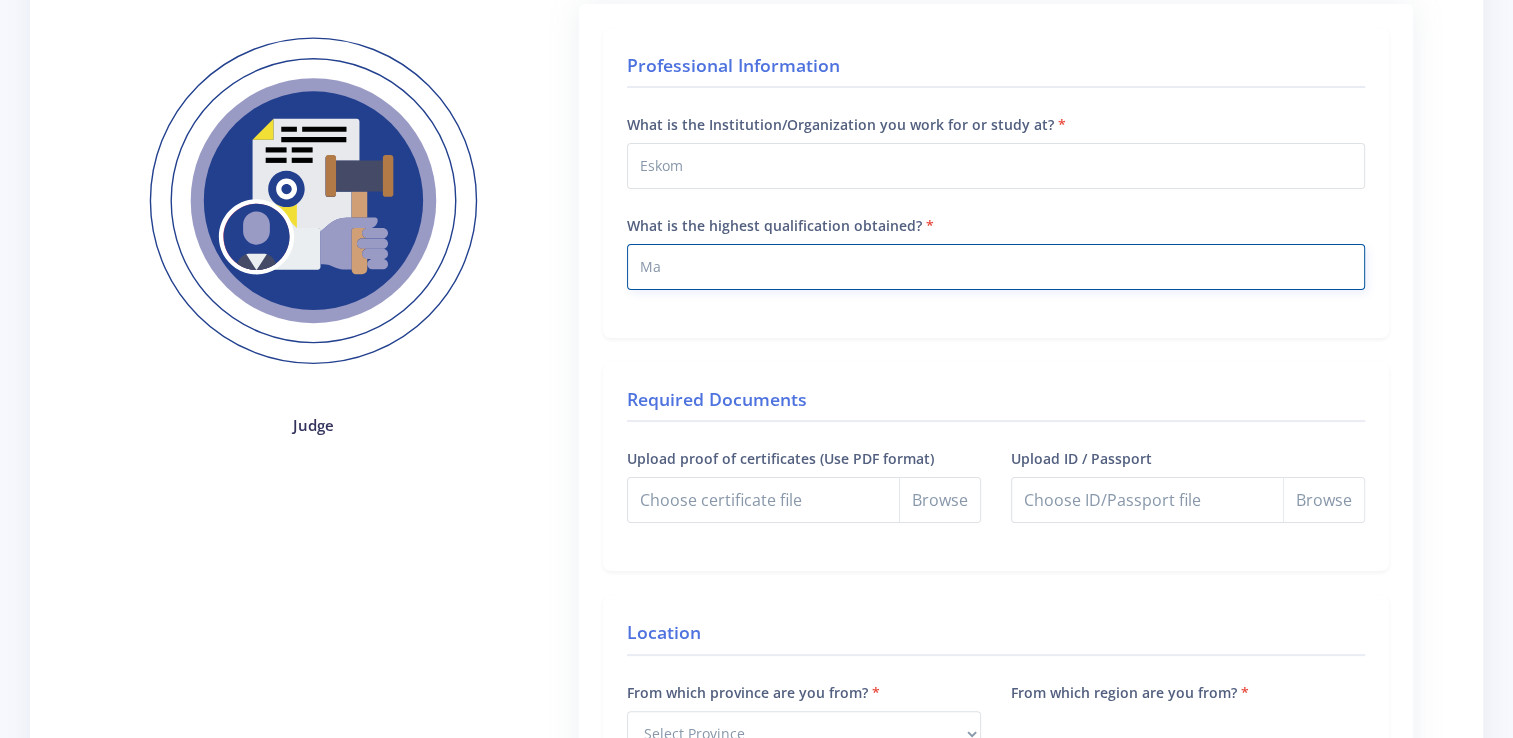type on "M" 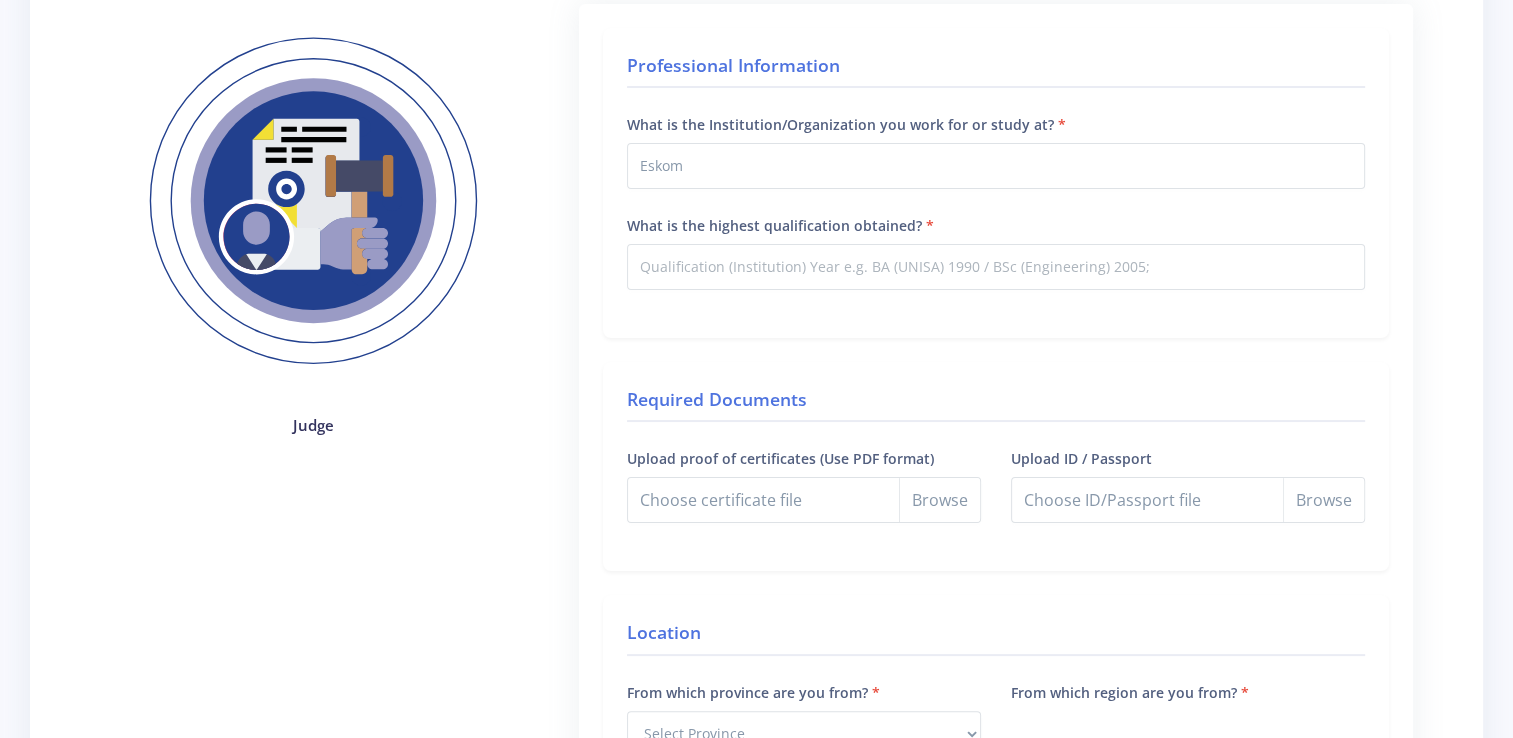 click on "Professional Information
What is the Institution/Organization you work for or study at?
Eskom
What is the highest qualification obtained?" at bounding box center [996, 183] 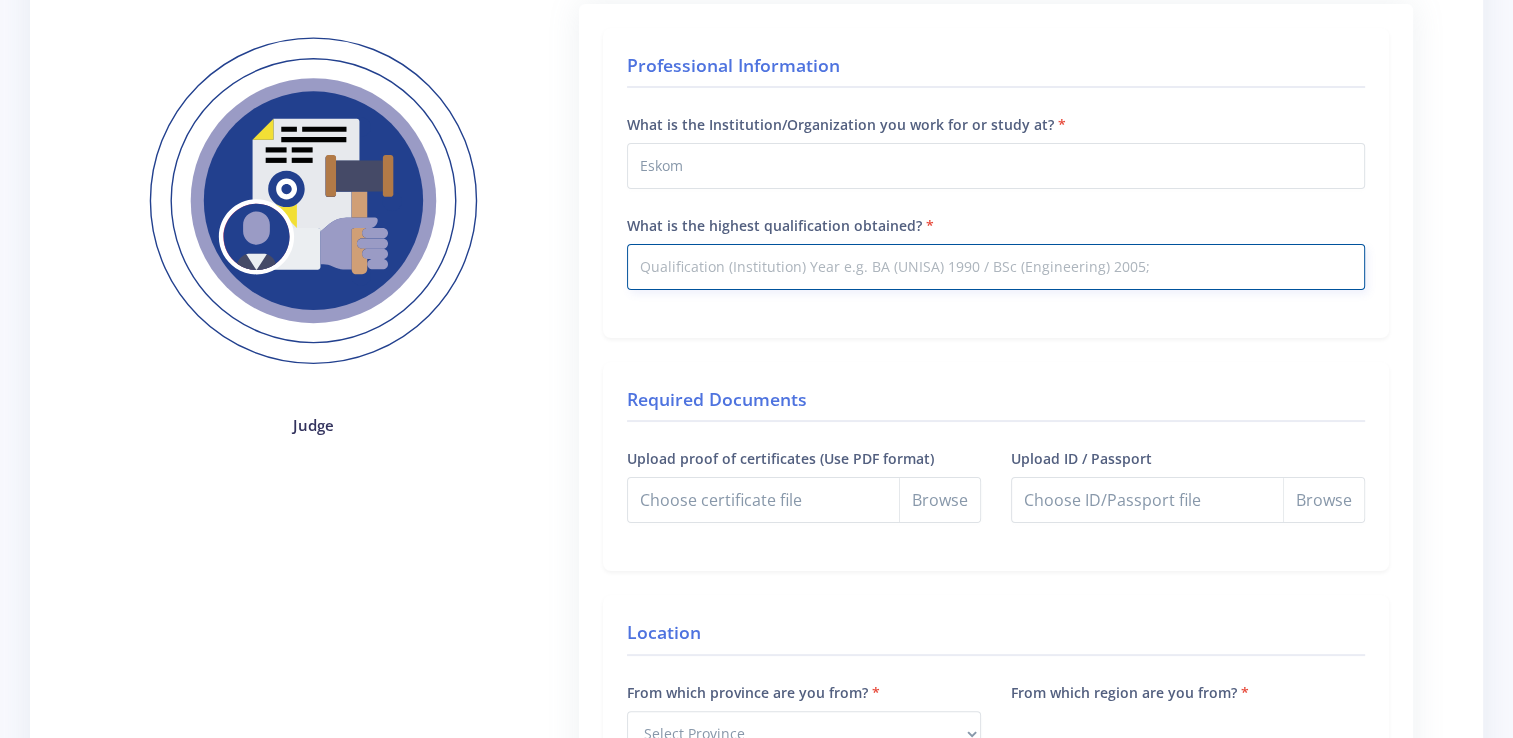 click on "What is the highest qualification obtained?" at bounding box center (996, 267) 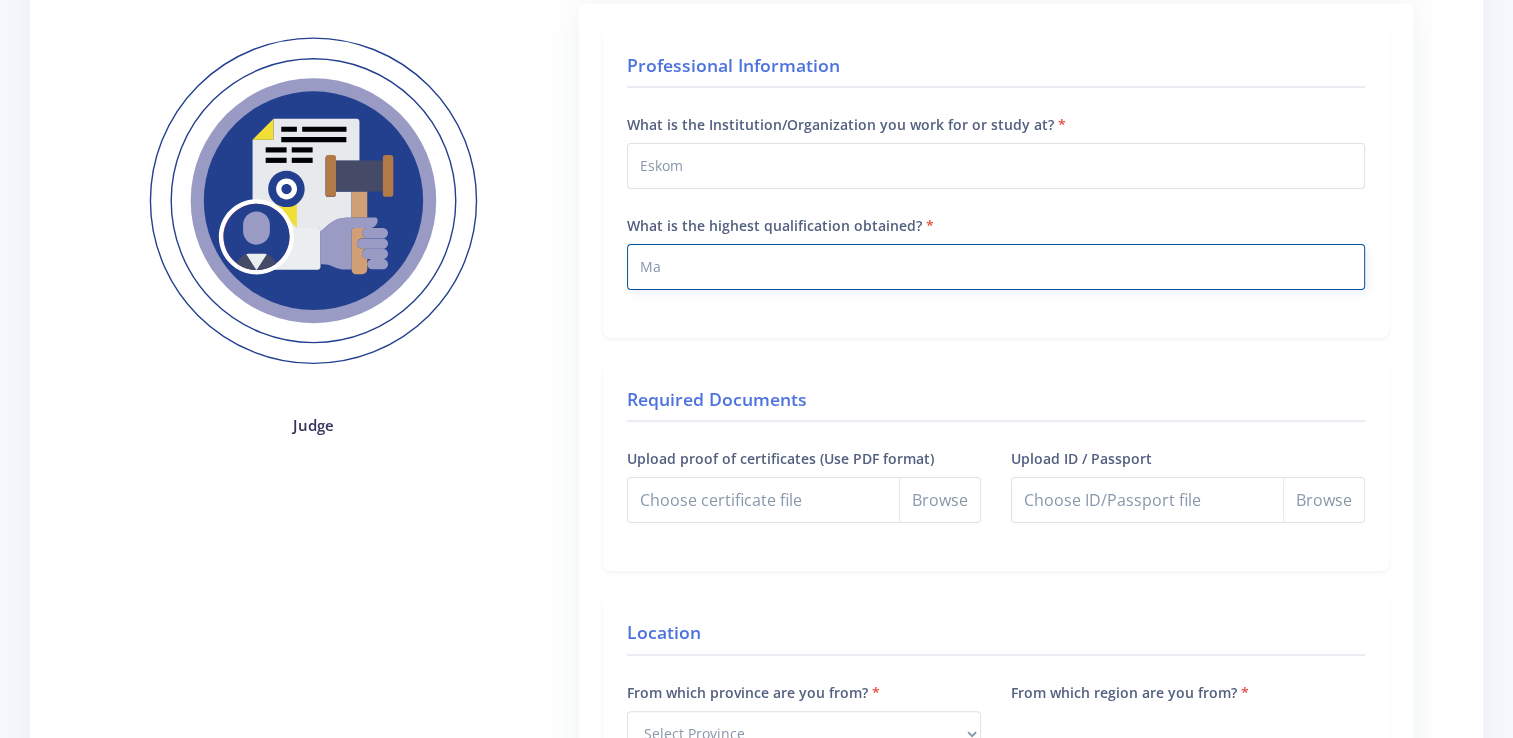 type on "M" 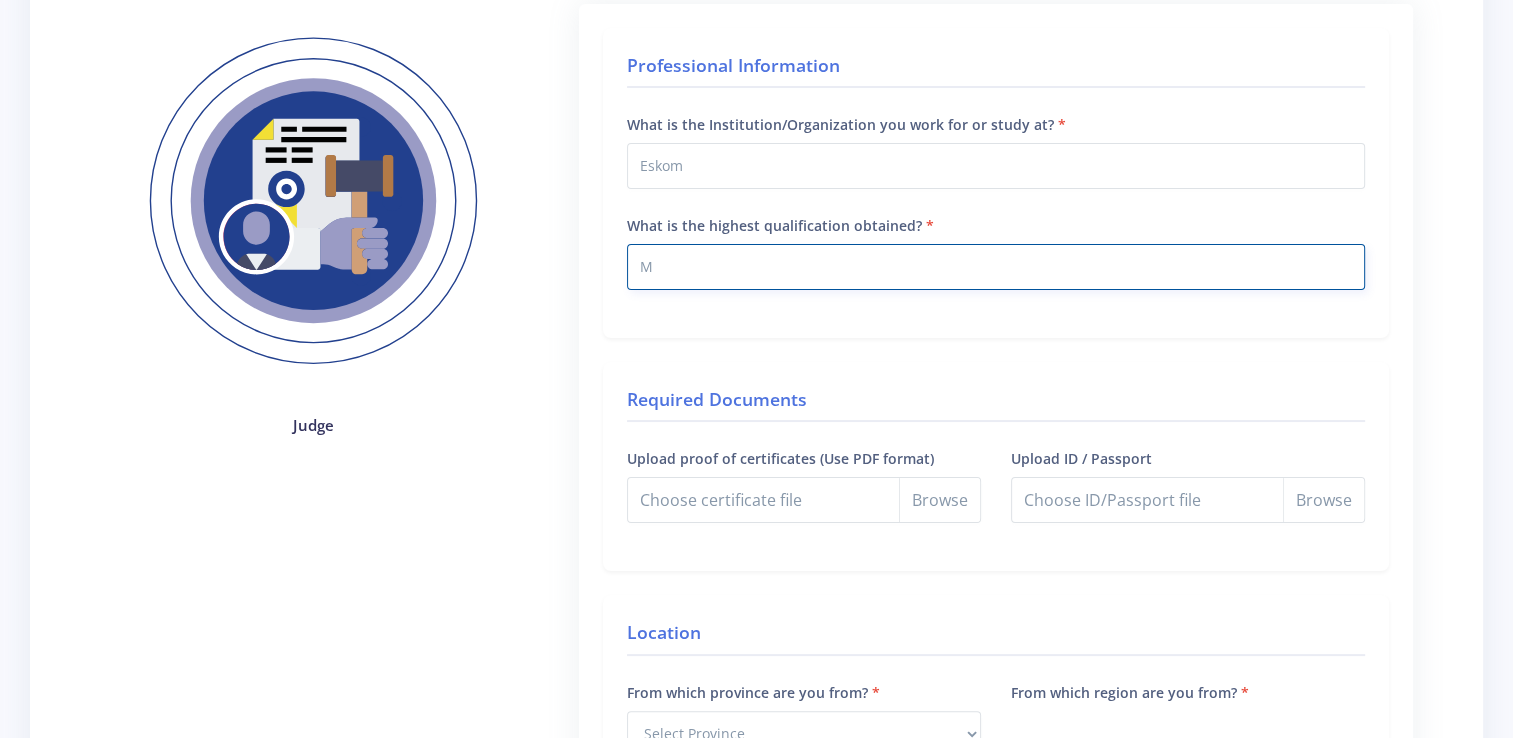 type 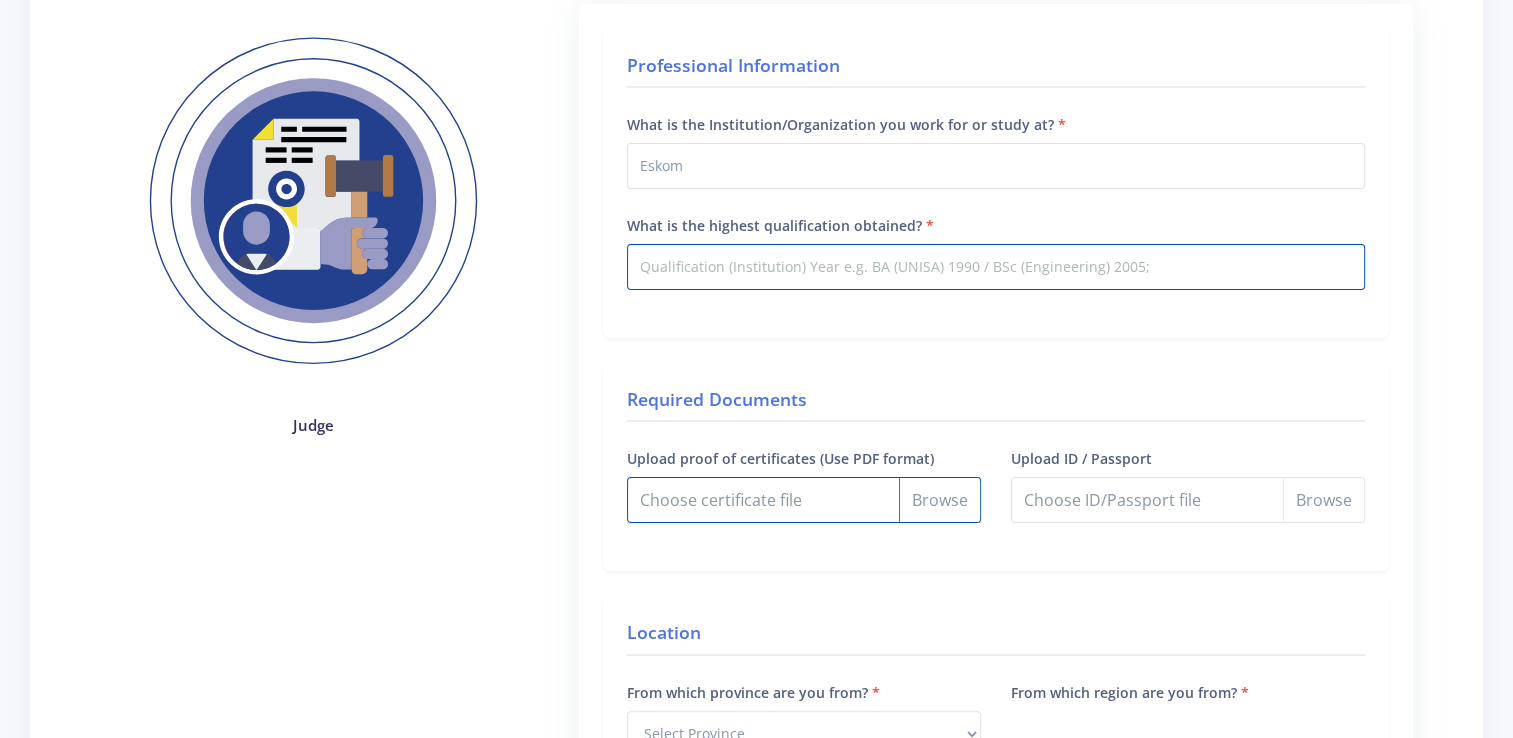 click on "Upload proof of certificates (Use PDF format)" at bounding box center (804, 500) 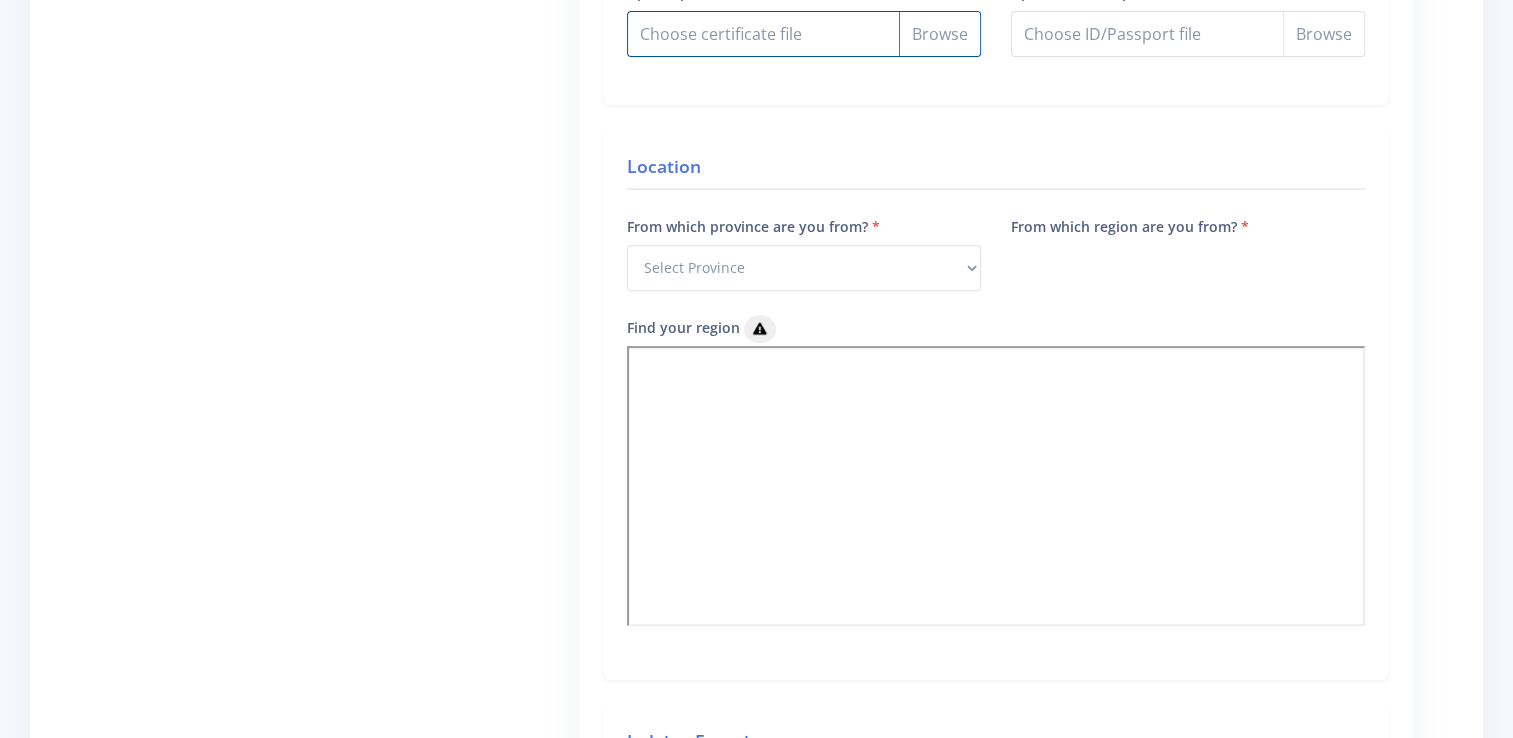 scroll, scrollTop: 786, scrollLeft: 0, axis: vertical 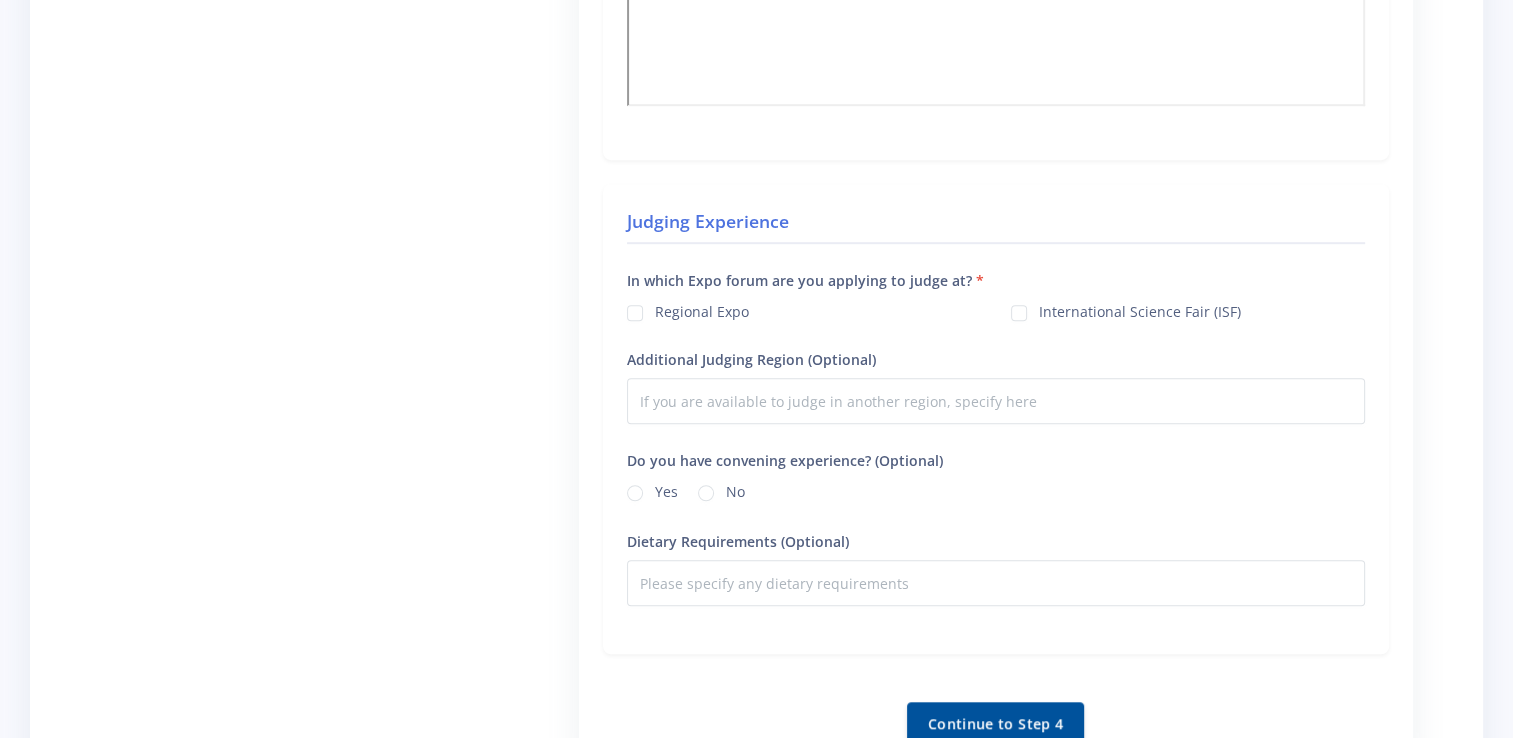 click on "Yes" at bounding box center [652, 493] 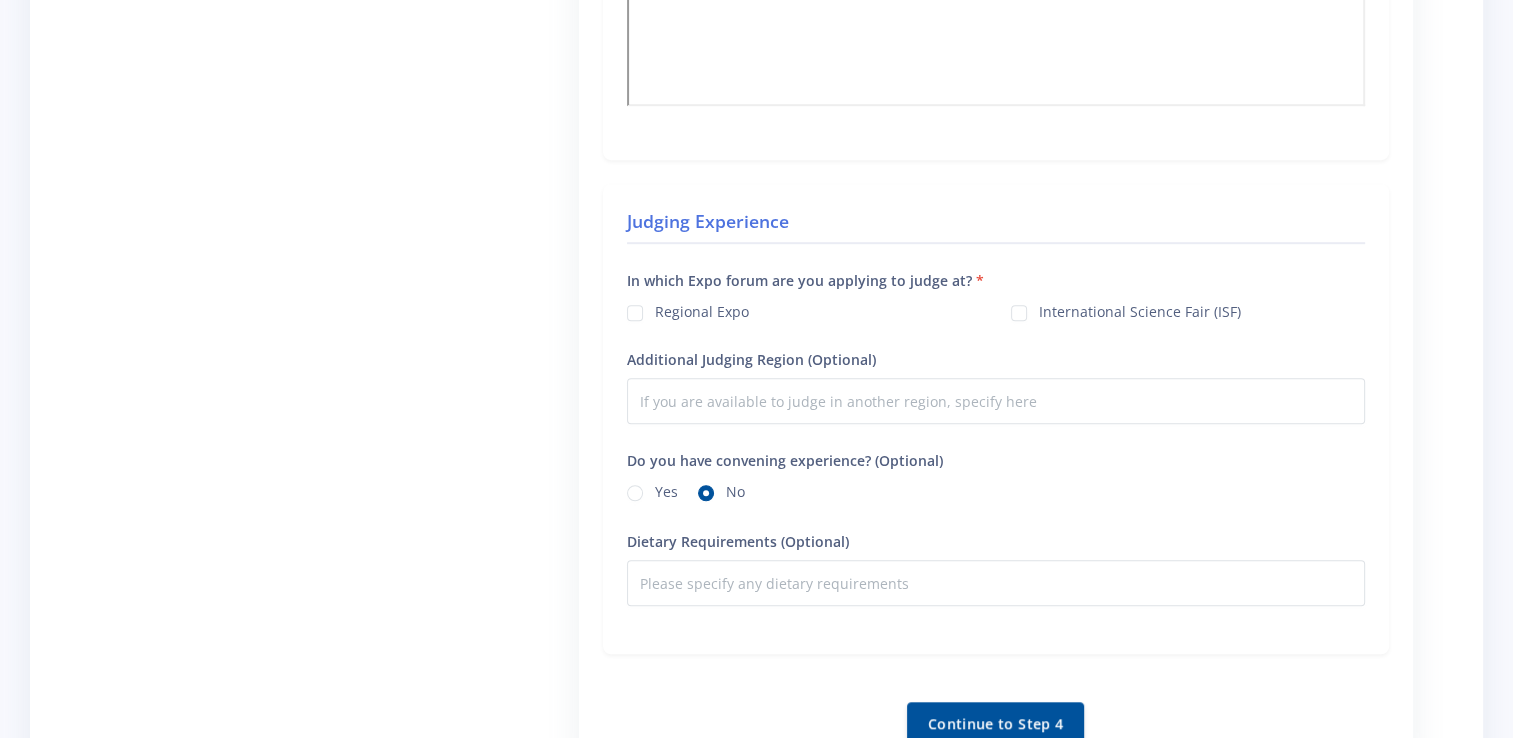 click on "Regional Expo" at bounding box center [702, 309] 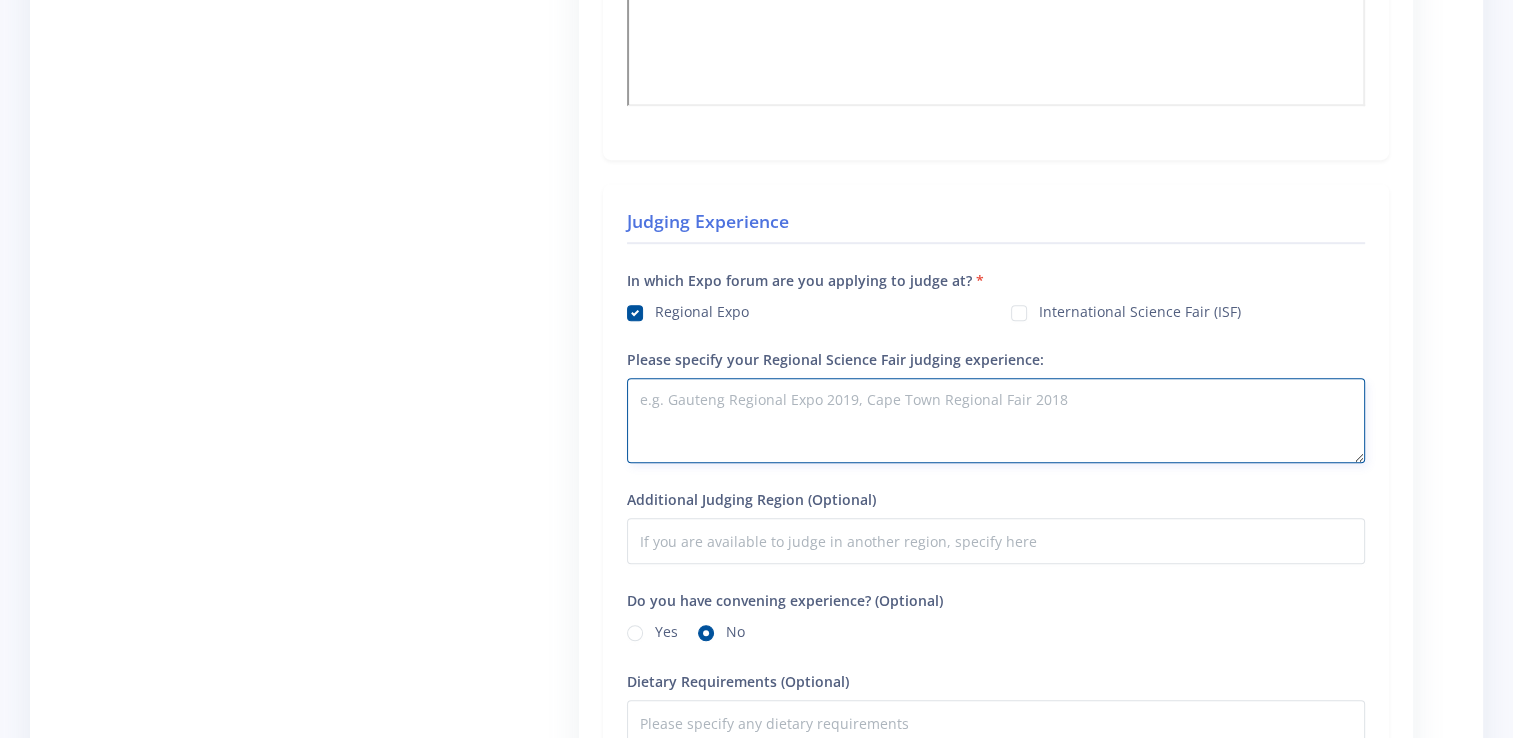 click on "Please specify your Regional Science Fair judging experience:" at bounding box center [996, 420] 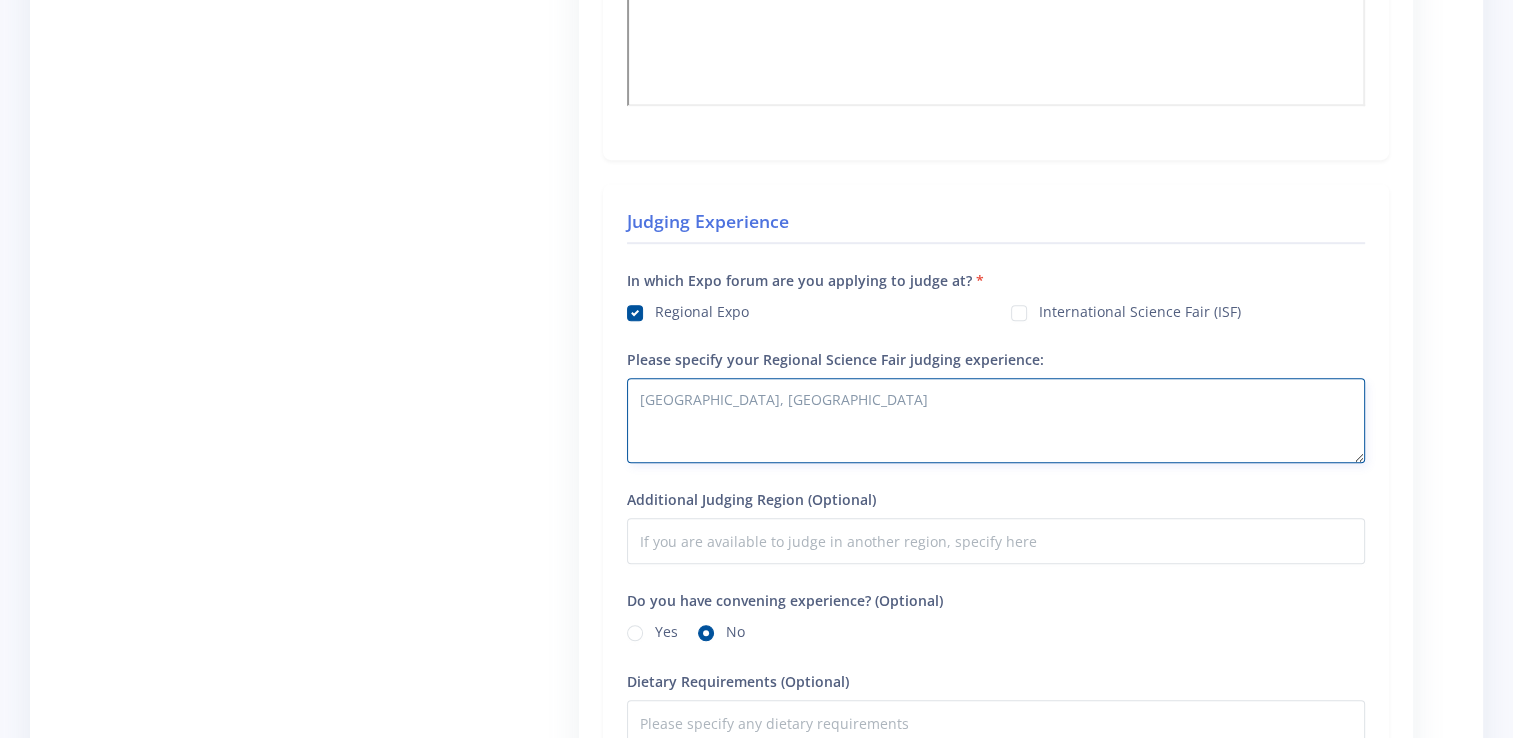 type on "Eastern Cape, East London" 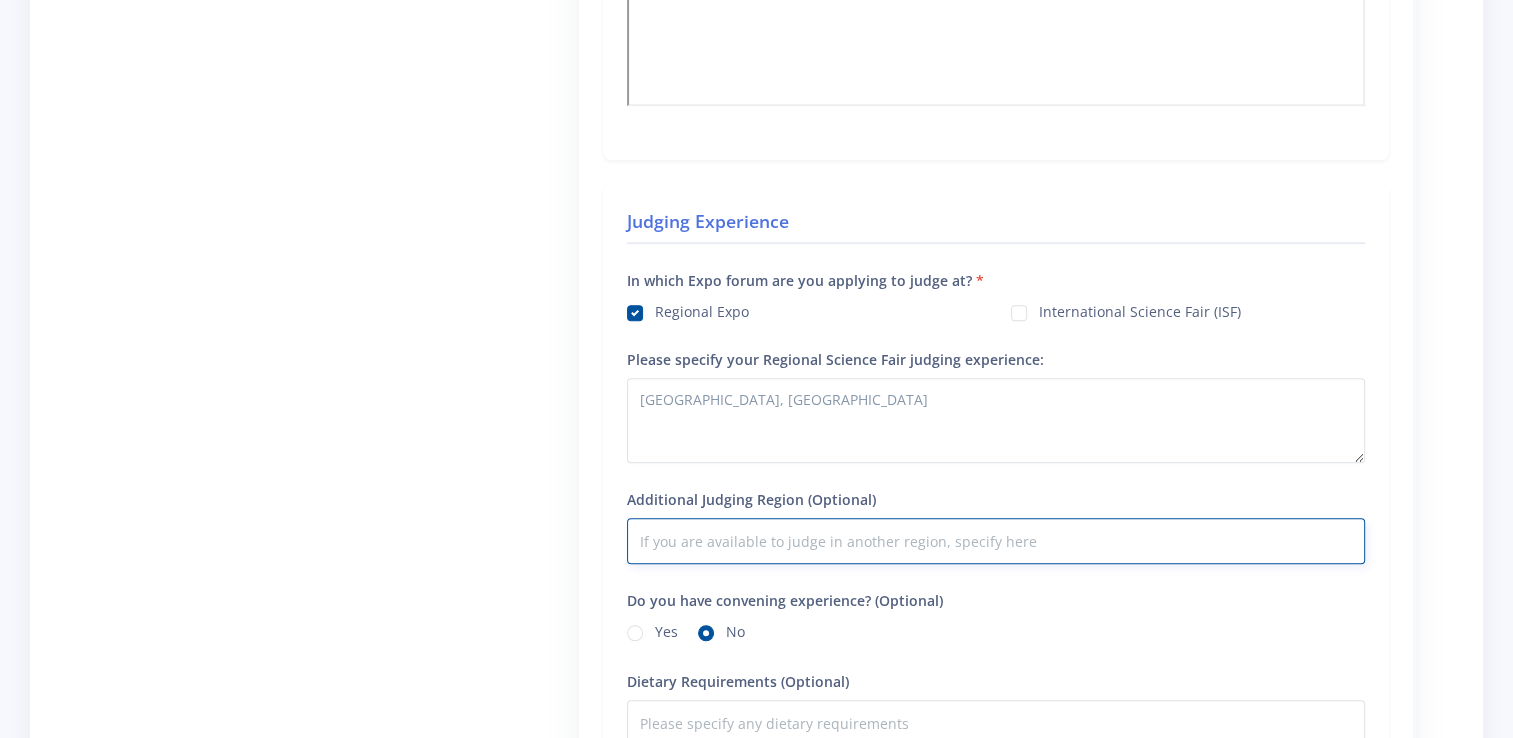 click on "Additional Judging Region (Optional)" at bounding box center [996, 541] 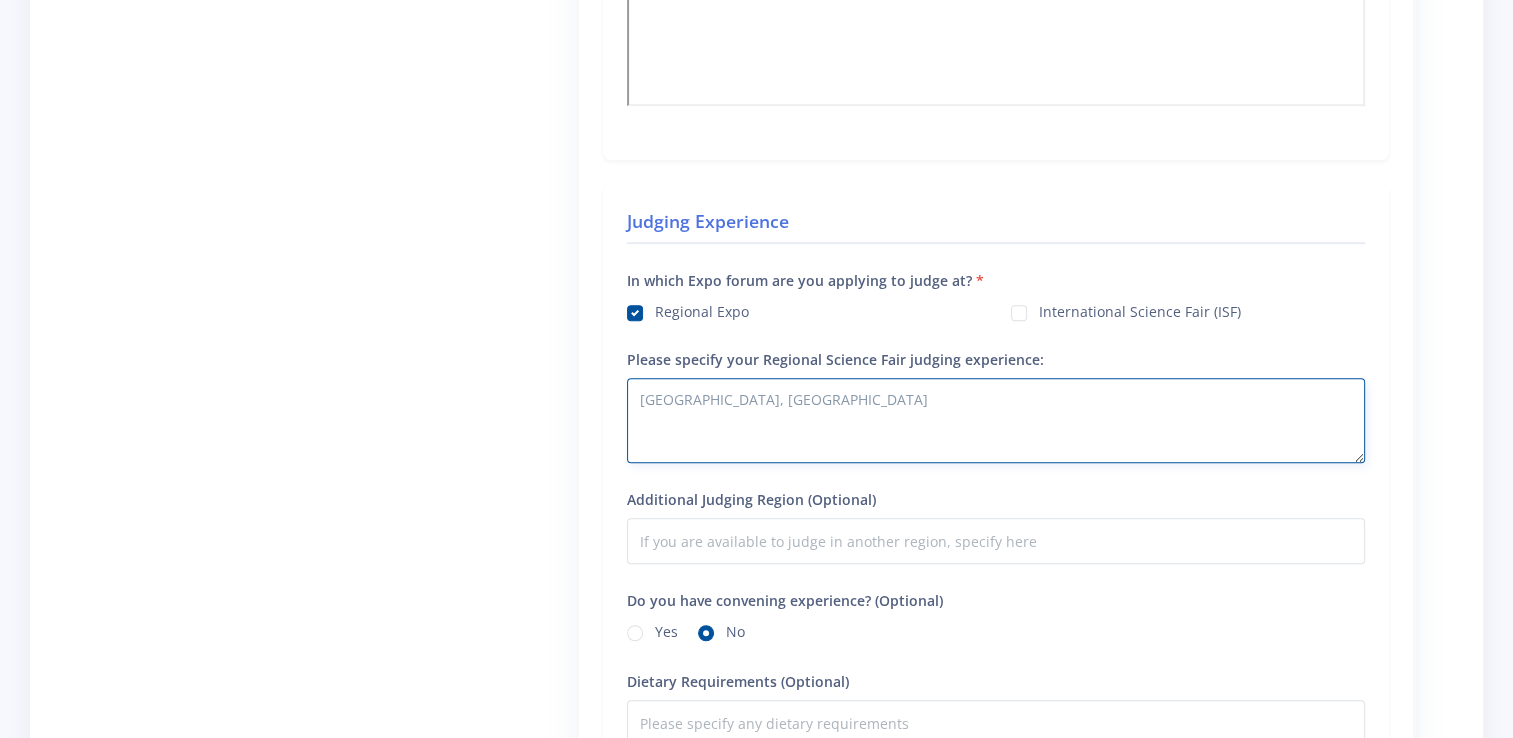 click on "Eastern Cape, East London" at bounding box center [996, 420] 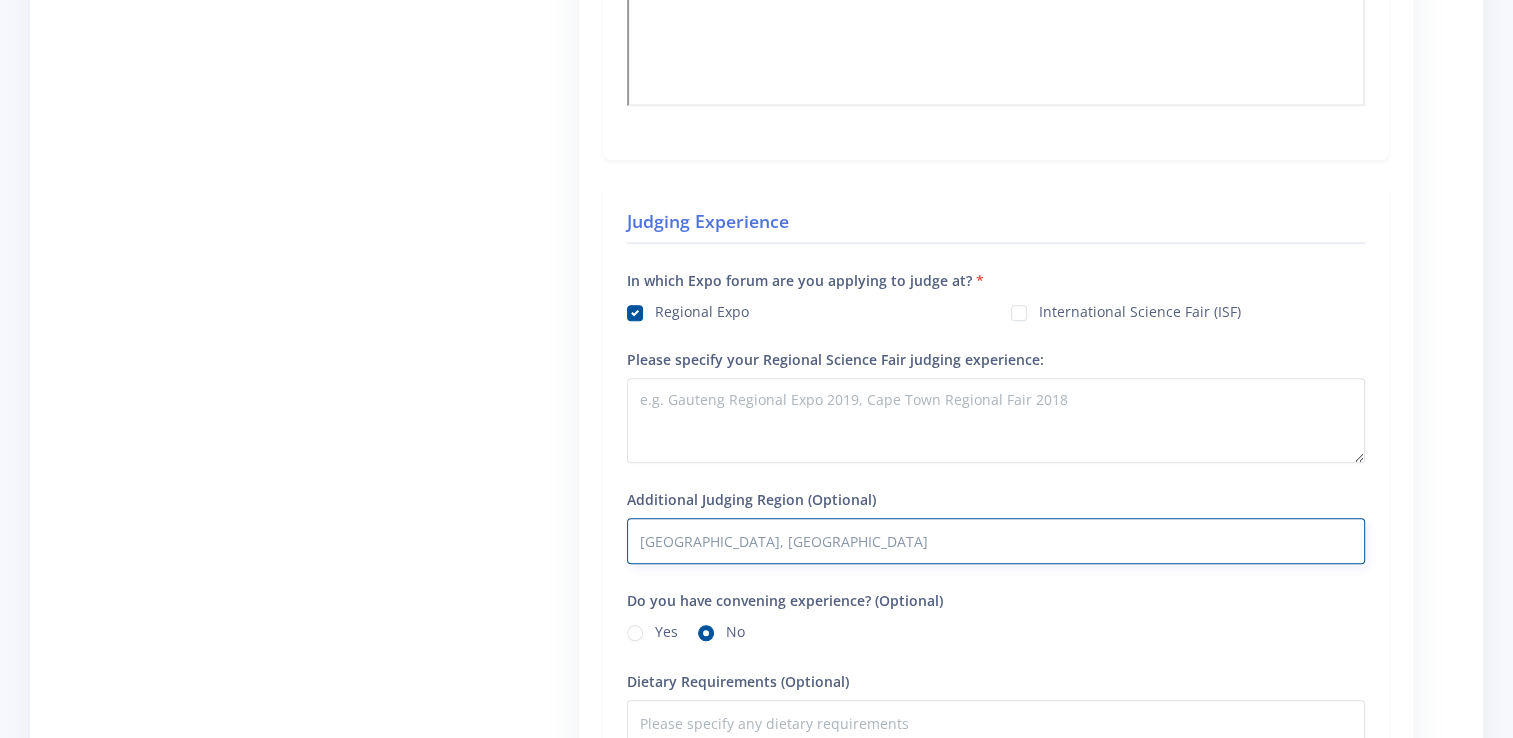 type on "Eastern Cape, East London" 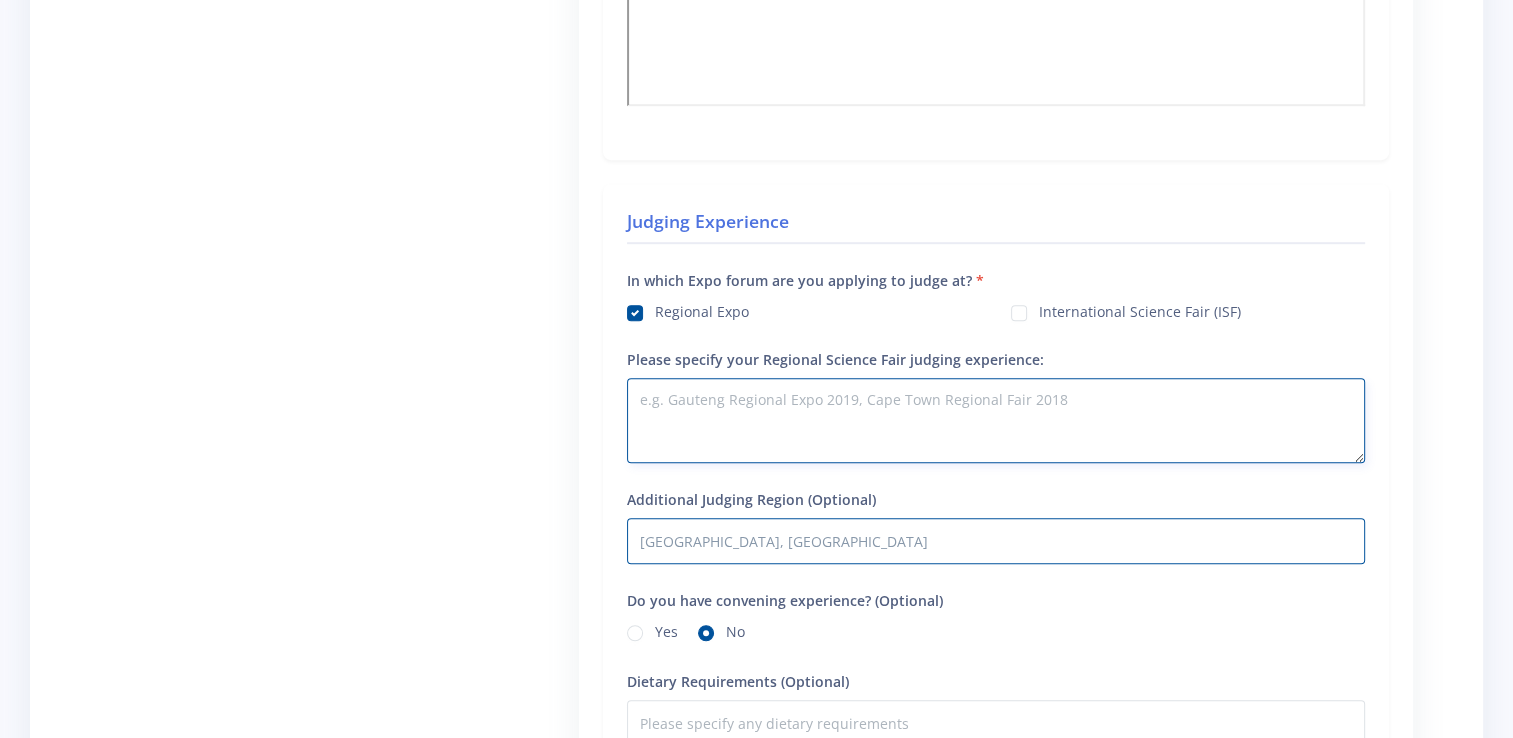 click on "Please specify your Regional Science Fair judging experience:" at bounding box center [996, 420] 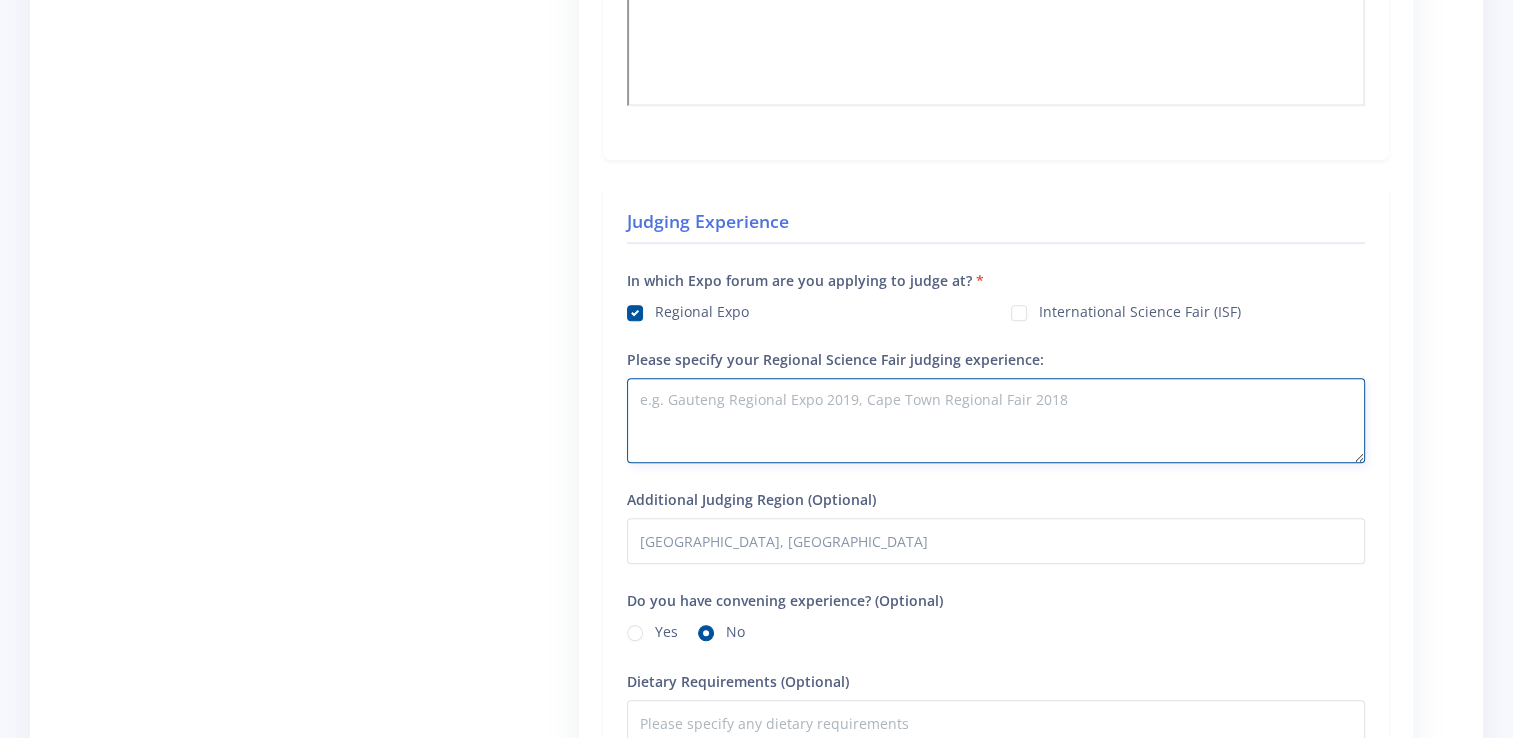 click on "Please specify your Regional Science Fair judging experience:" at bounding box center [996, 420] 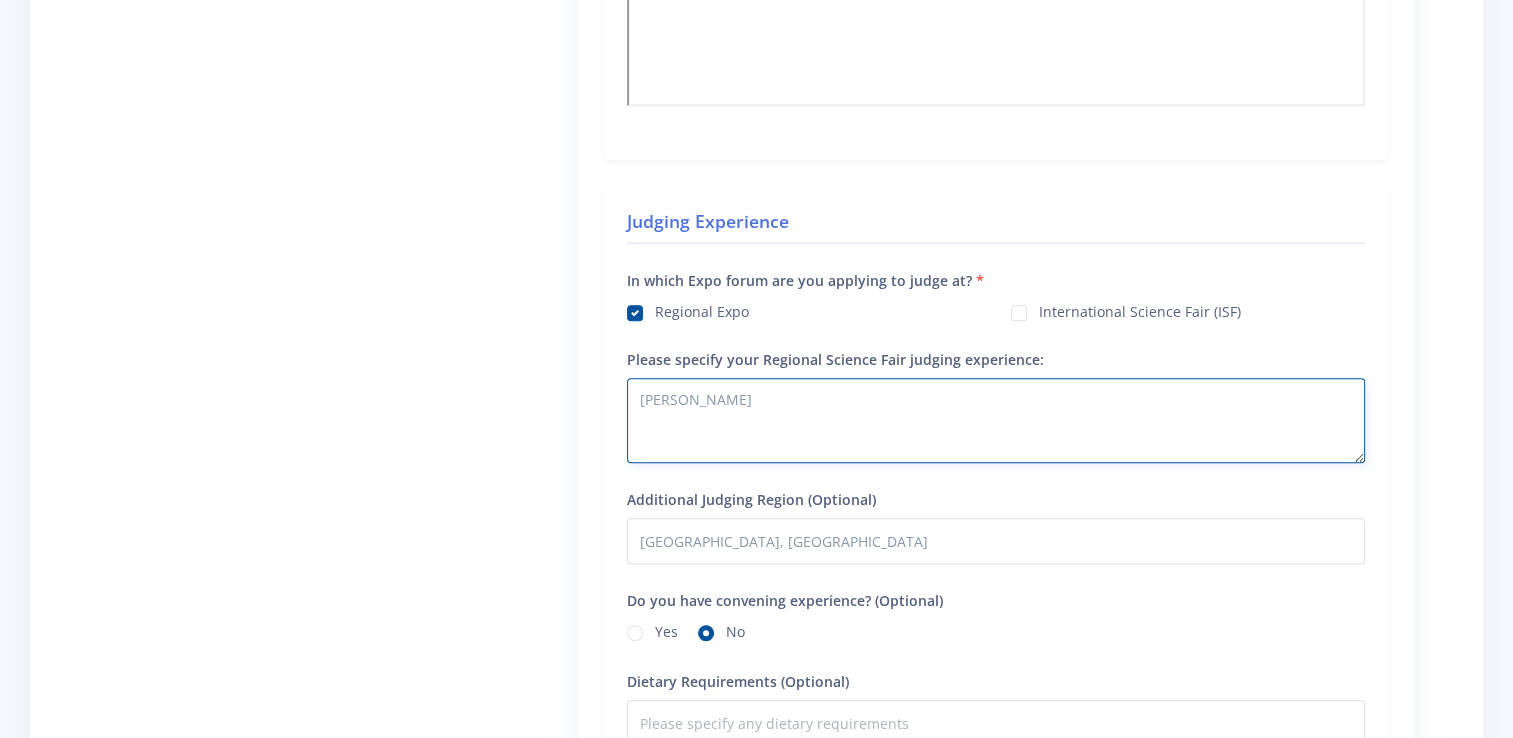 type on "Eden Karoo" 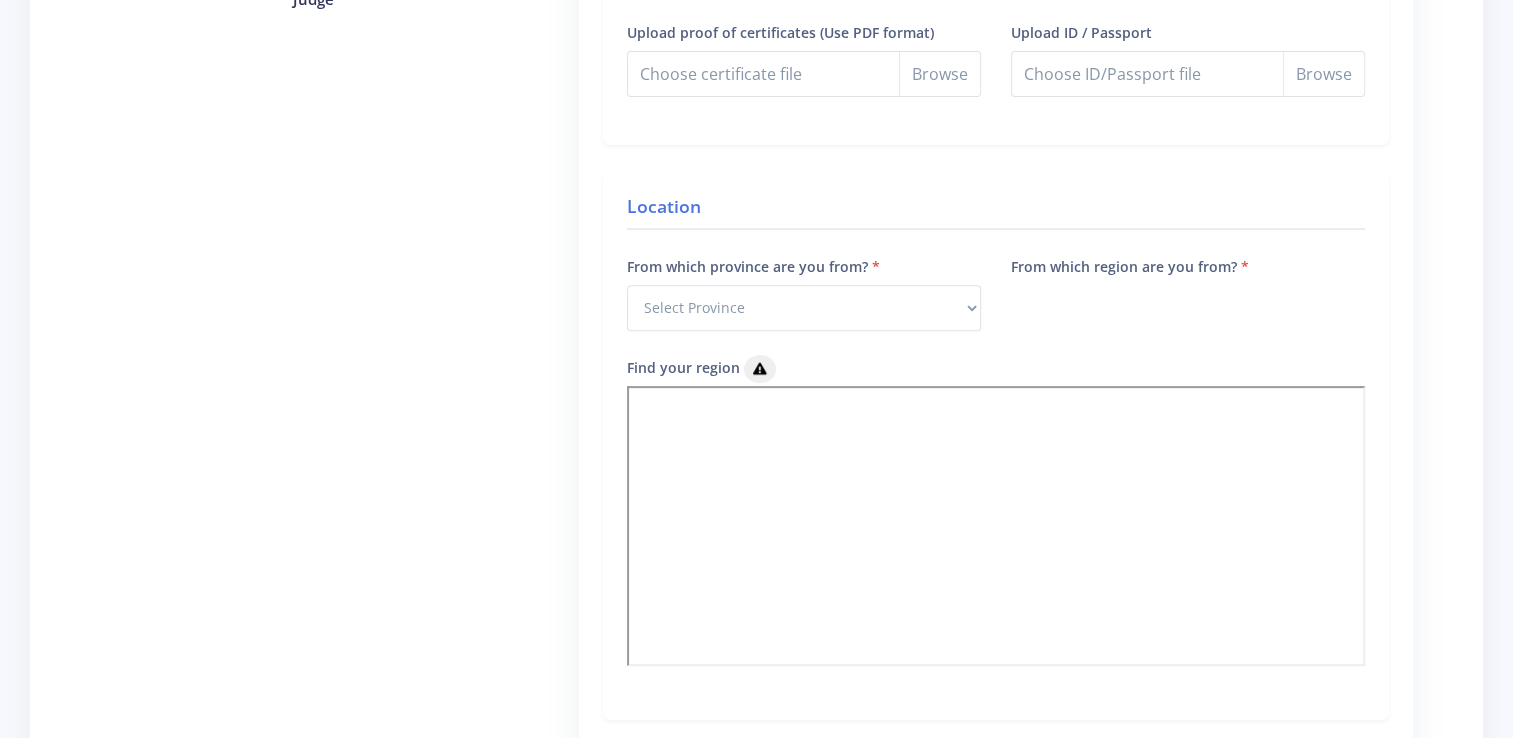 scroll, scrollTop: 652, scrollLeft: 0, axis: vertical 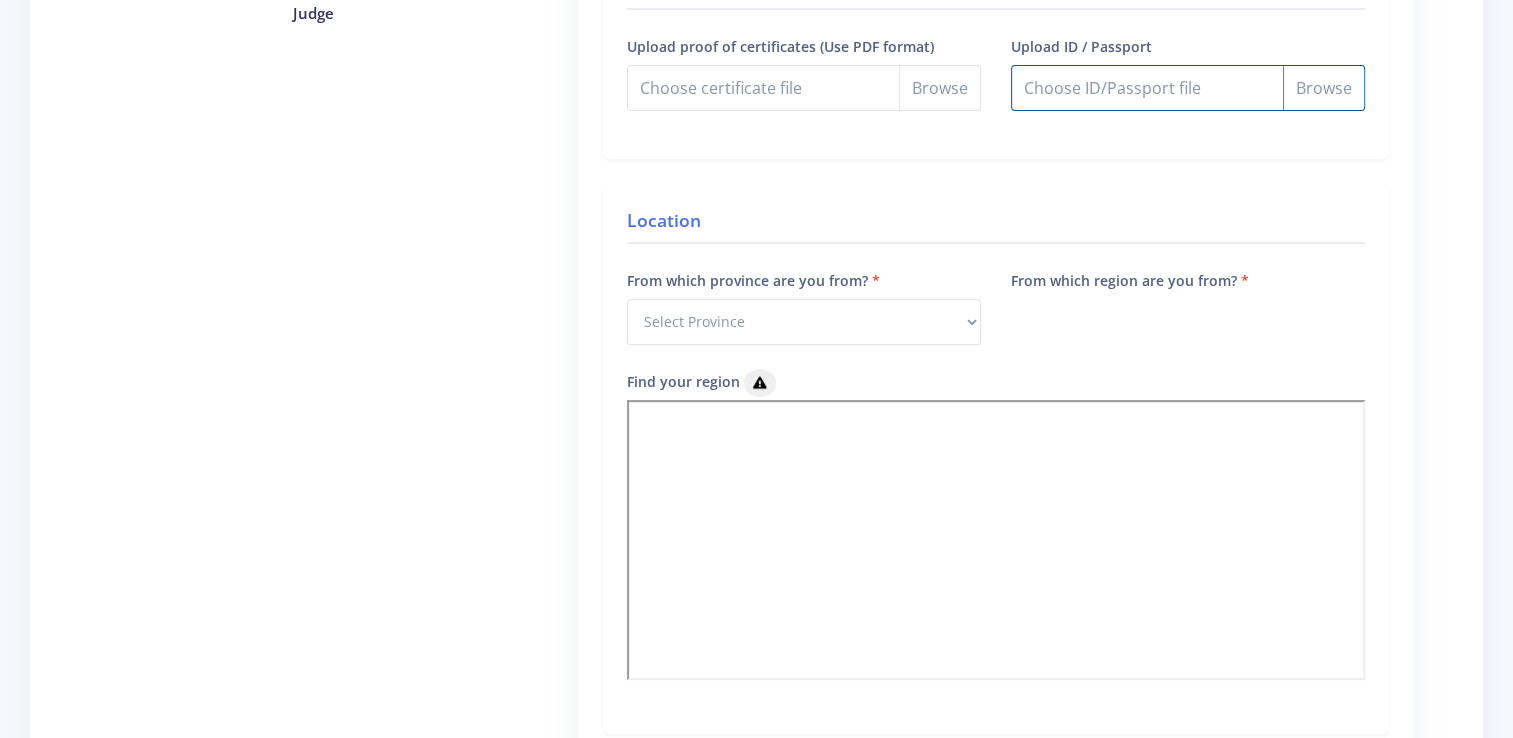 click on "Upload ID / Passport" at bounding box center (1188, 88) 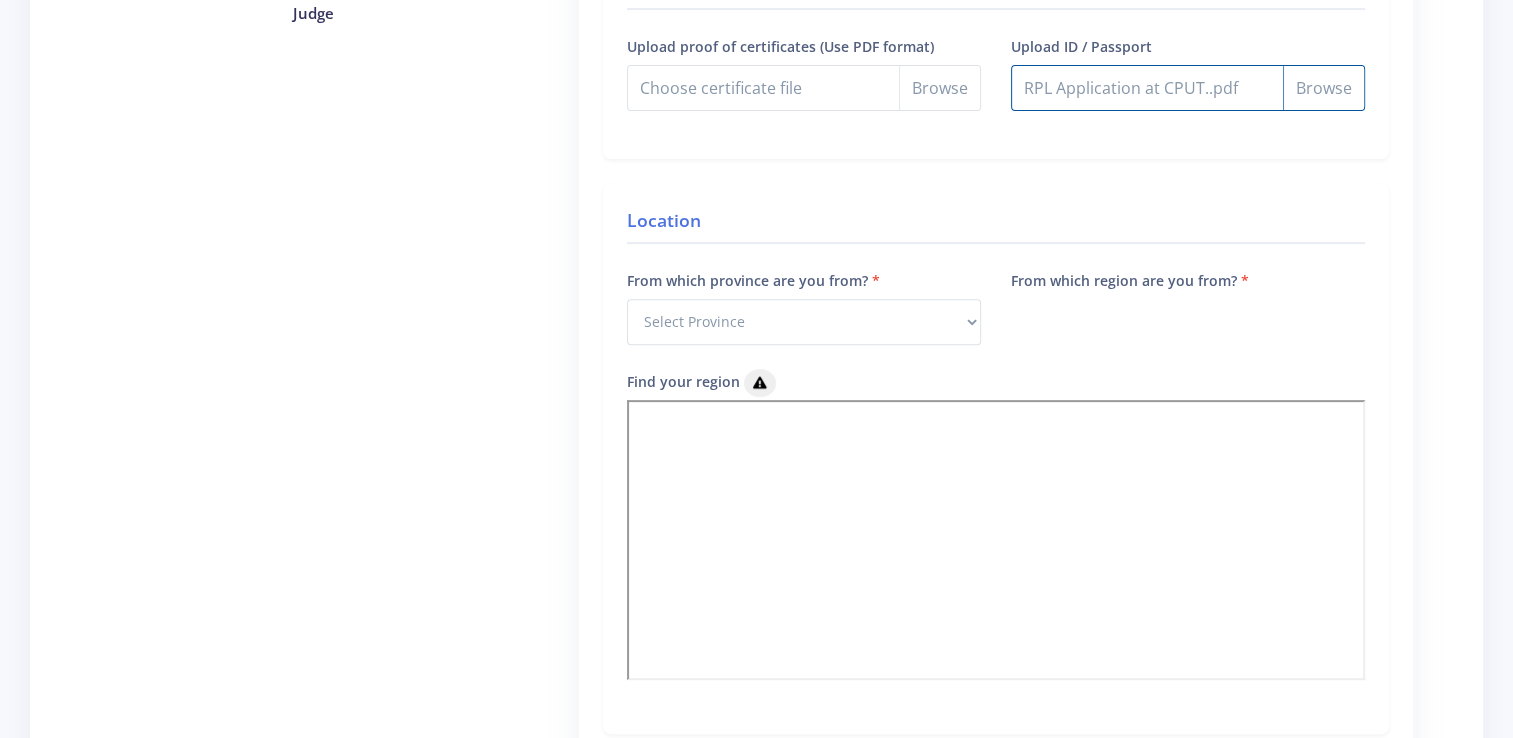 click on "Upload ID / Passport" at bounding box center [1188, 88] 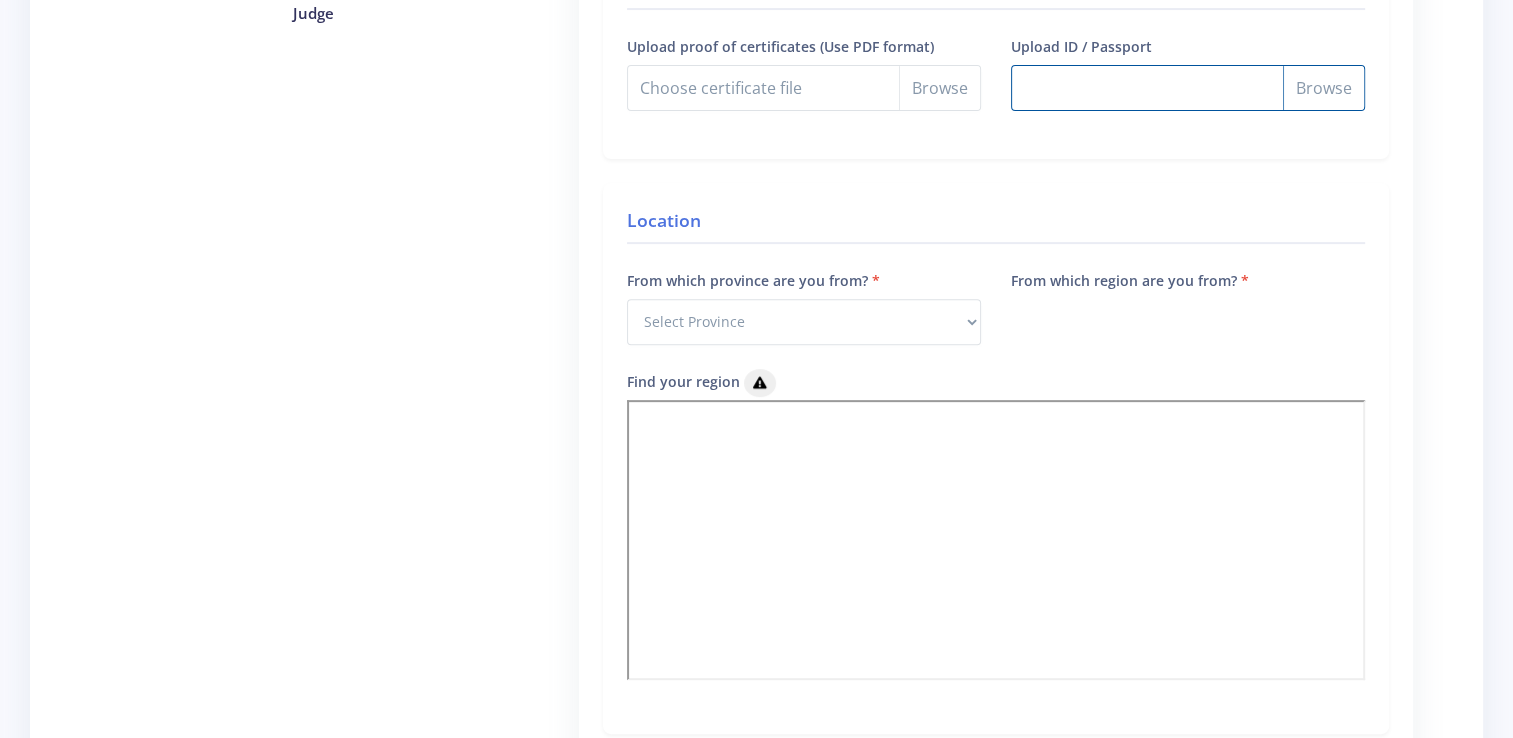 click on "Upload ID / Passport" at bounding box center (1188, 88) 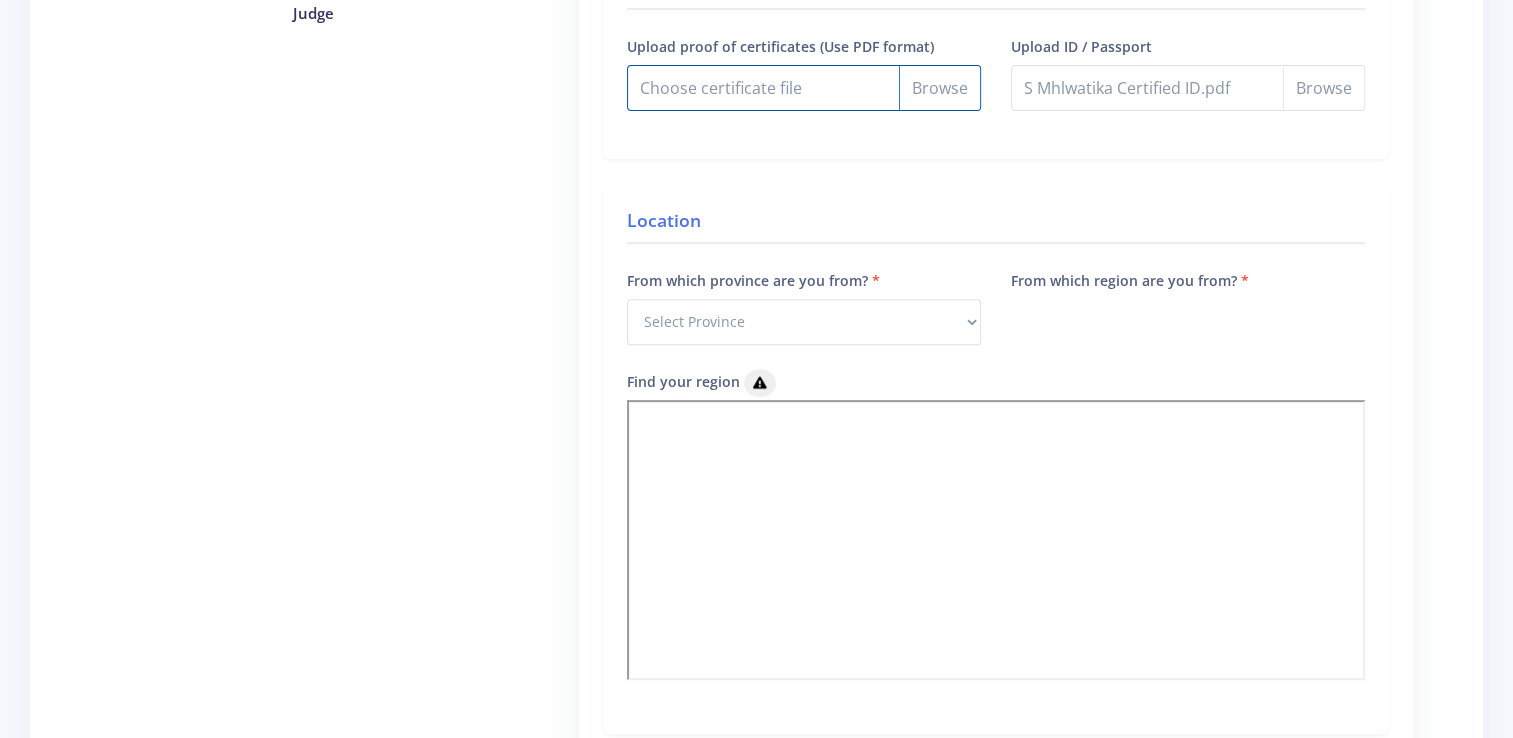 click on "Upload proof of certificates (Use PDF format)" at bounding box center (804, 88) 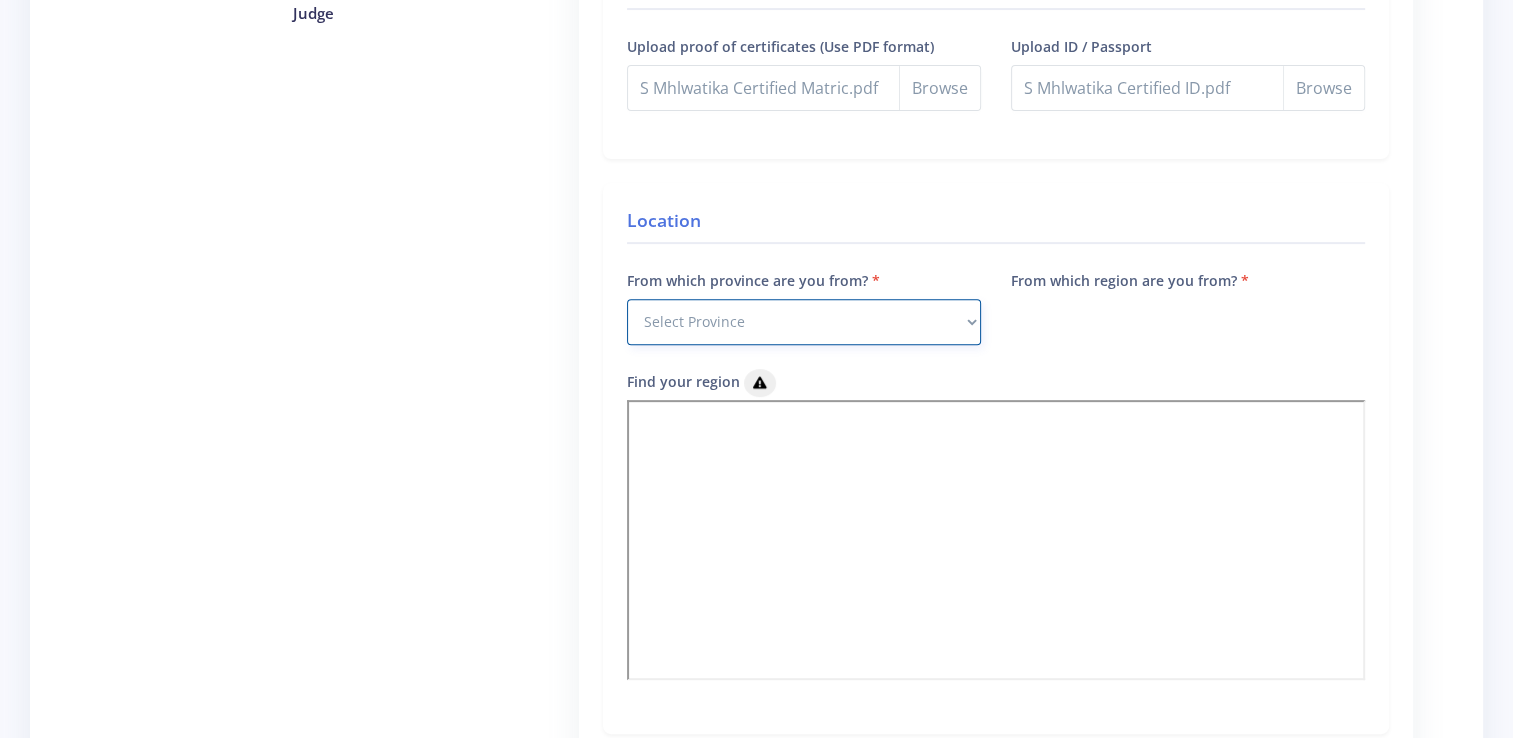 click on "Select Province
Western Cape
Eastern Cape
Northern Cape
North West
Free State" at bounding box center (804, 322) 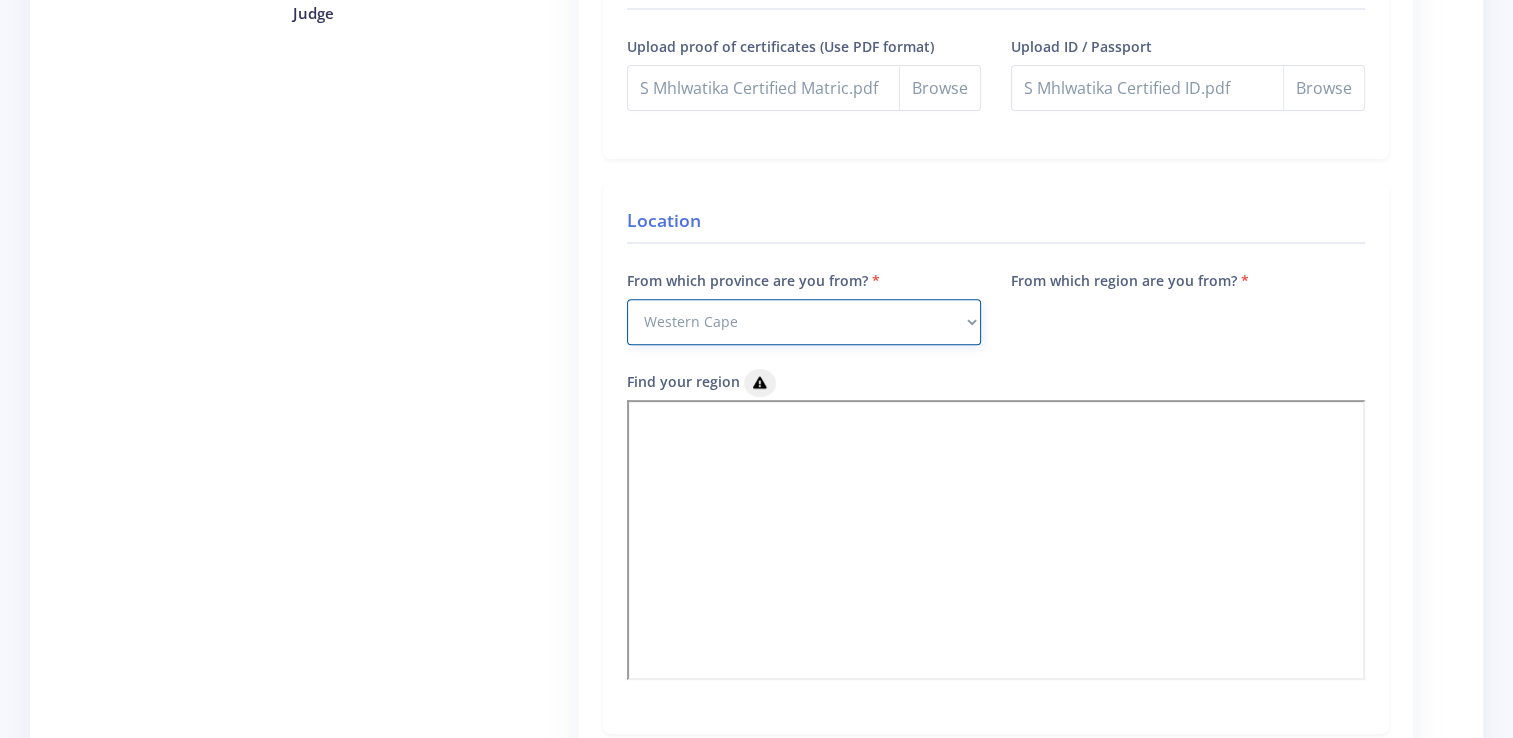 click on "Select Province
Western Cape
Eastern Cape
Northern Cape
North West
Free State" at bounding box center [804, 322] 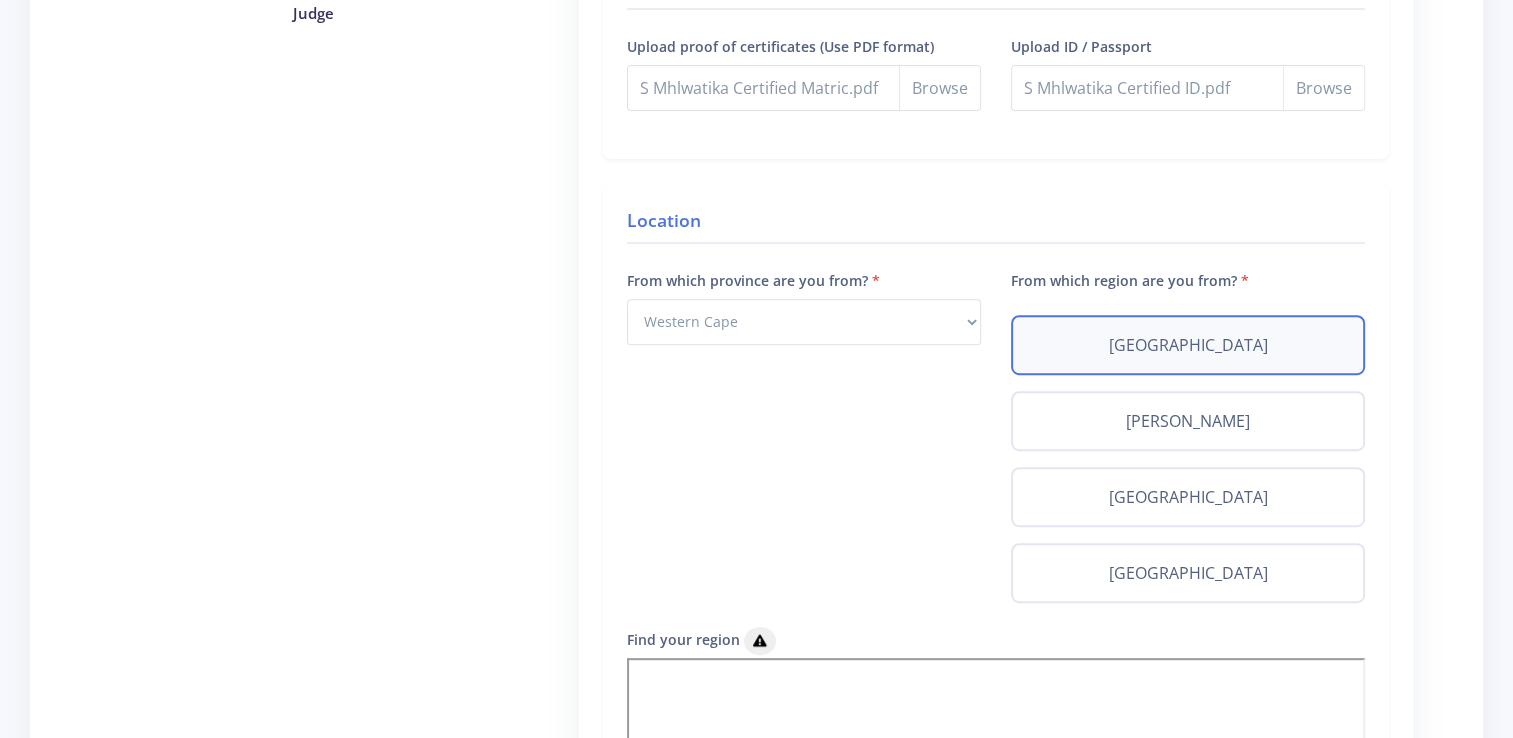 click on "Cape Town" at bounding box center [1188, 345] 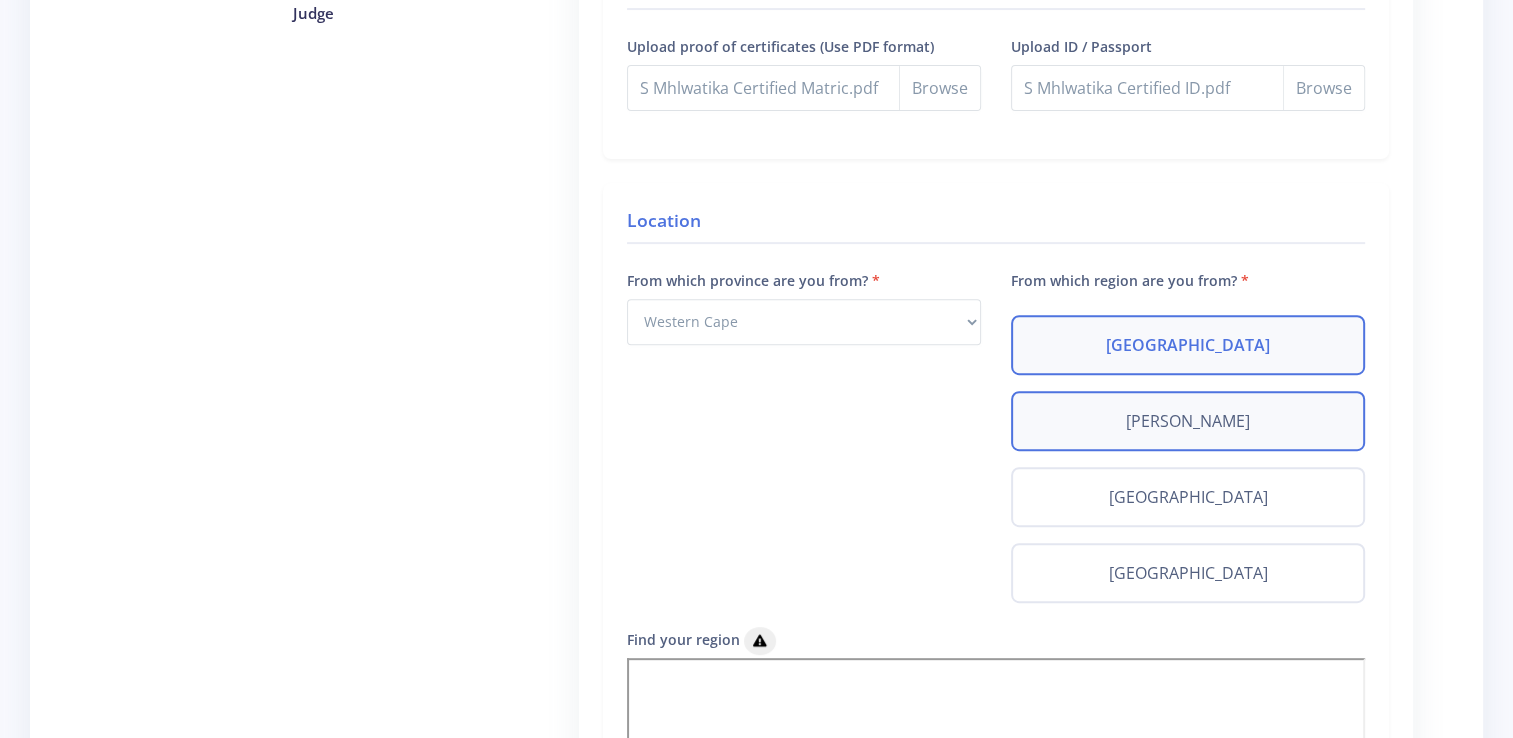 click on "Eden Karoo" at bounding box center (1188, 421) 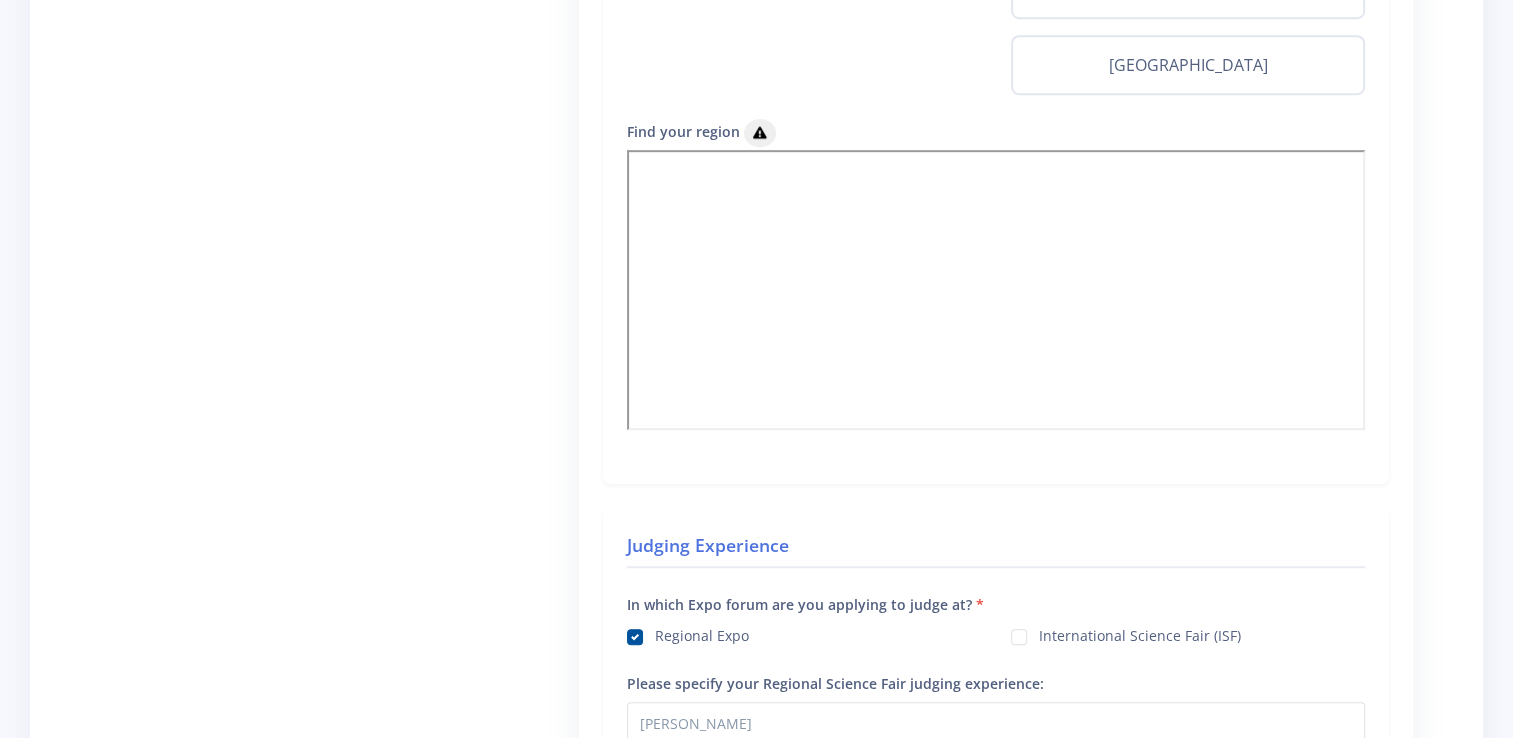 scroll, scrollTop: 1252, scrollLeft: 0, axis: vertical 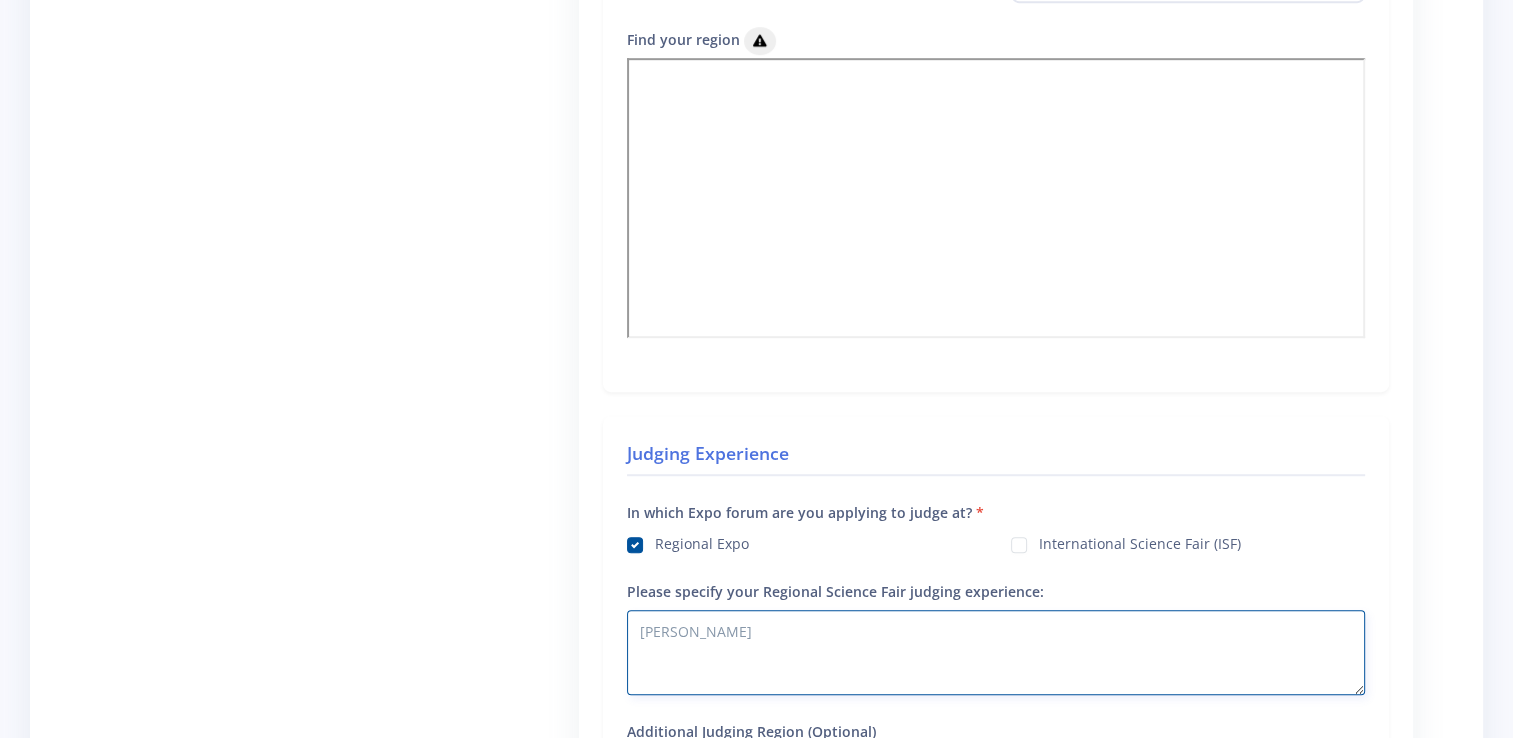 click on "Eden Karoo" at bounding box center [996, 652] 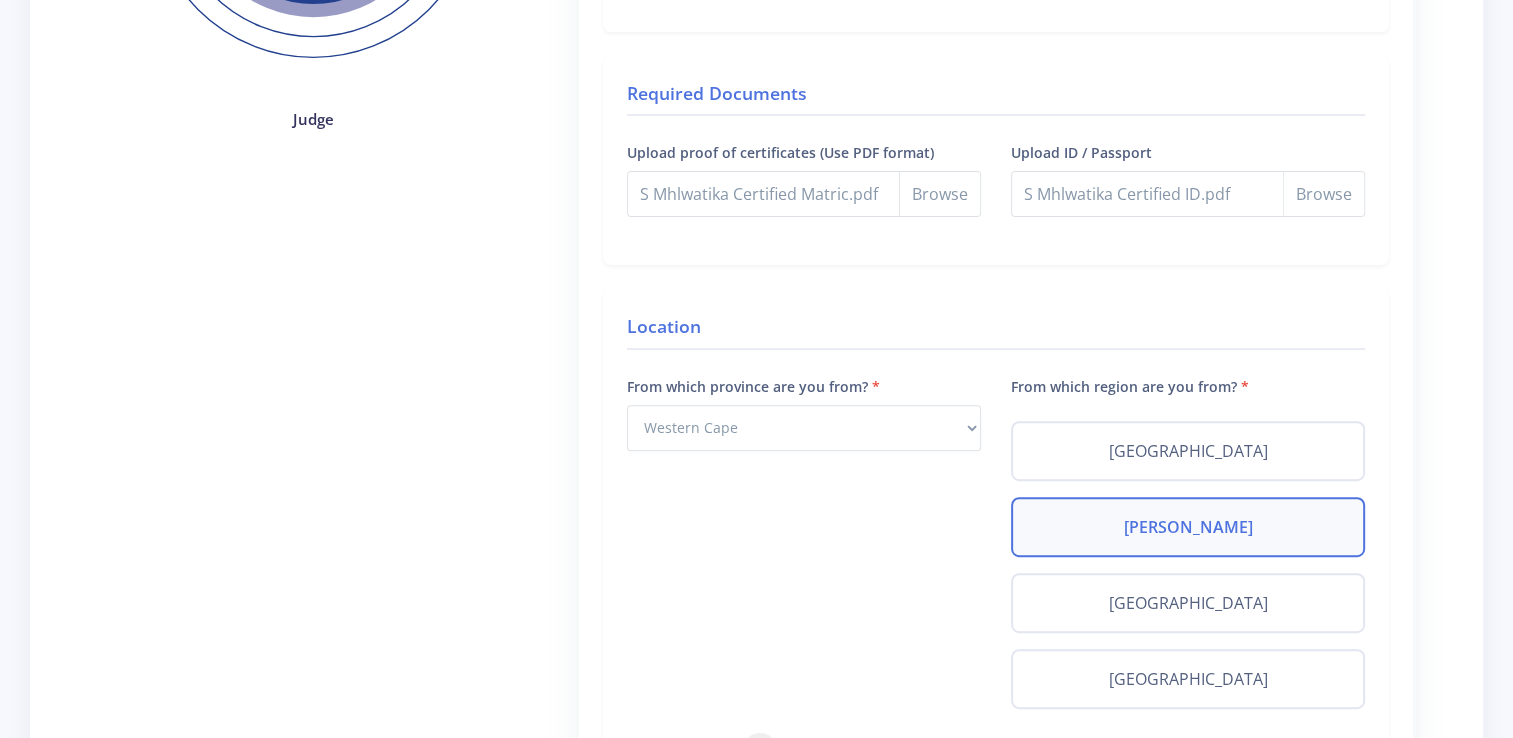 scroll, scrollTop: 532, scrollLeft: 0, axis: vertical 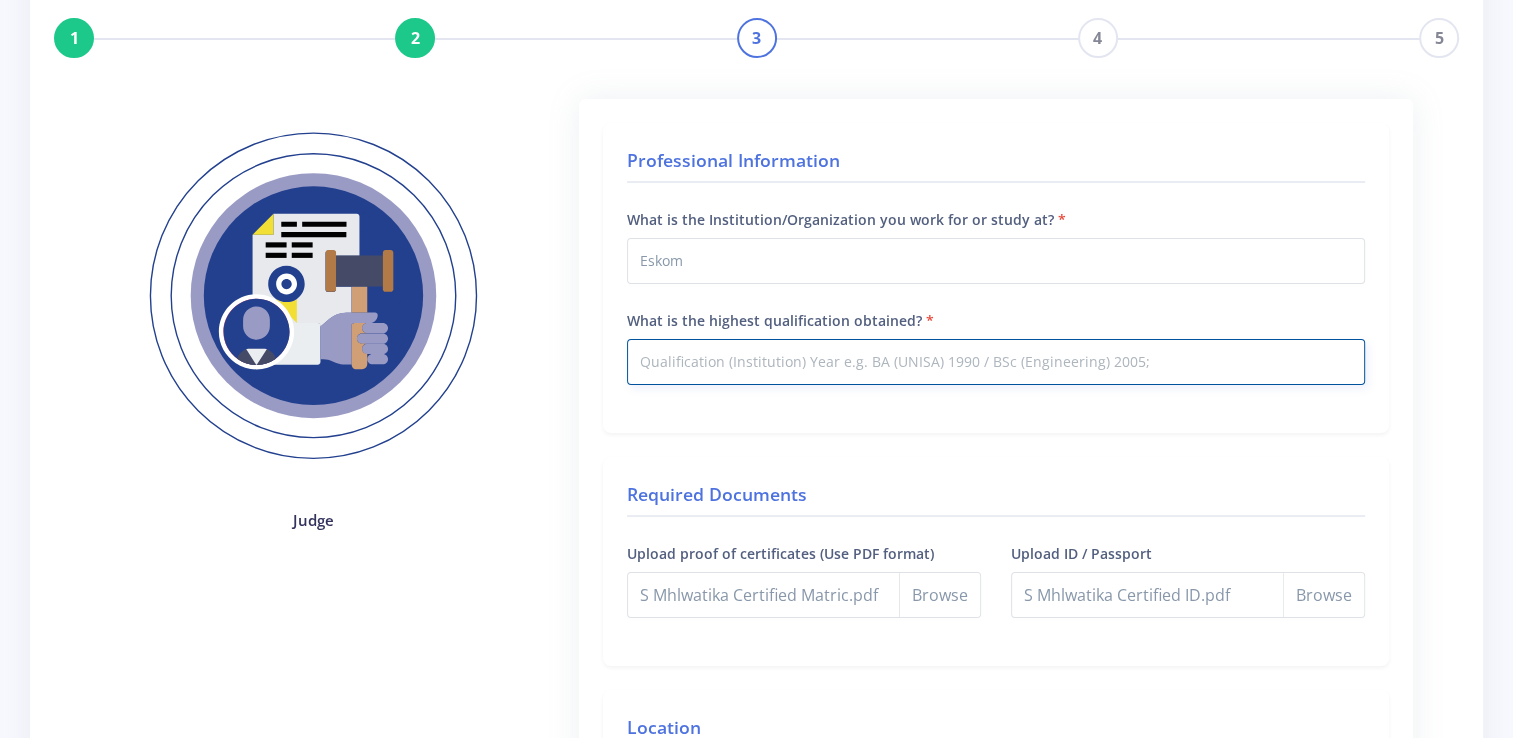 click on "What is the highest qualification obtained?" at bounding box center [996, 362] 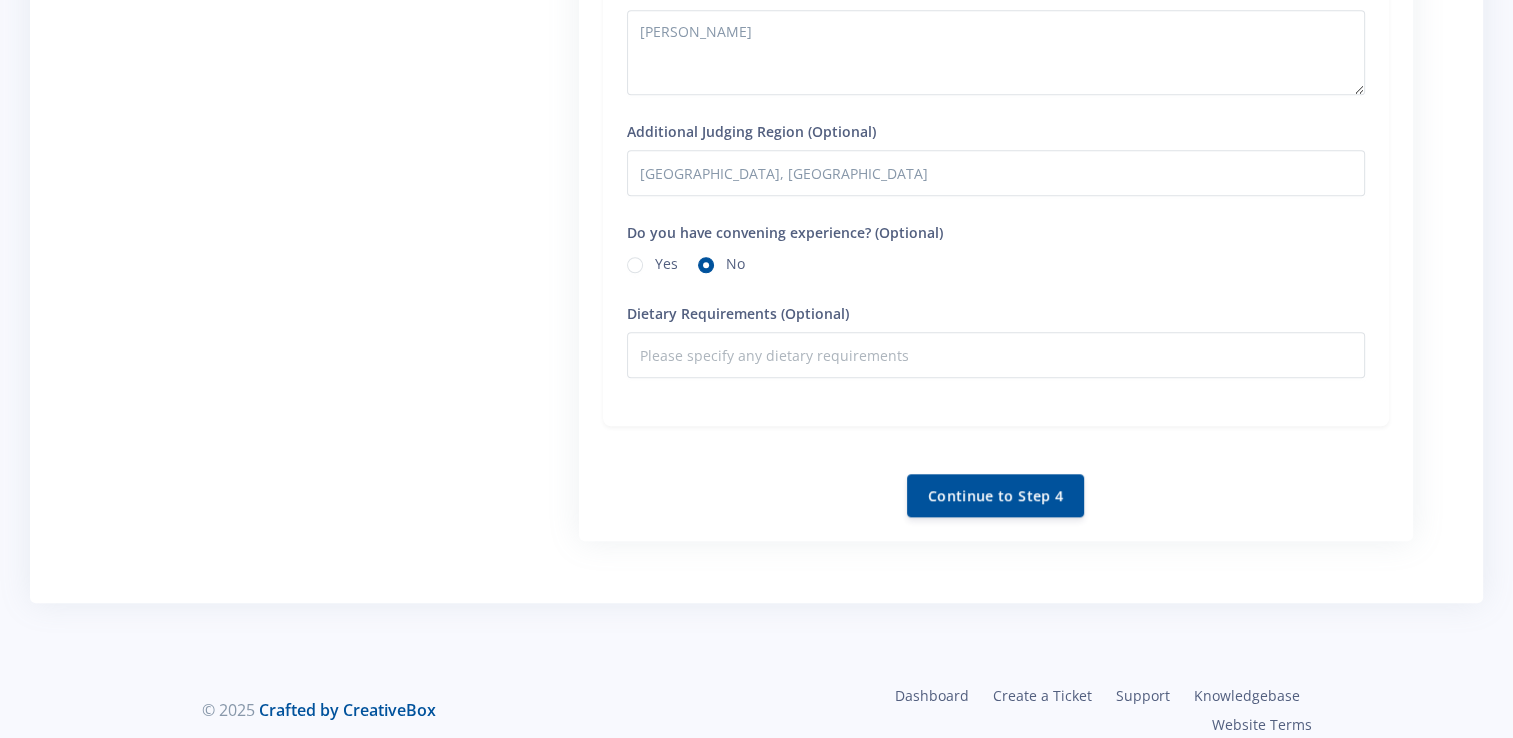 scroll, scrollTop: 1862, scrollLeft: 0, axis: vertical 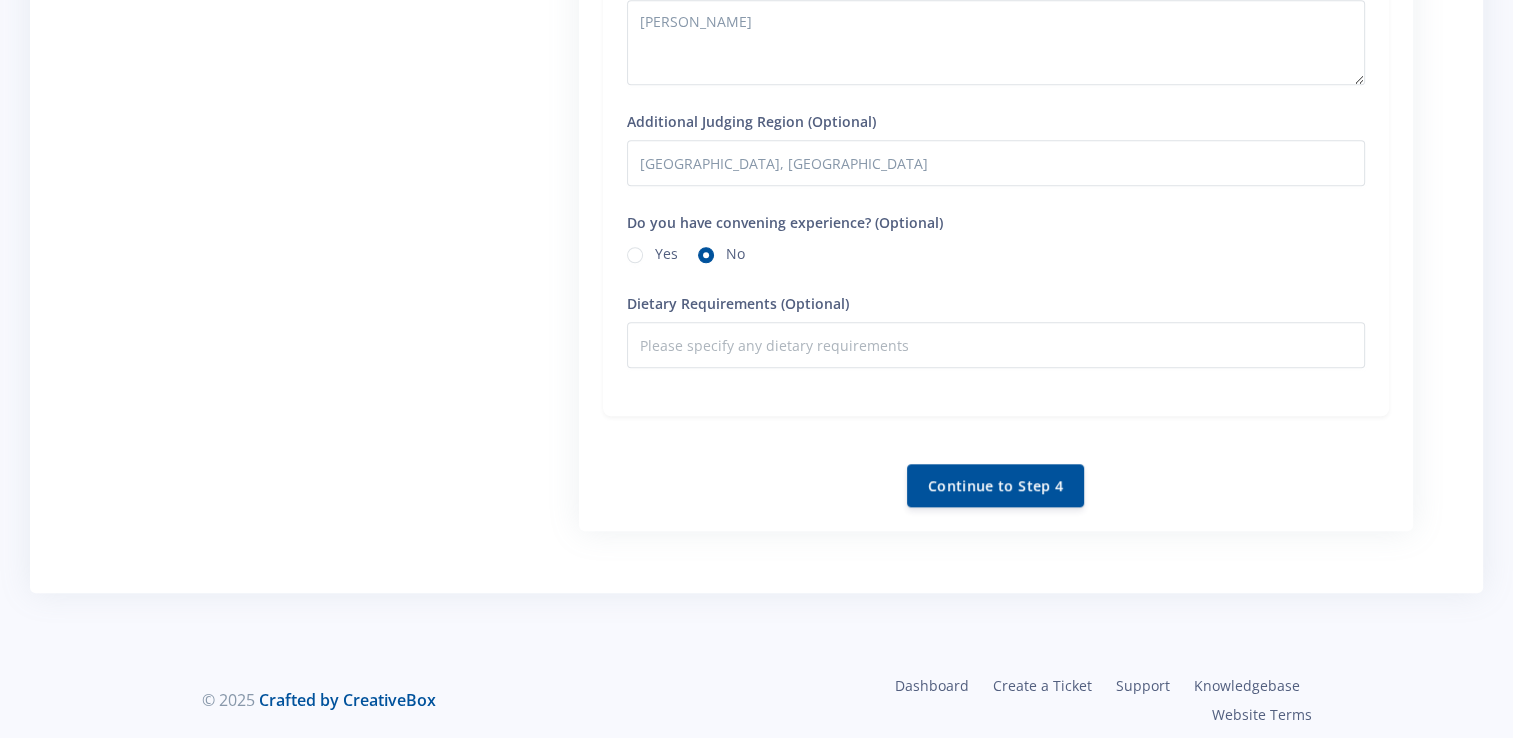 type on "Matric" 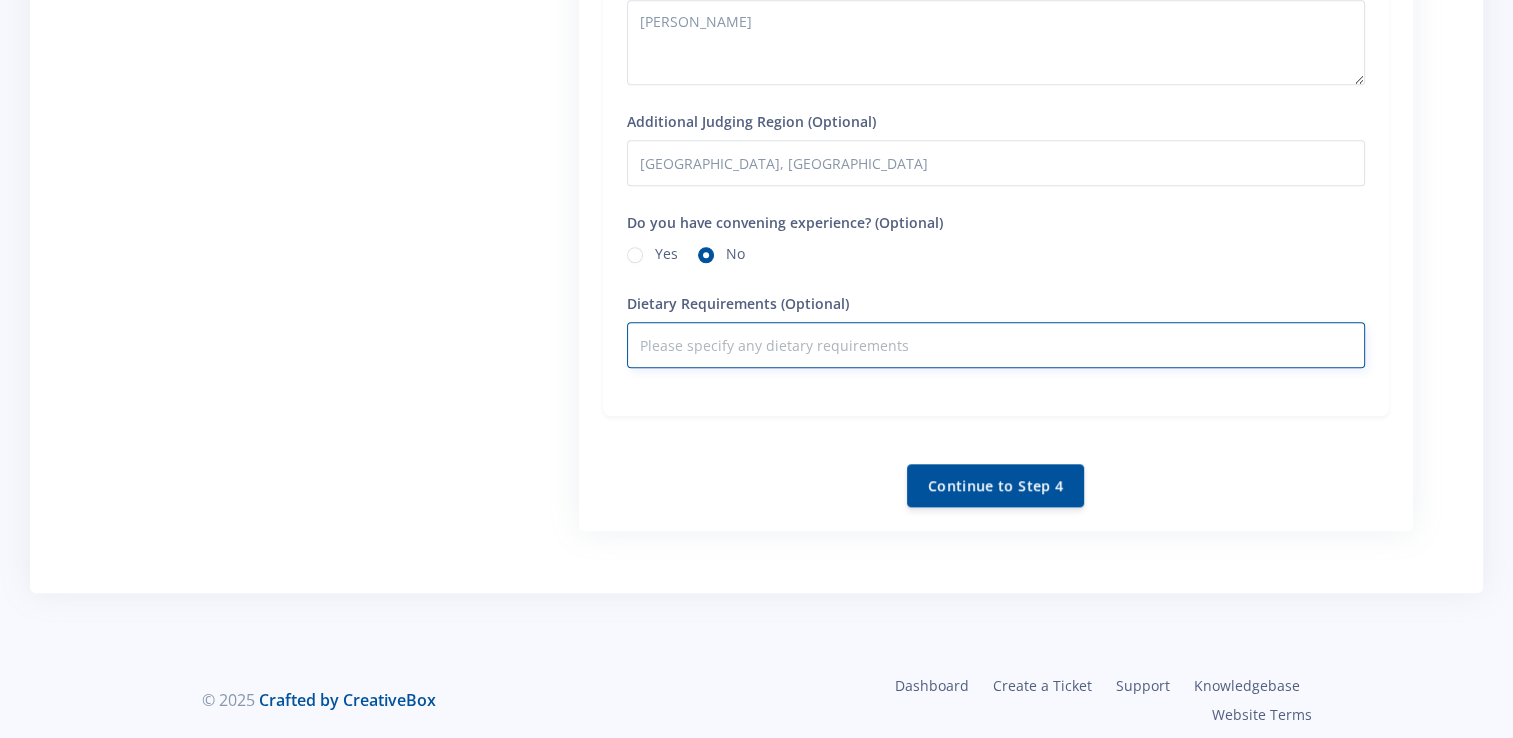 click on "Dietary Requirements (Optional)" at bounding box center [996, 345] 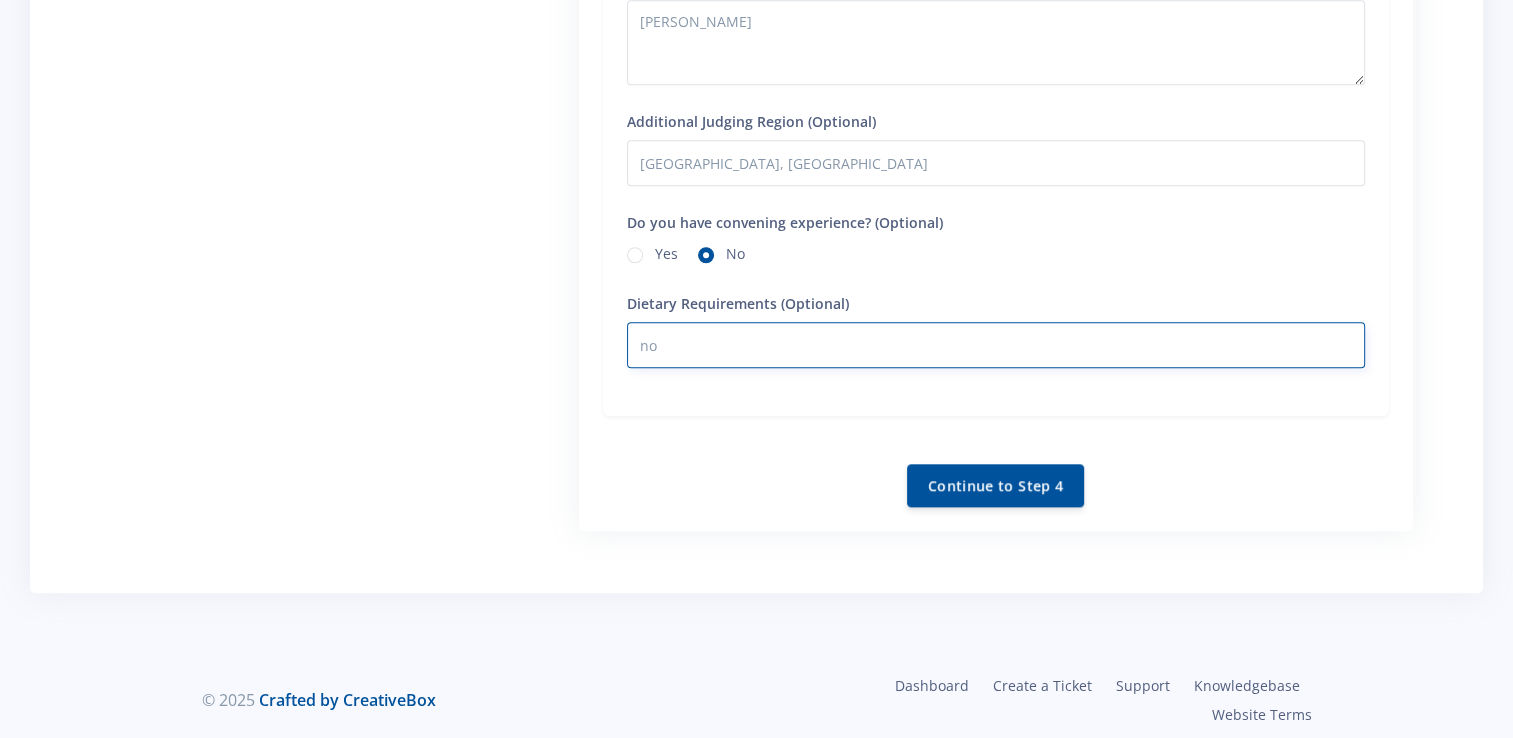 type on "n" 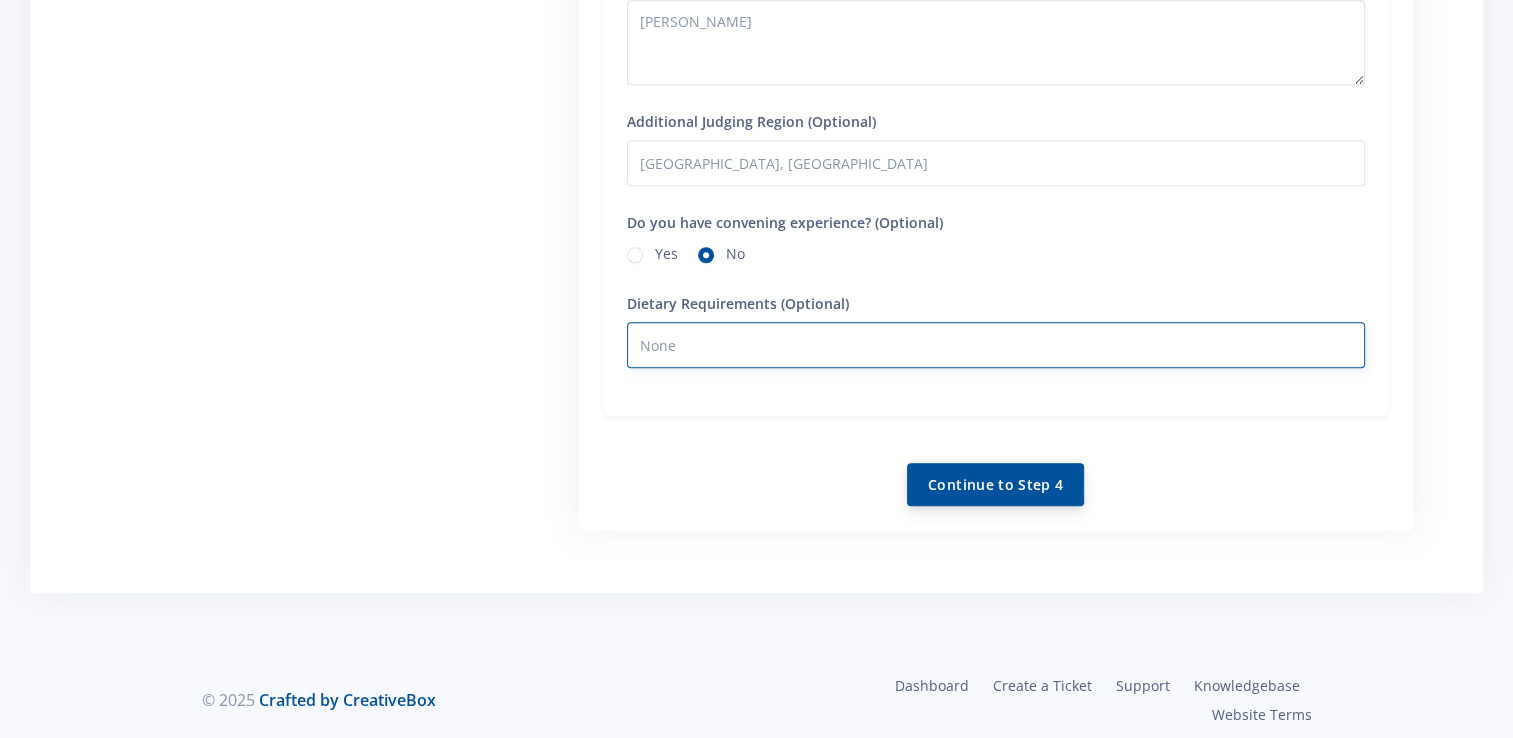 type on "None" 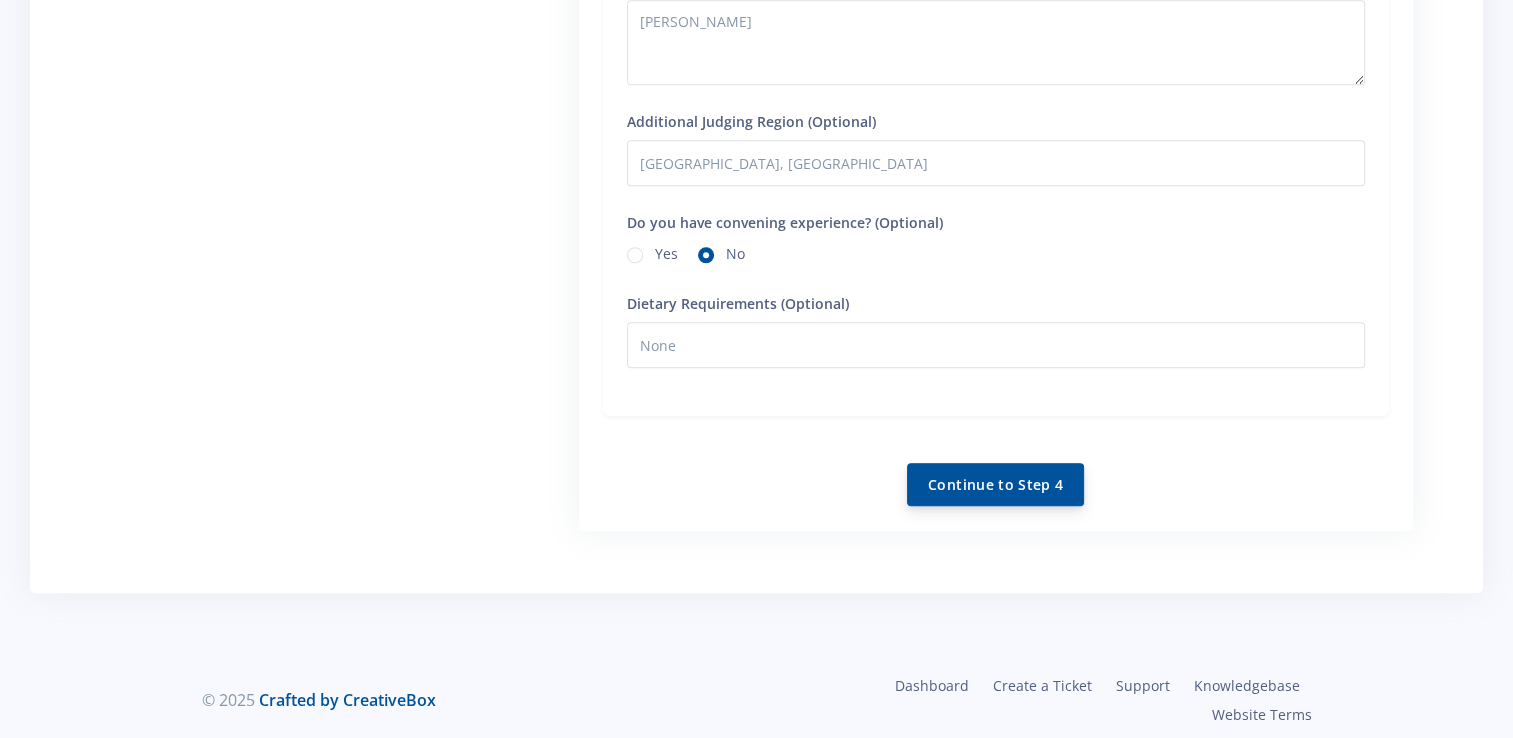 click on "Continue to Step 4" at bounding box center (995, 484) 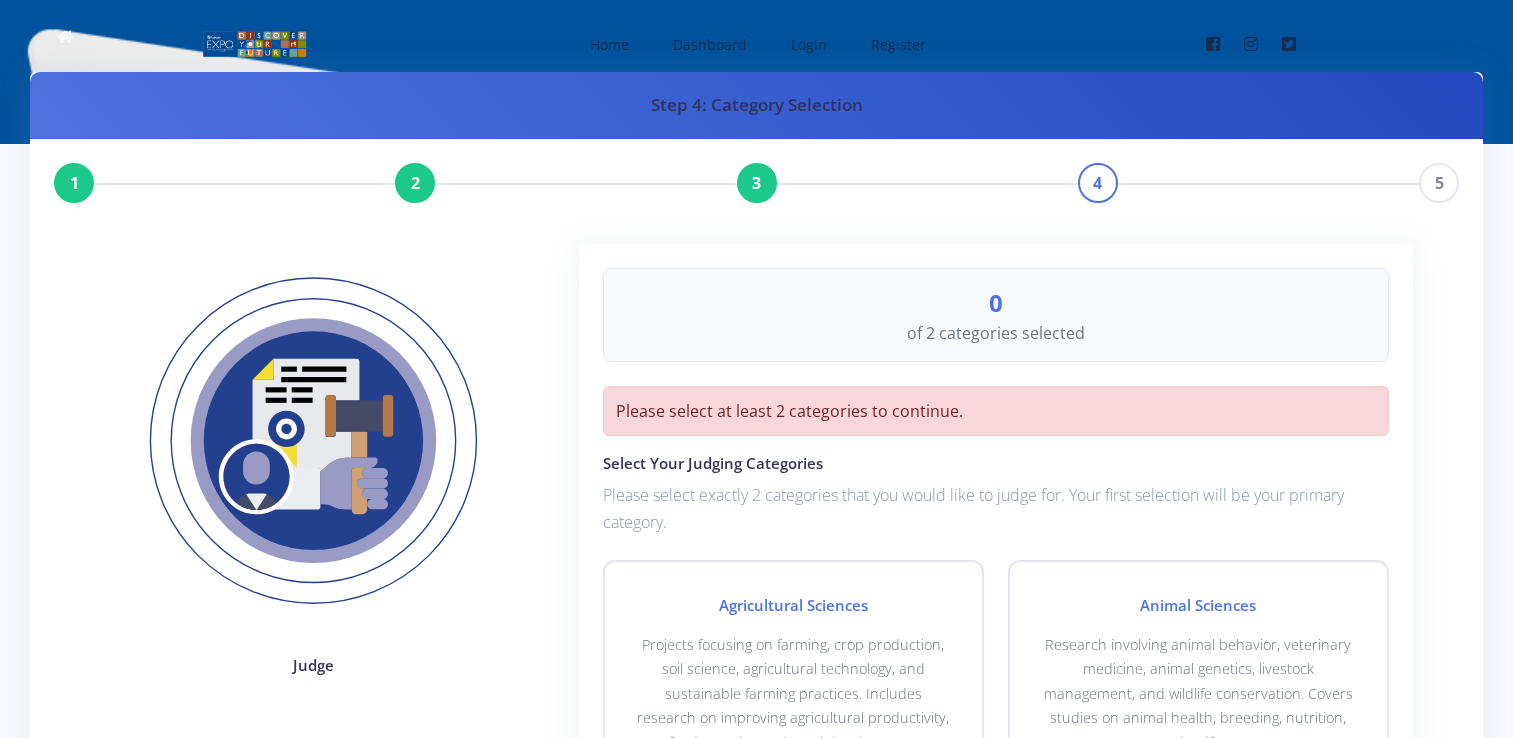 scroll, scrollTop: 0, scrollLeft: 0, axis: both 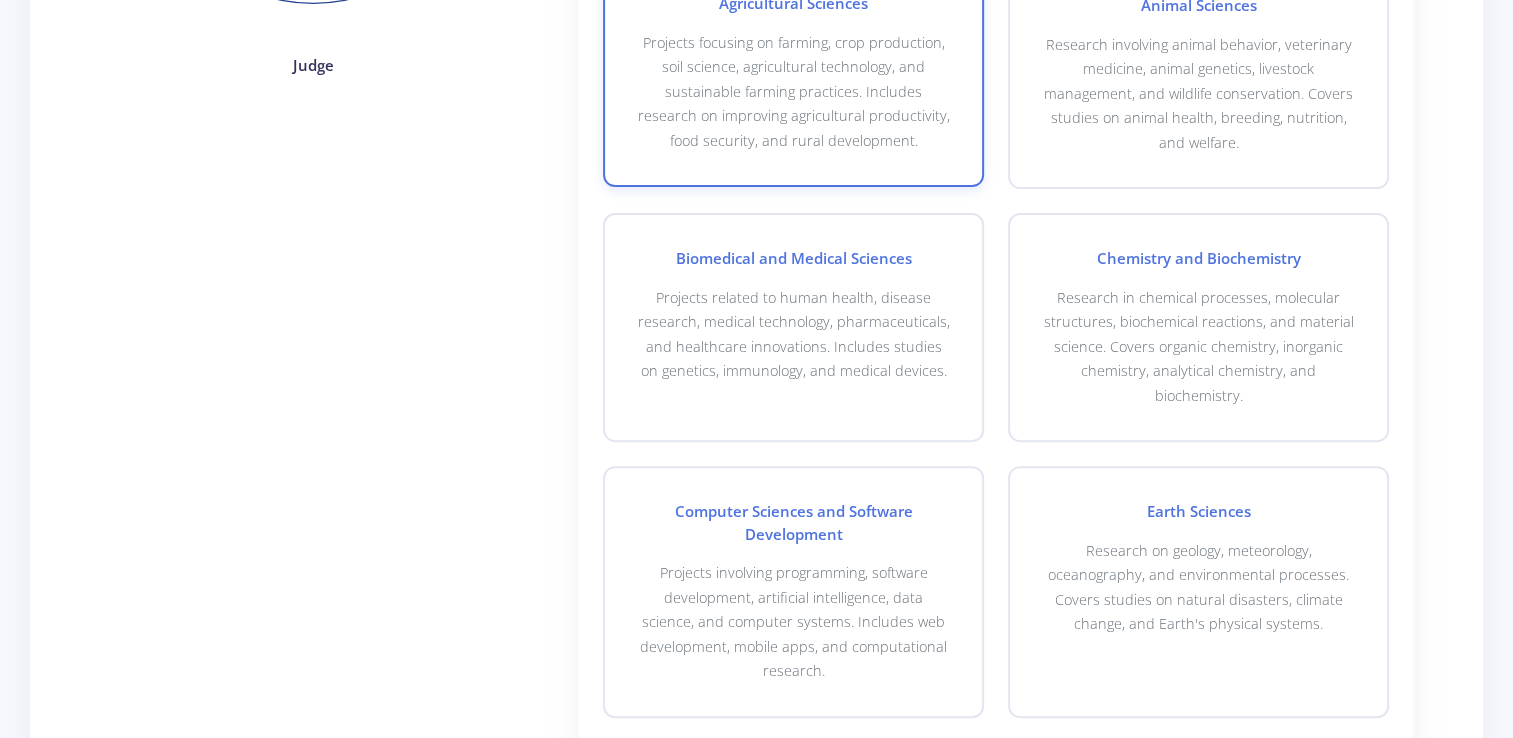 click on "Projects focusing on farming, crop production, soil science, agricultural technology, and sustainable farming practices. Includes research on improving agricultural productivity, food security, and rural development." at bounding box center [793, 92] 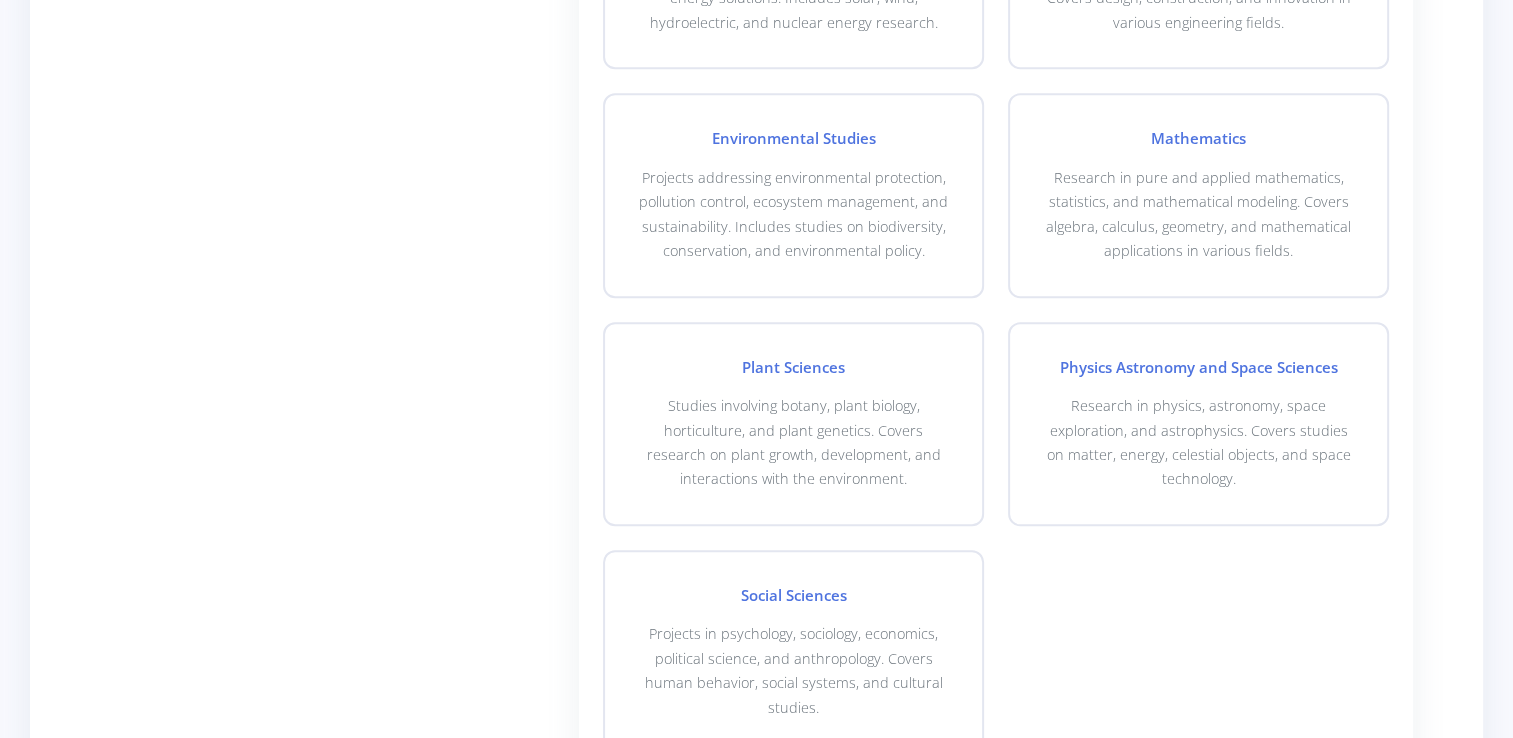 scroll, scrollTop: 1480, scrollLeft: 0, axis: vertical 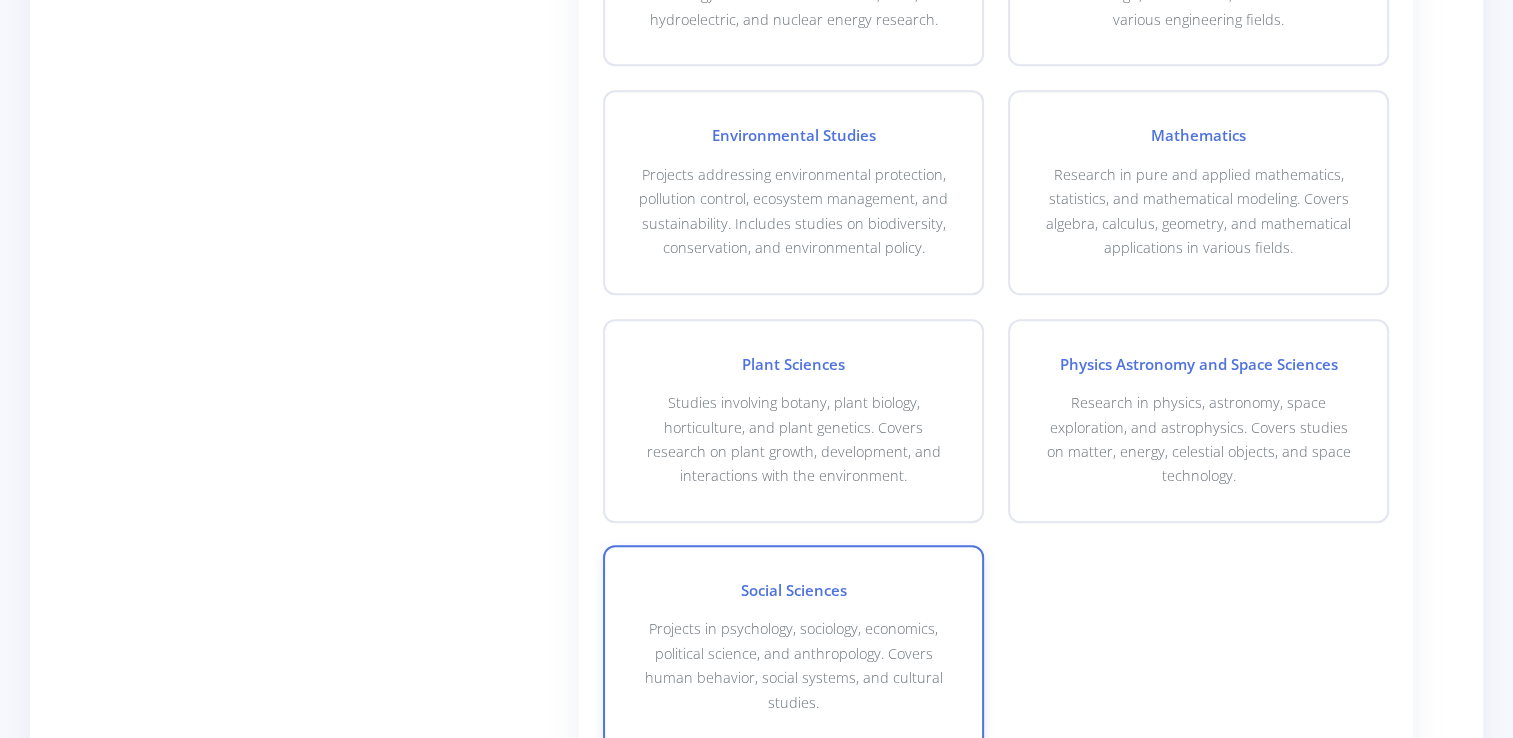 click on "Projects in psychology, sociology, economics, political science, and anthropology. Covers human behavior, social systems, and cultural studies." at bounding box center (793, 666) 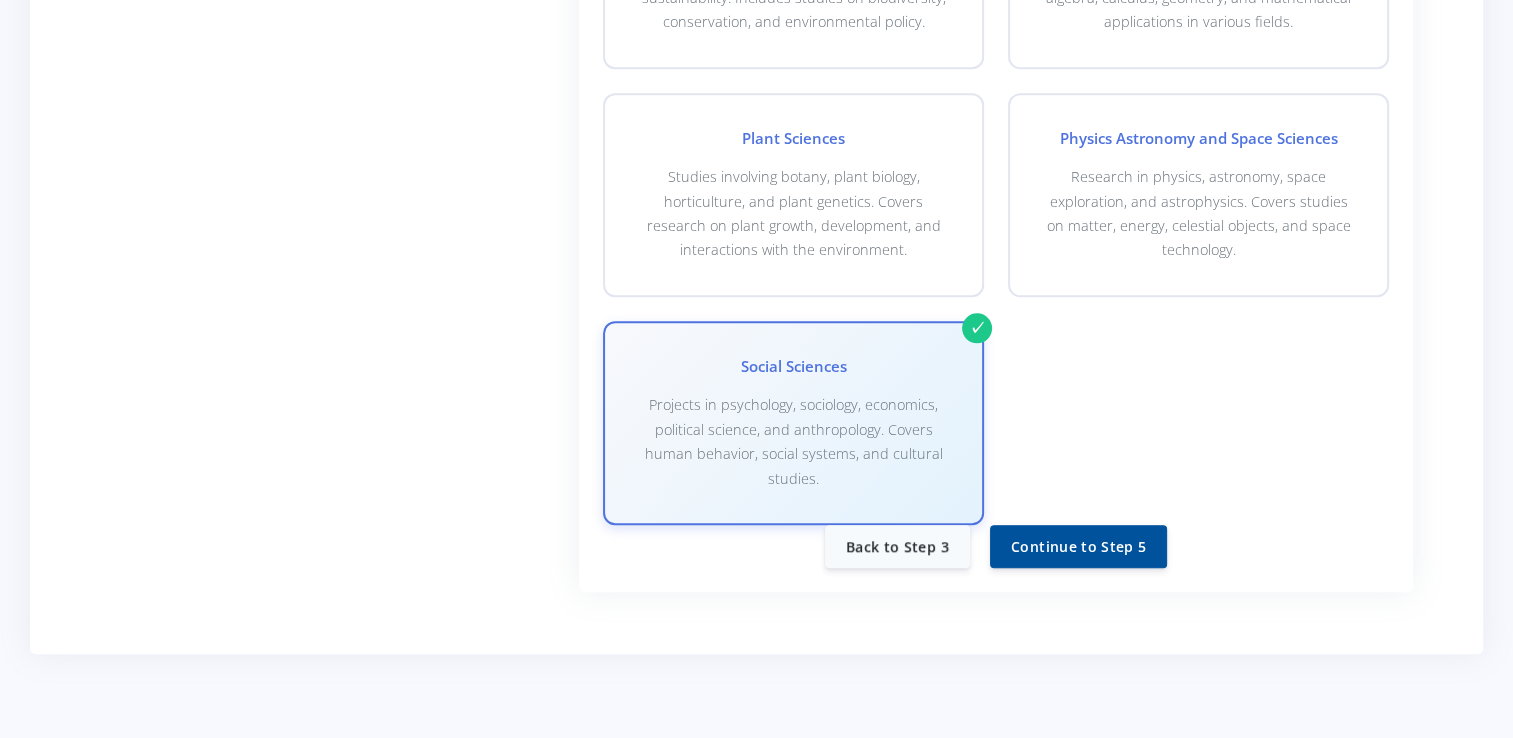 scroll, scrollTop: 1769, scrollLeft: 0, axis: vertical 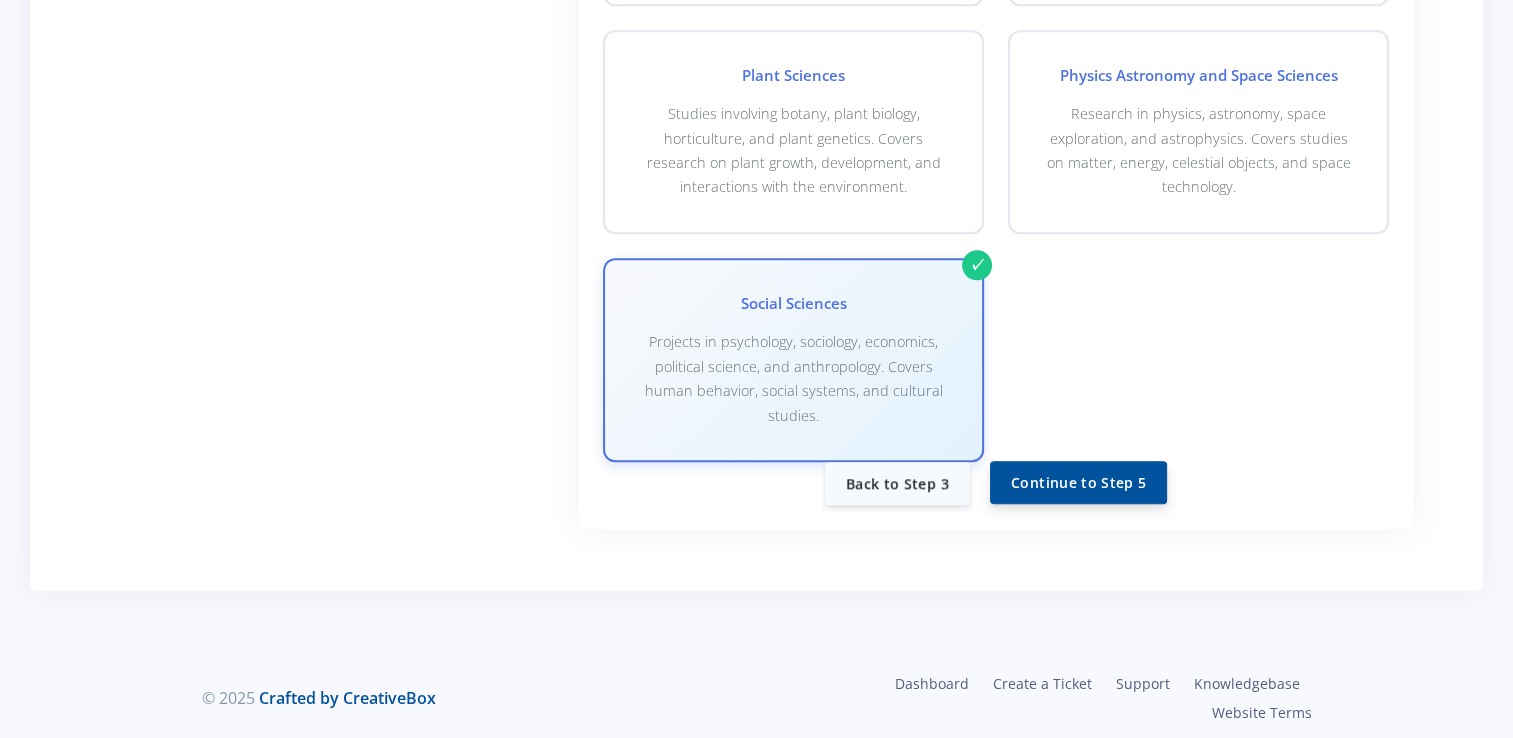 click on "Continue to Step 5" at bounding box center [1078, 482] 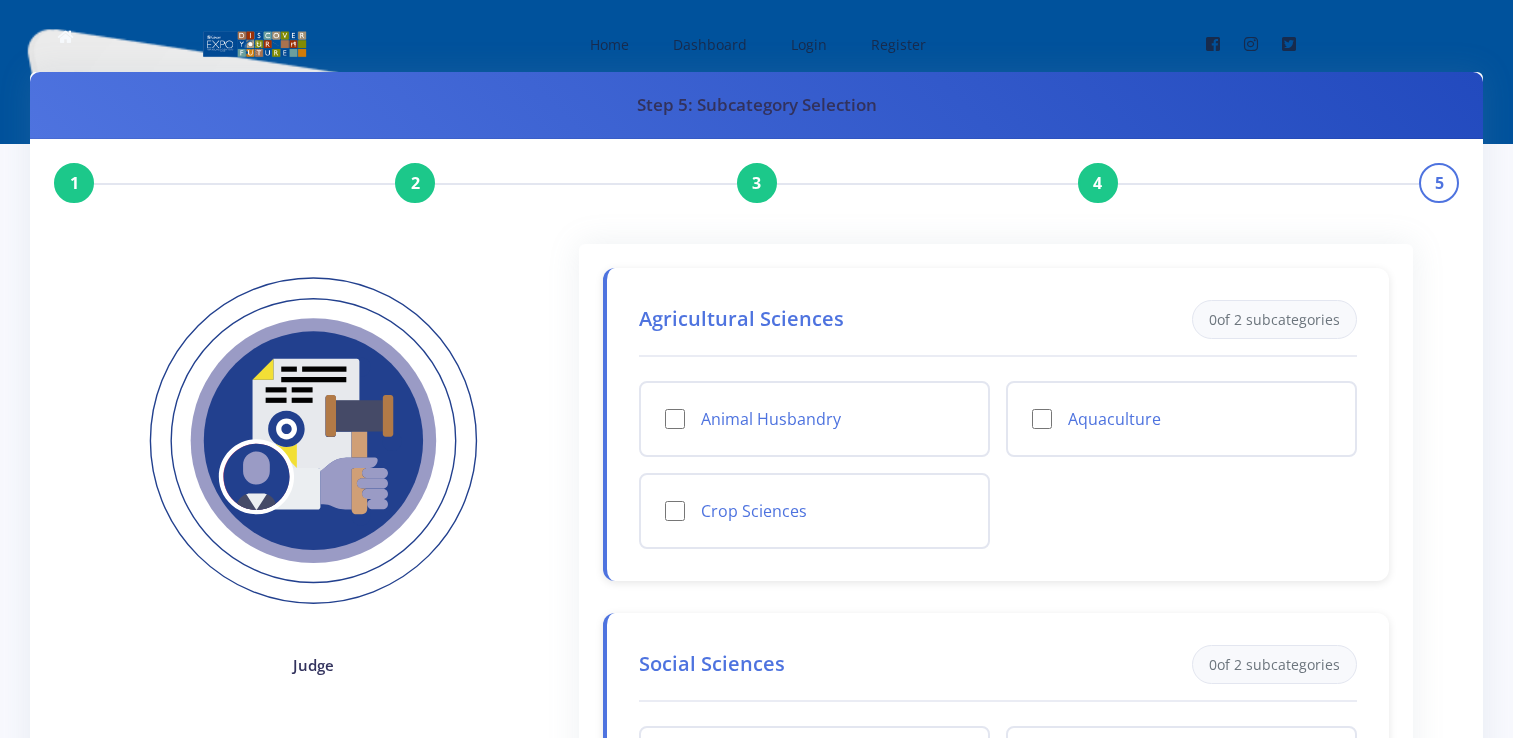 scroll, scrollTop: 0, scrollLeft: 0, axis: both 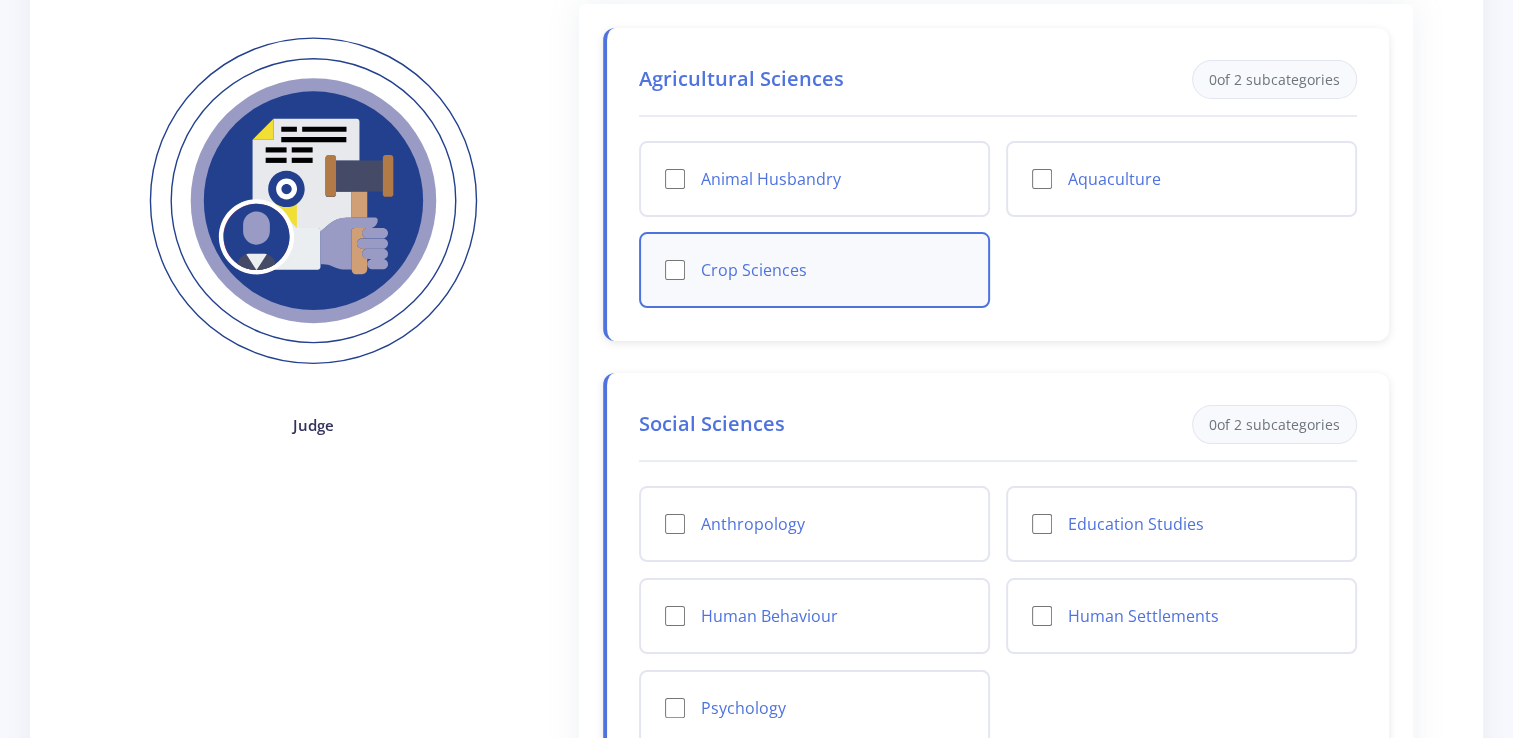click on "Crop Sciences" at bounding box center (675, 270) 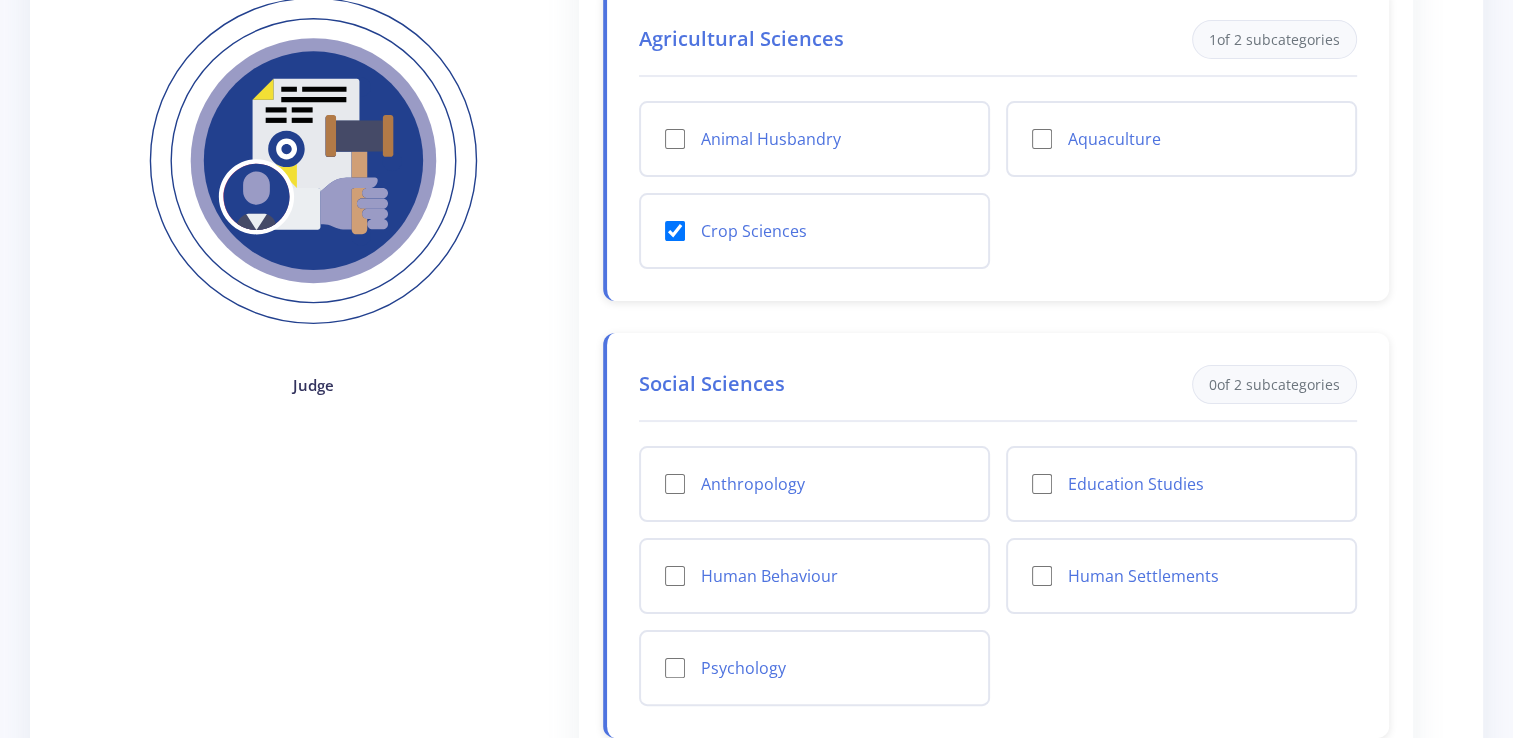 scroll, scrollTop: 320, scrollLeft: 0, axis: vertical 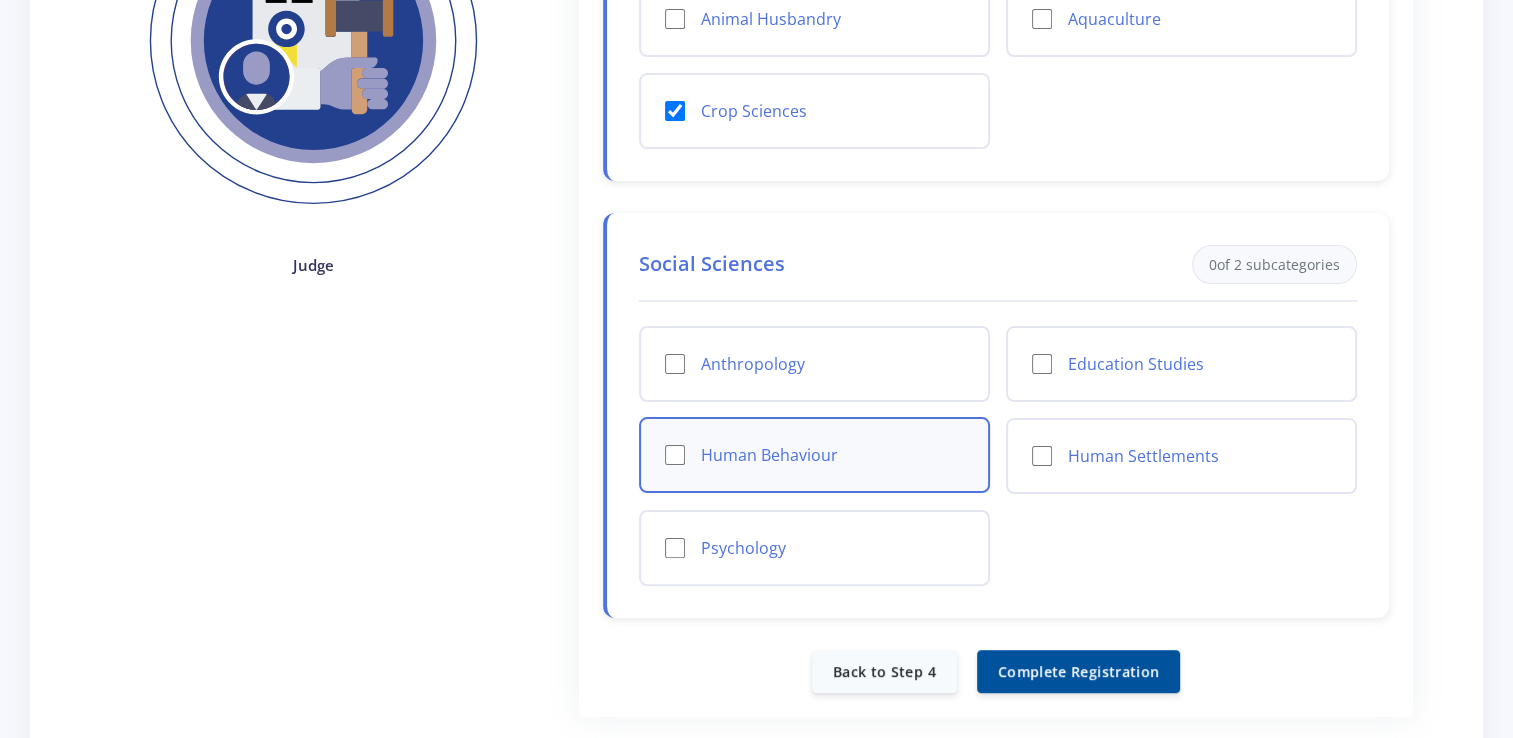 click on "Human Behaviour" at bounding box center (814, 455) 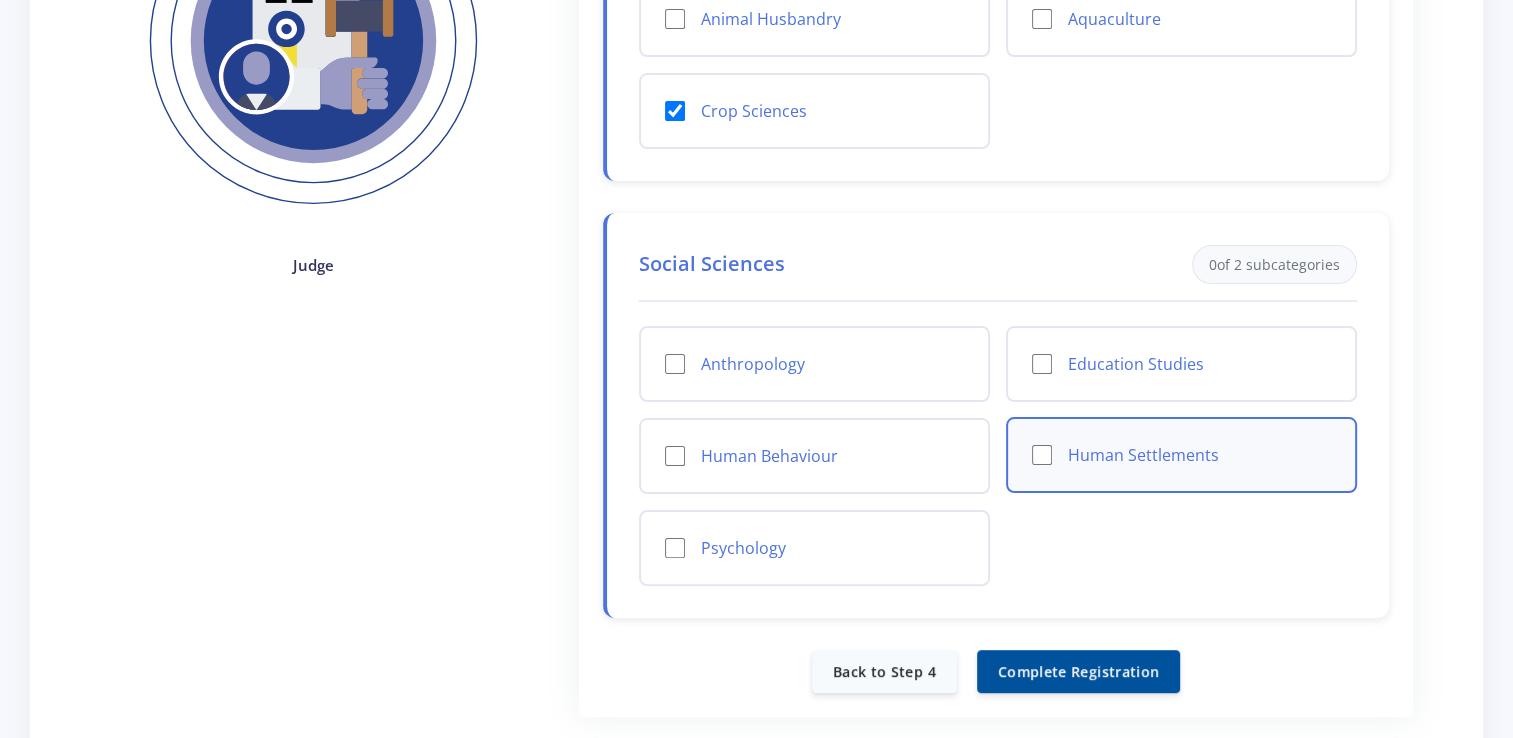 click on "Human Settlements" at bounding box center (1042, 455) 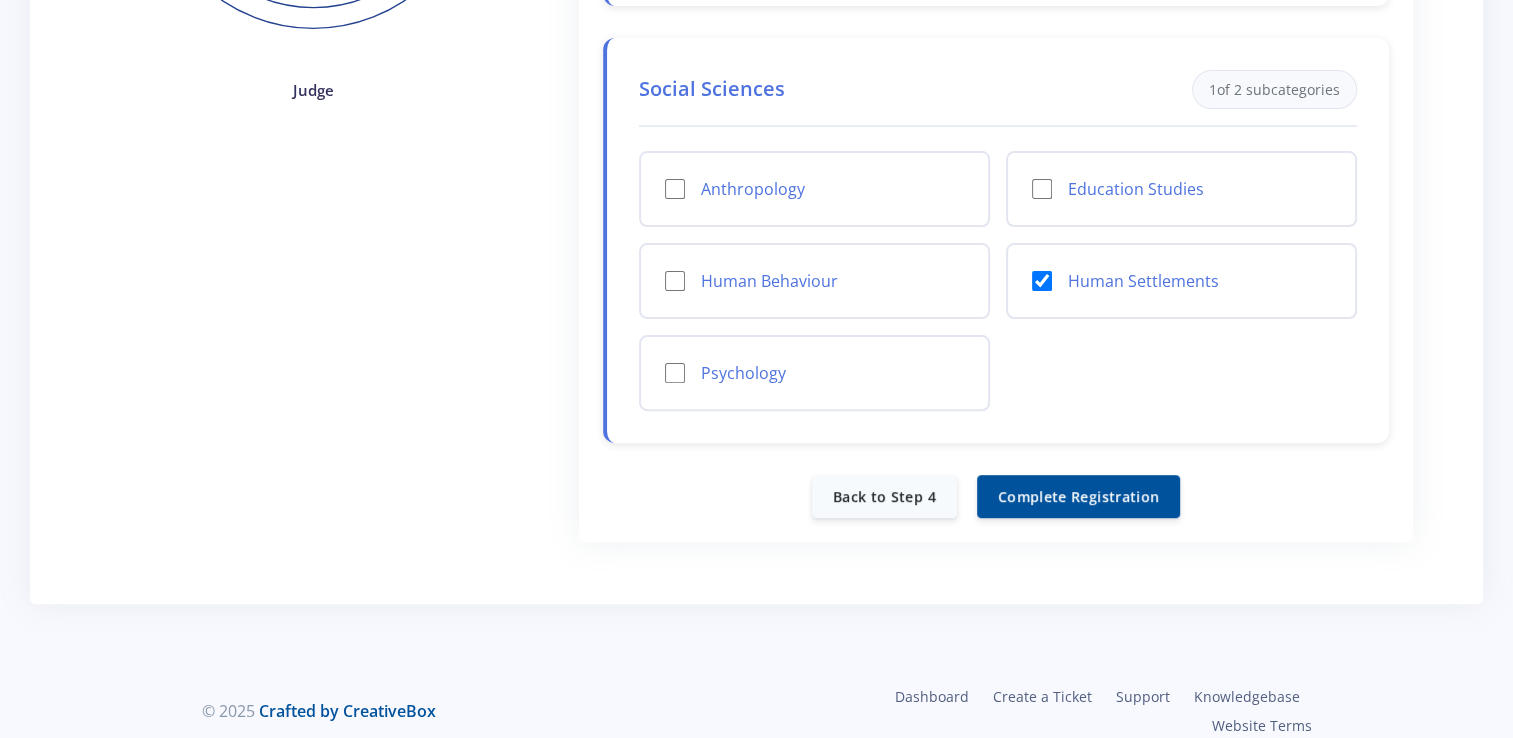 scroll, scrollTop: 588, scrollLeft: 0, axis: vertical 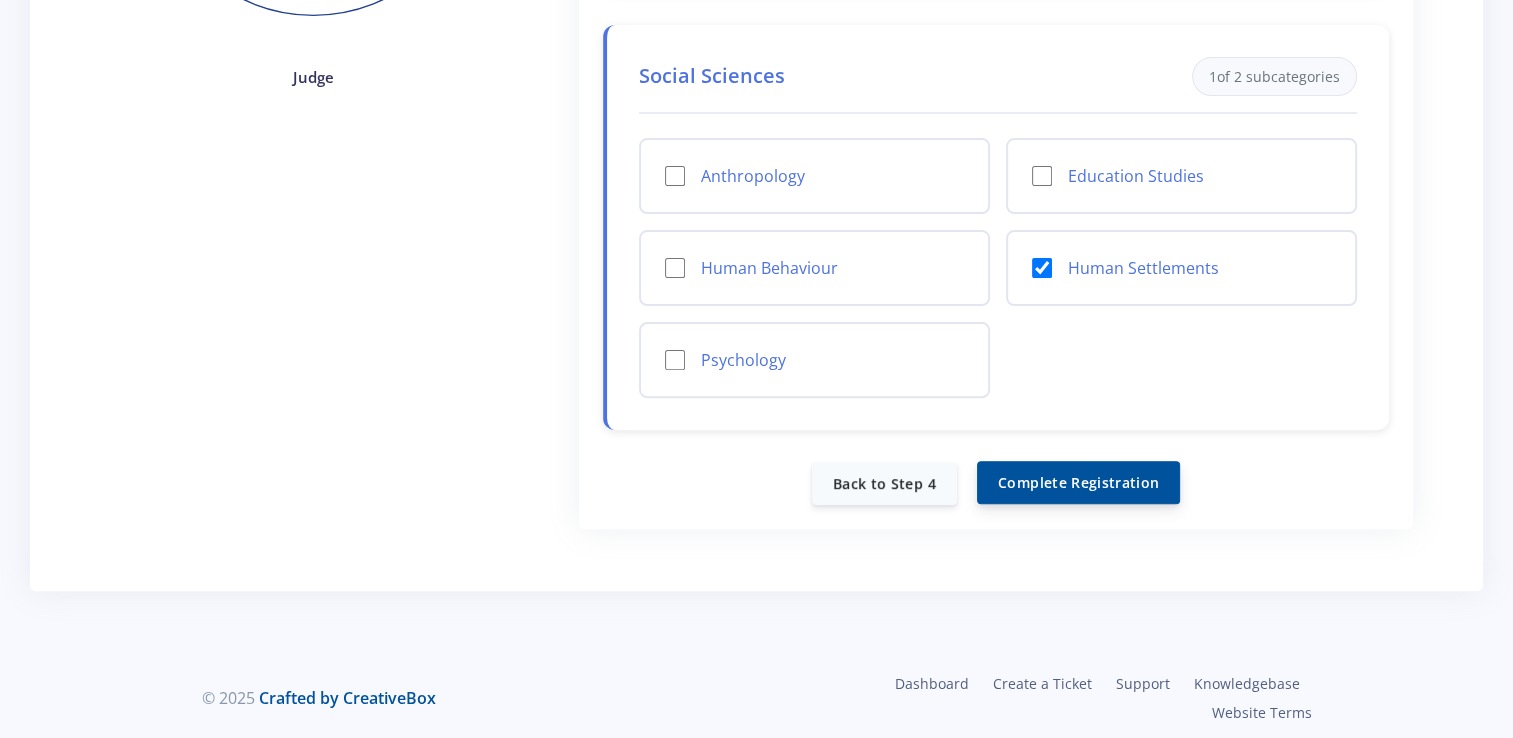 click on "Complete Registration" at bounding box center (1078, 482) 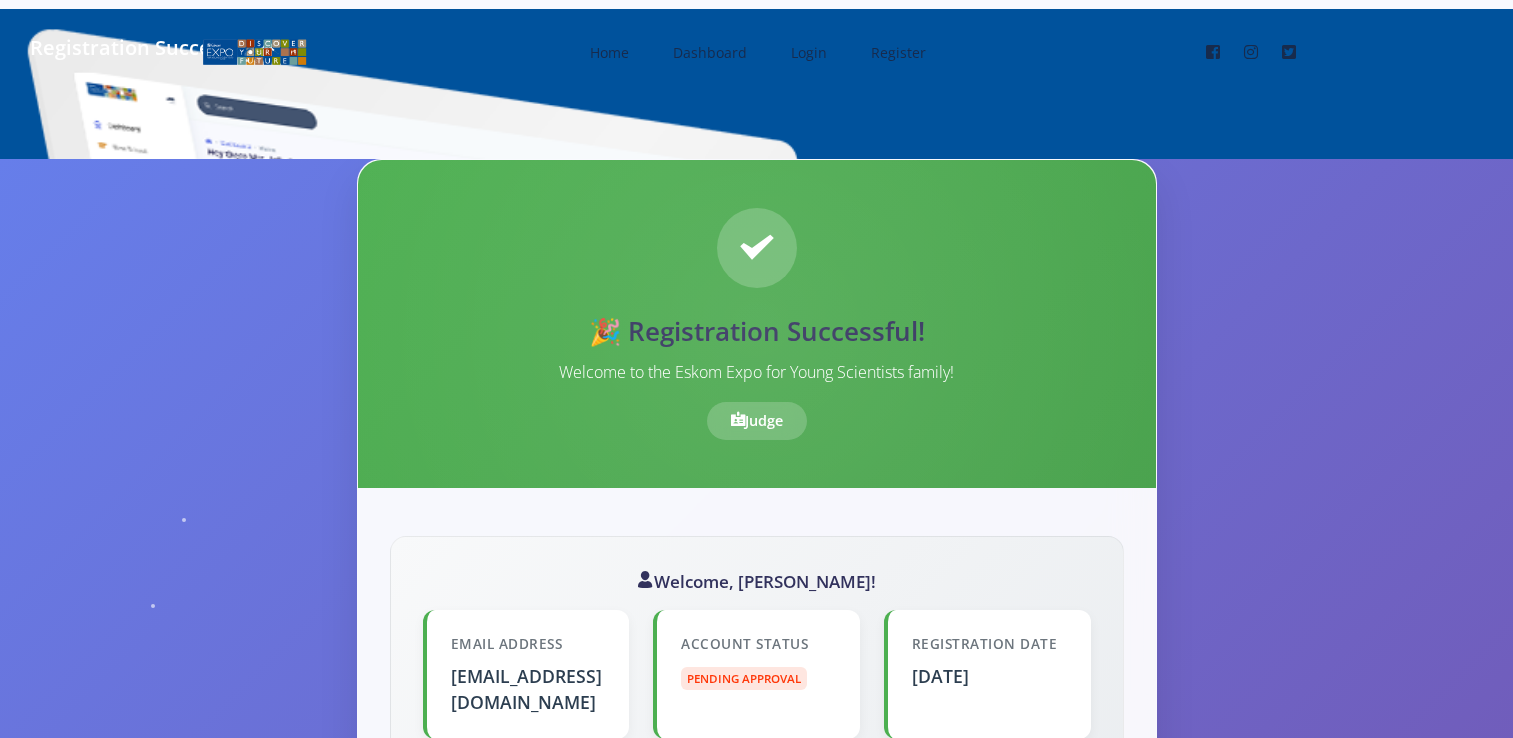 scroll, scrollTop: 0, scrollLeft: 0, axis: both 